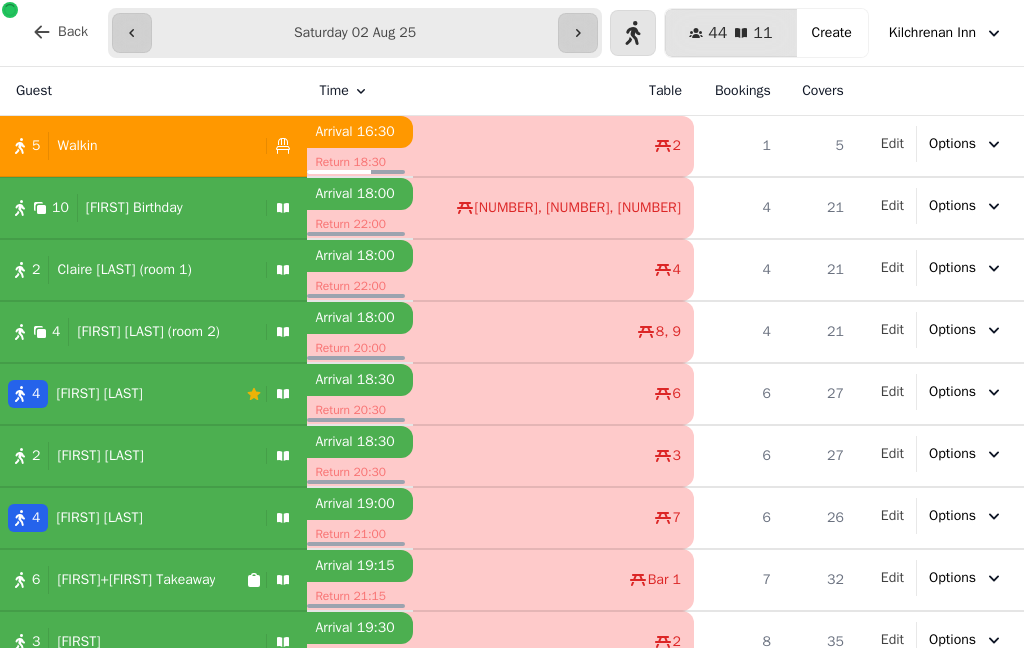 select on "*" 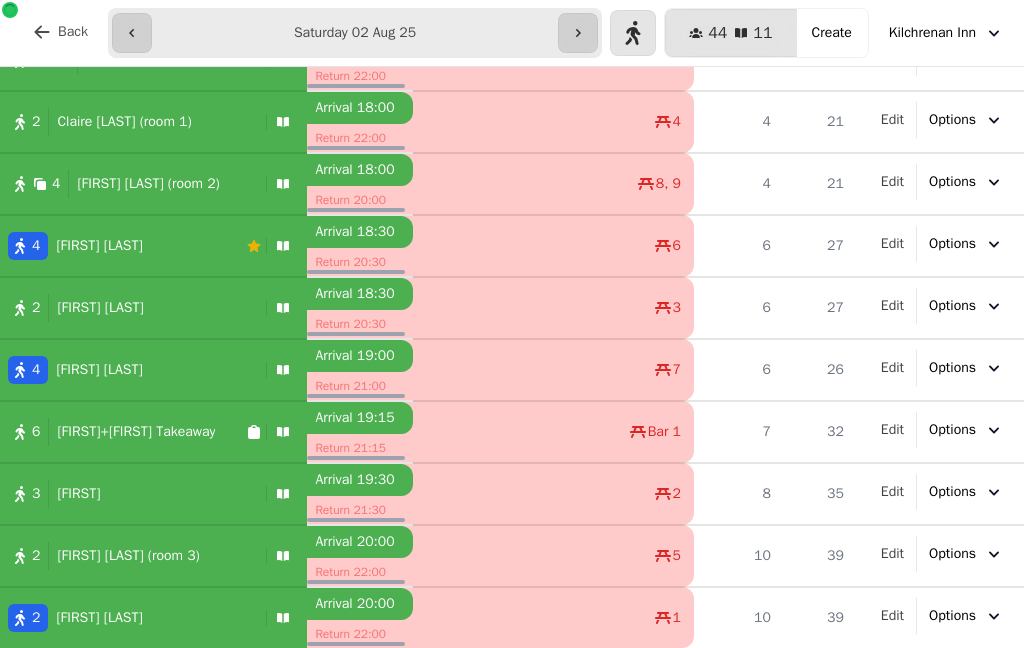 scroll, scrollTop: 0, scrollLeft: 0, axis: both 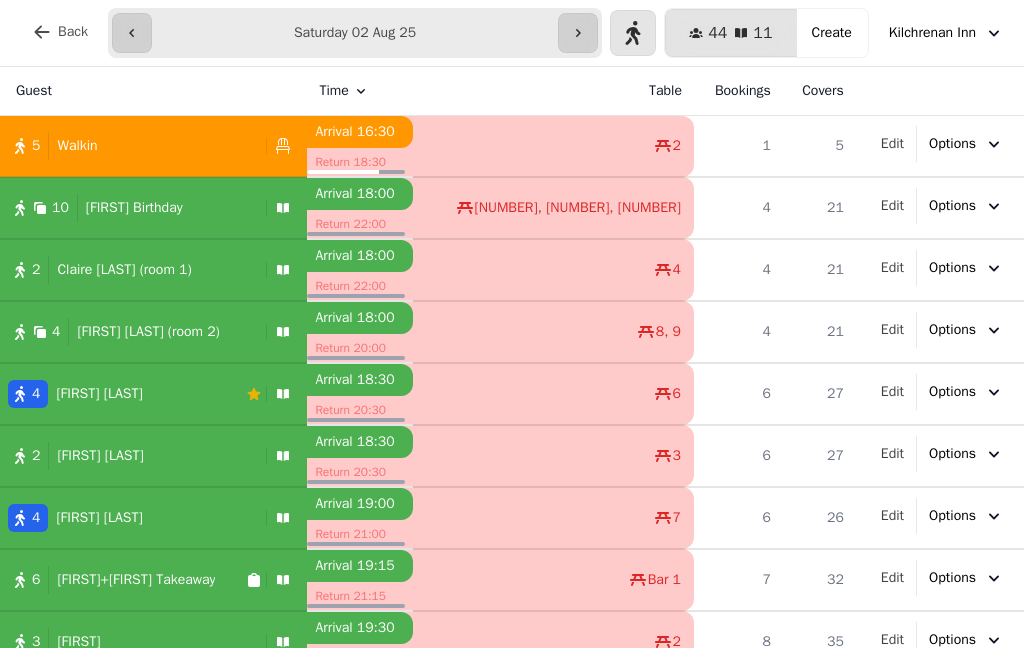 click at bounding box center (578, 33) 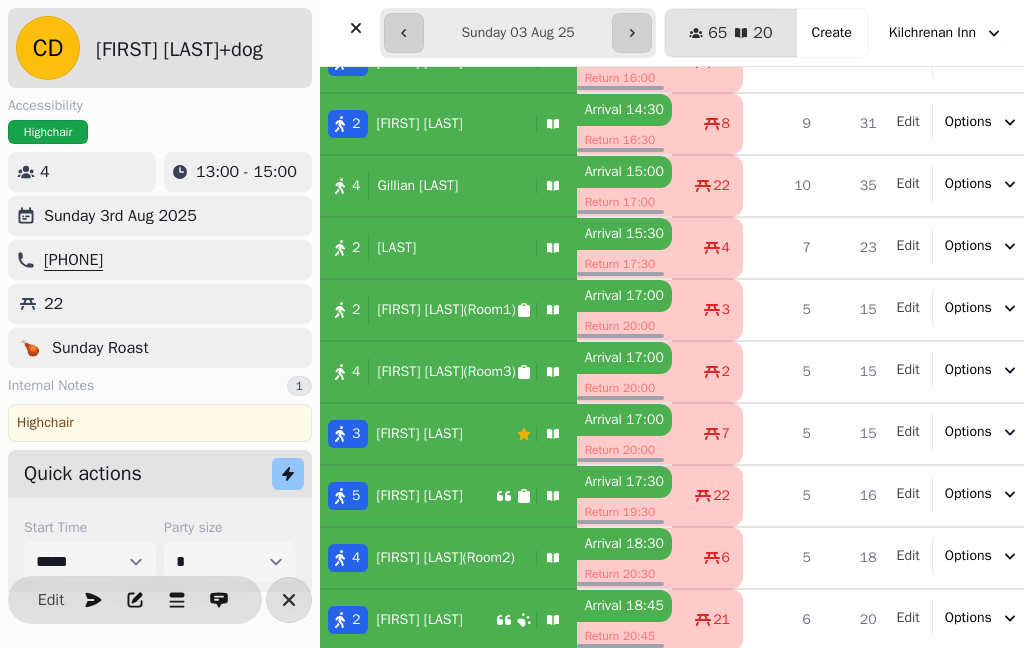 scroll, scrollTop: 519, scrollLeft: 0, axis: vertical 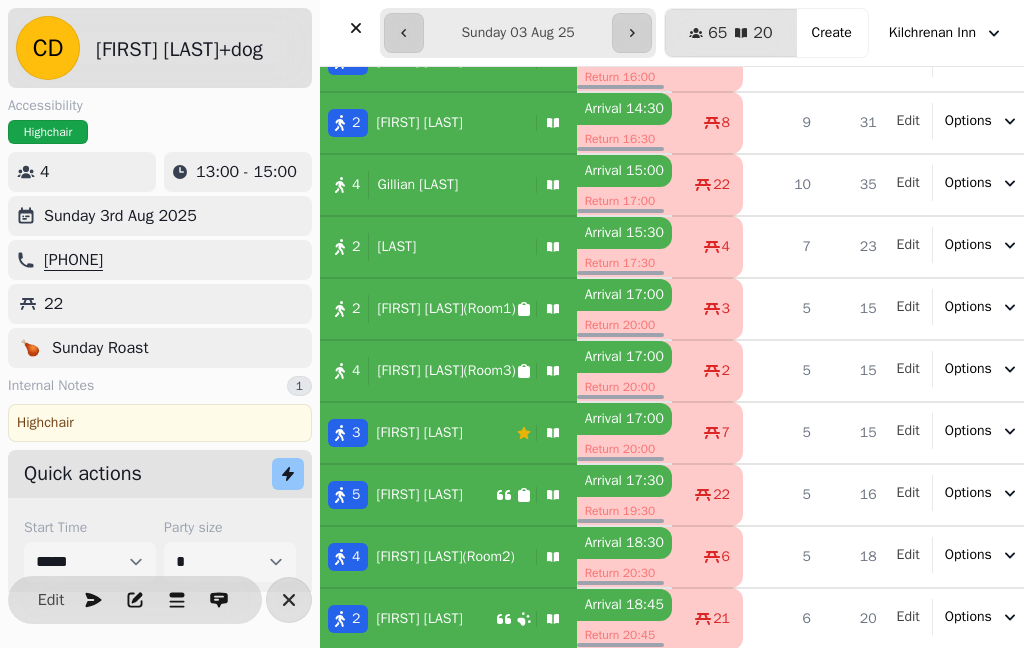 click 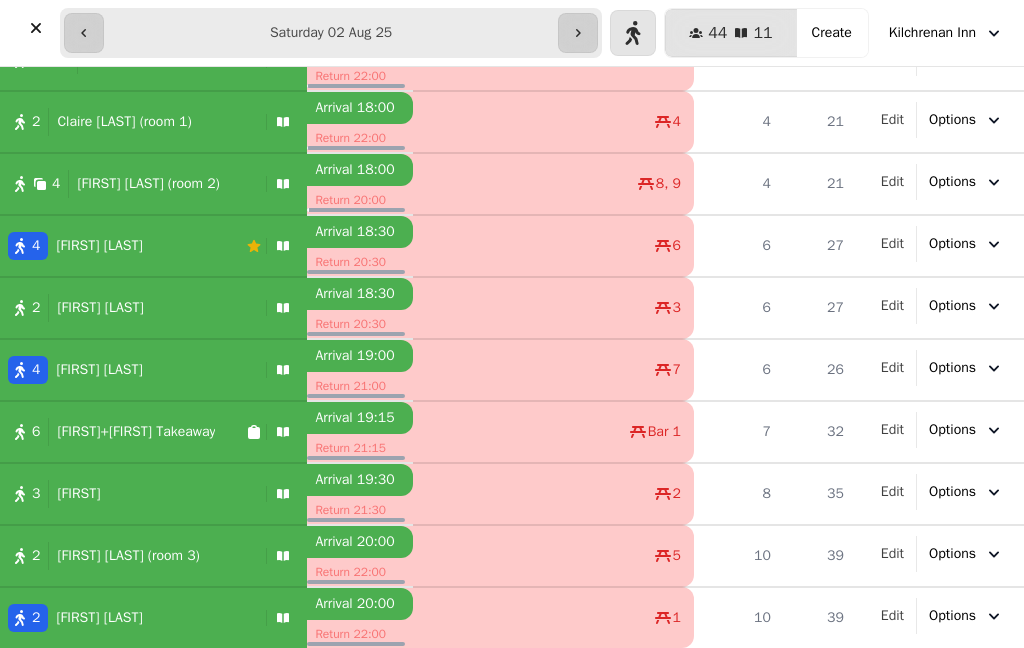 scroll, scrollTop: 148, scrollLeft: 0, axis: vertical 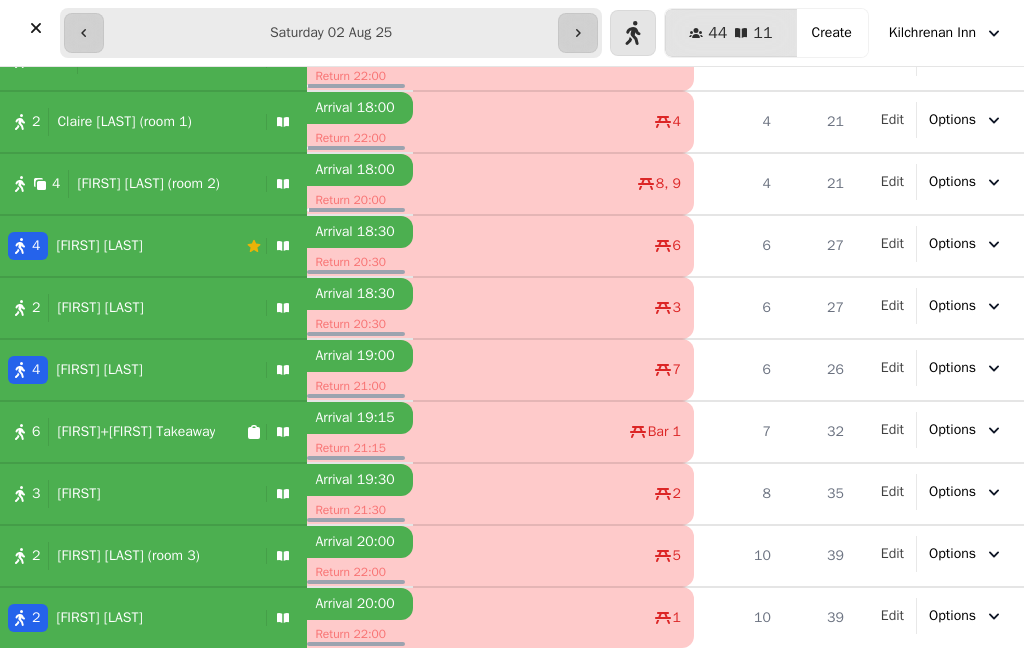 click at bounding box center (578, 33) 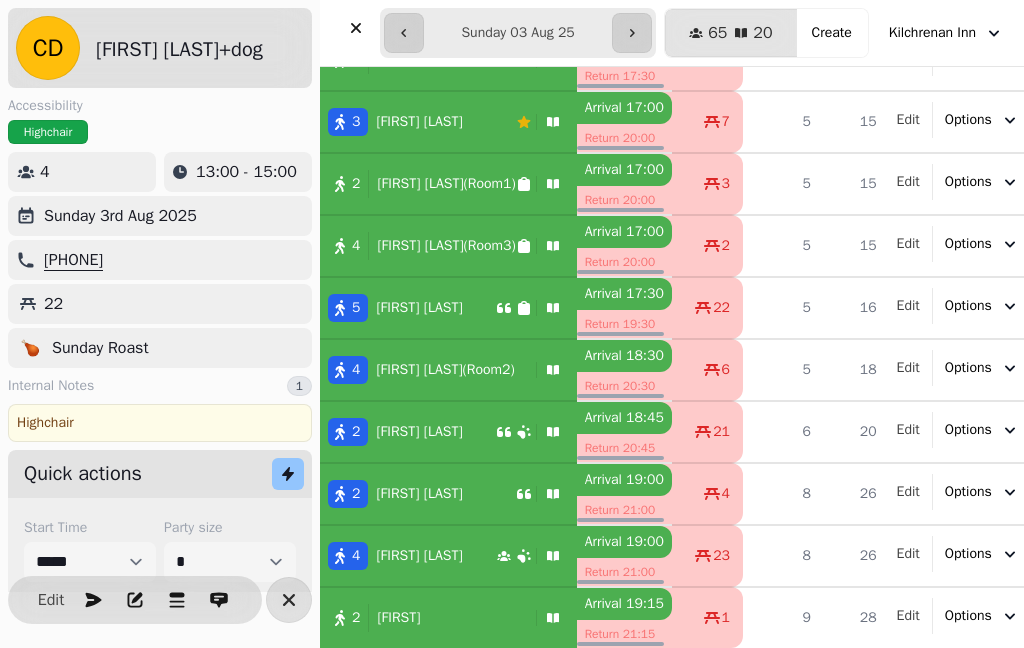 scroll, scrollTop: 1426, scrollLeft: 0, axis: vertical 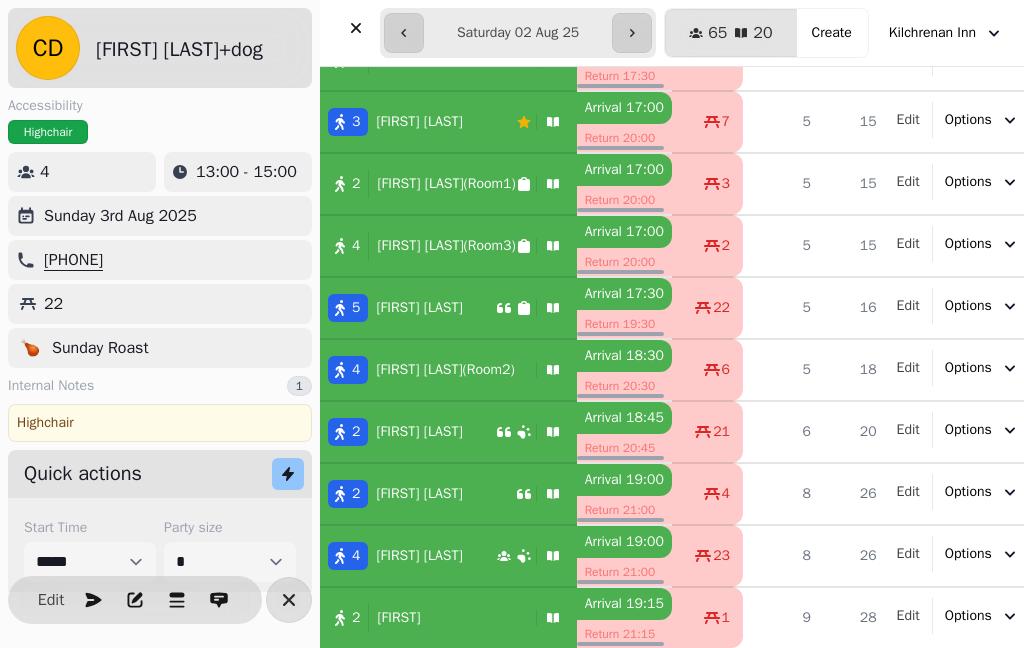 type on "**********" 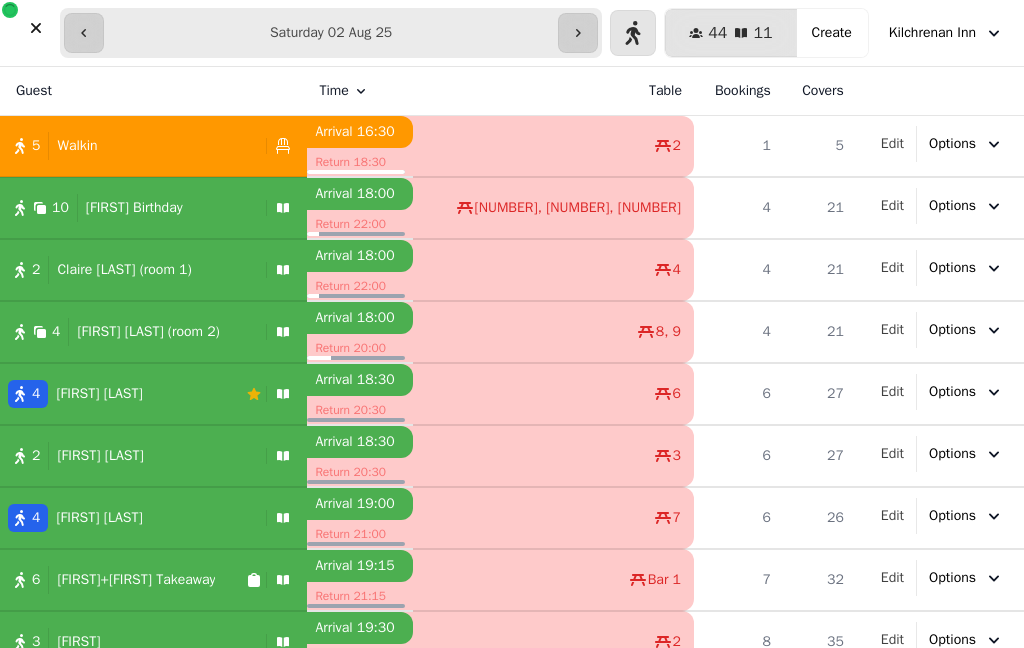 scroll, scrollTop: 0, scrollLeft: 0, axis: both 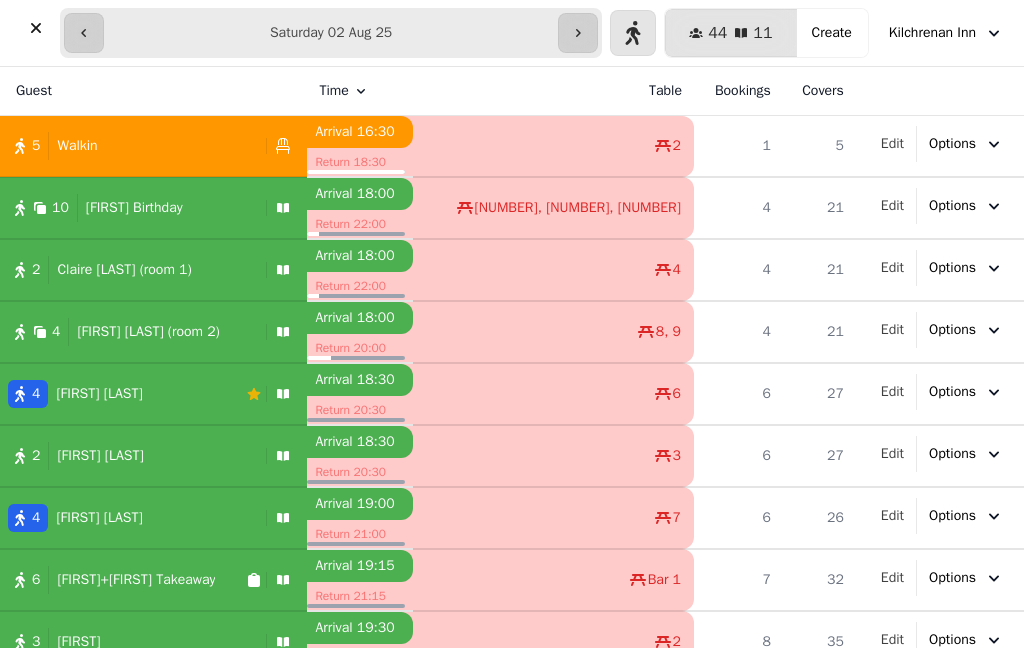 click on "[NUMBER] [FIRST]    [LAST]" at bounding box center (129, 456) 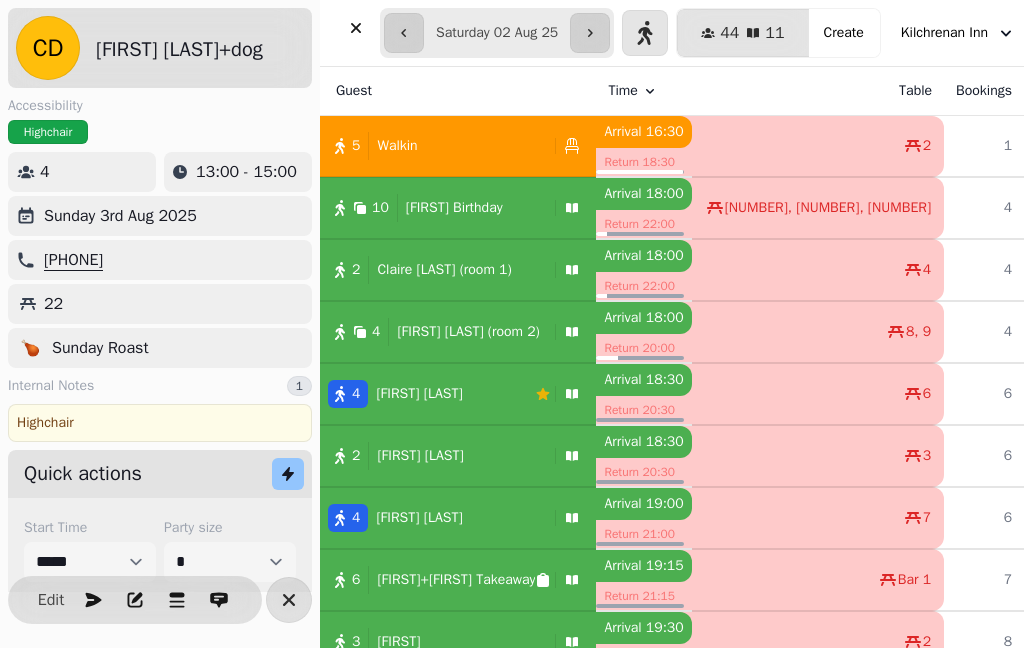 select on "**********" 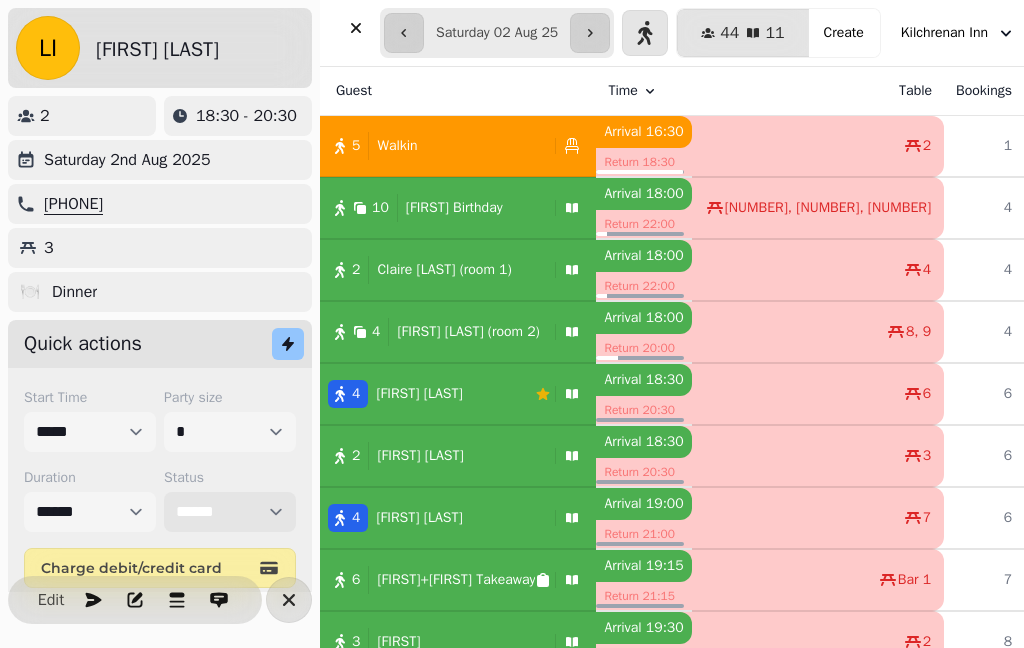 click on "**********" at bounding box center [230, 512] 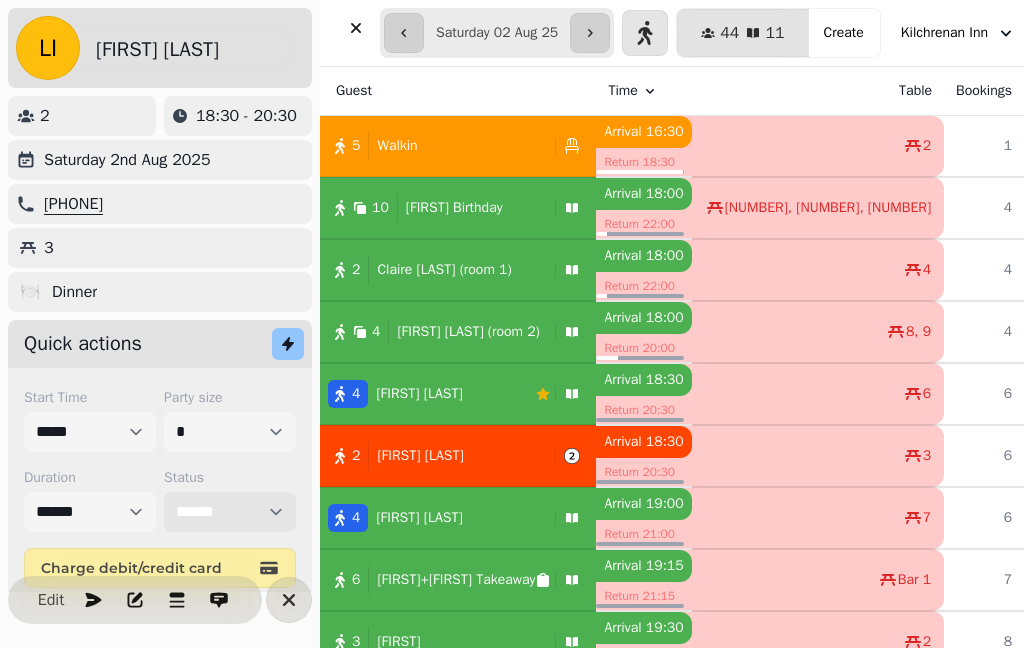 select on "******" 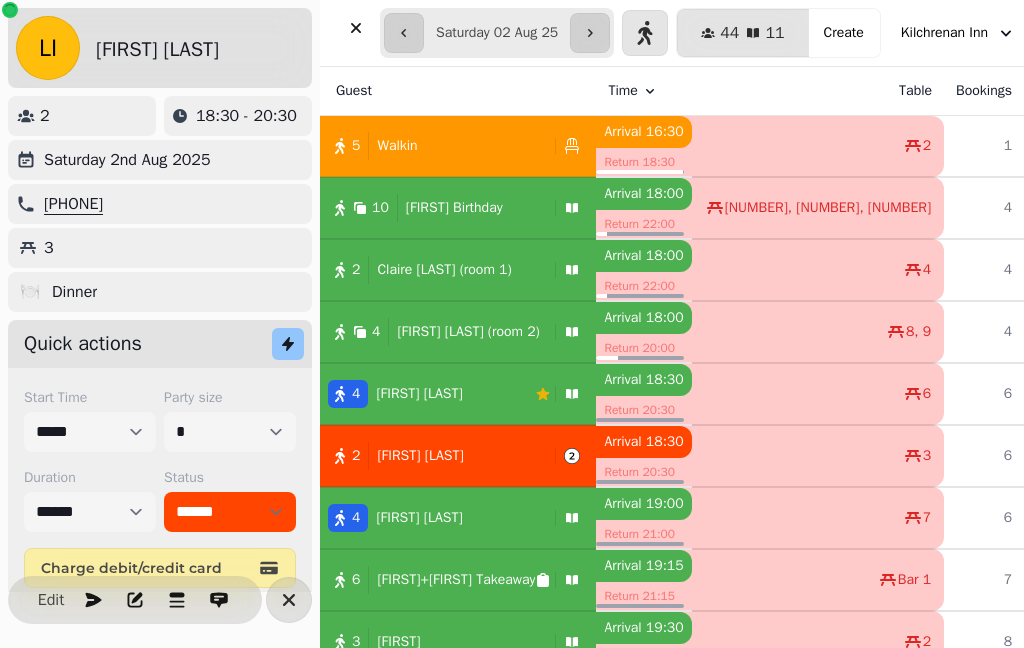 click on "[NUMBER] Walkin" at bounding box center [458, 146] 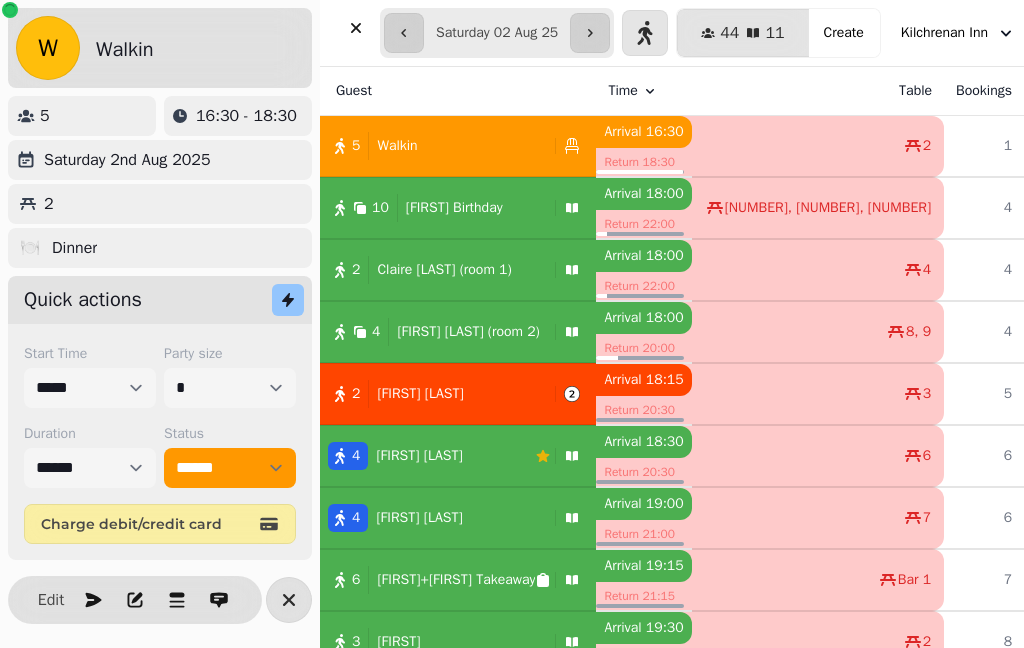 select on "**********" 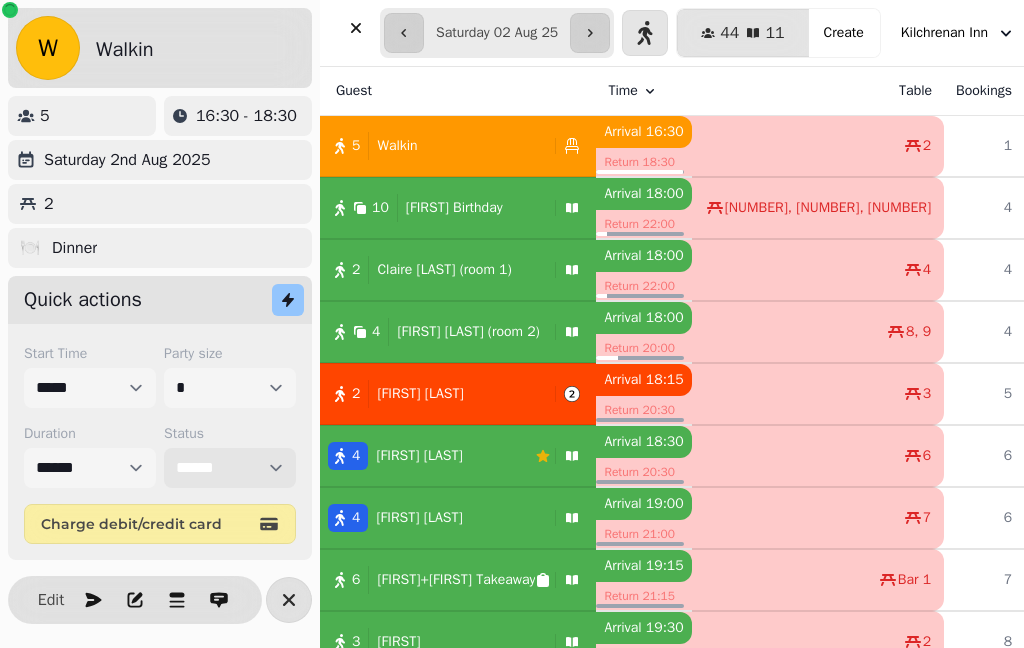 click on "**********" at bounding box center (230, 468) 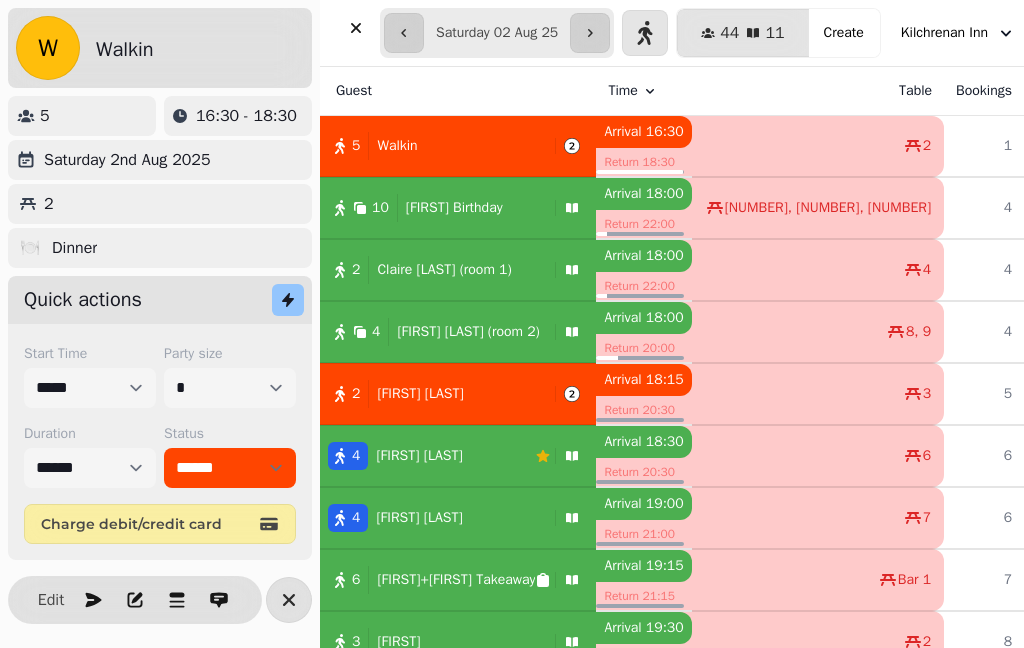 click on "[FIRST]    [LAST] (room 1)" at bounding box center (444, 270) 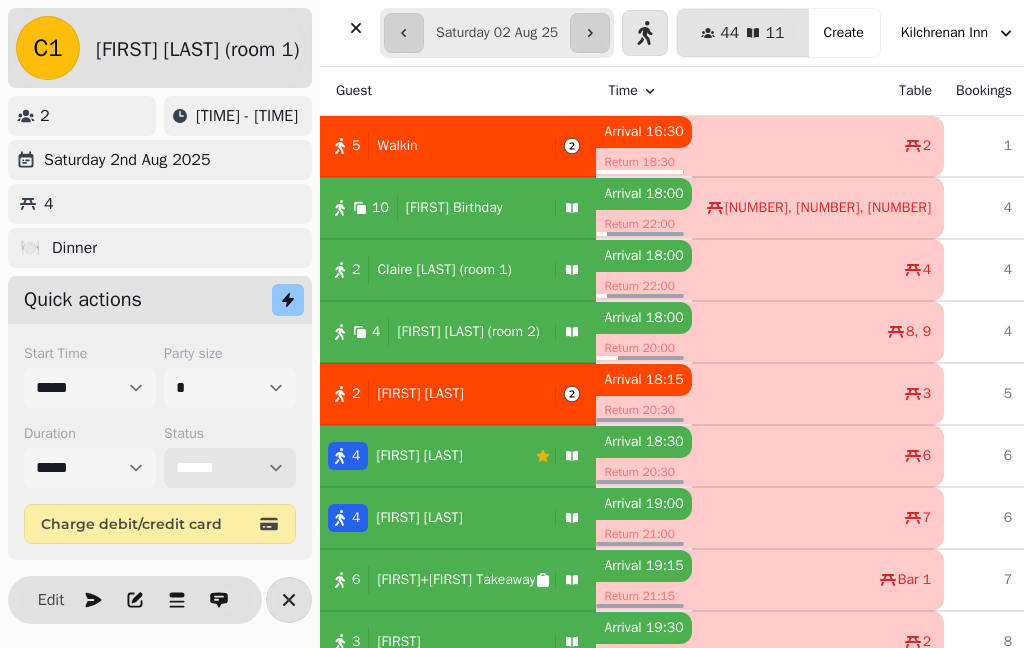 click on "**********" at bounding box center (230, 468) 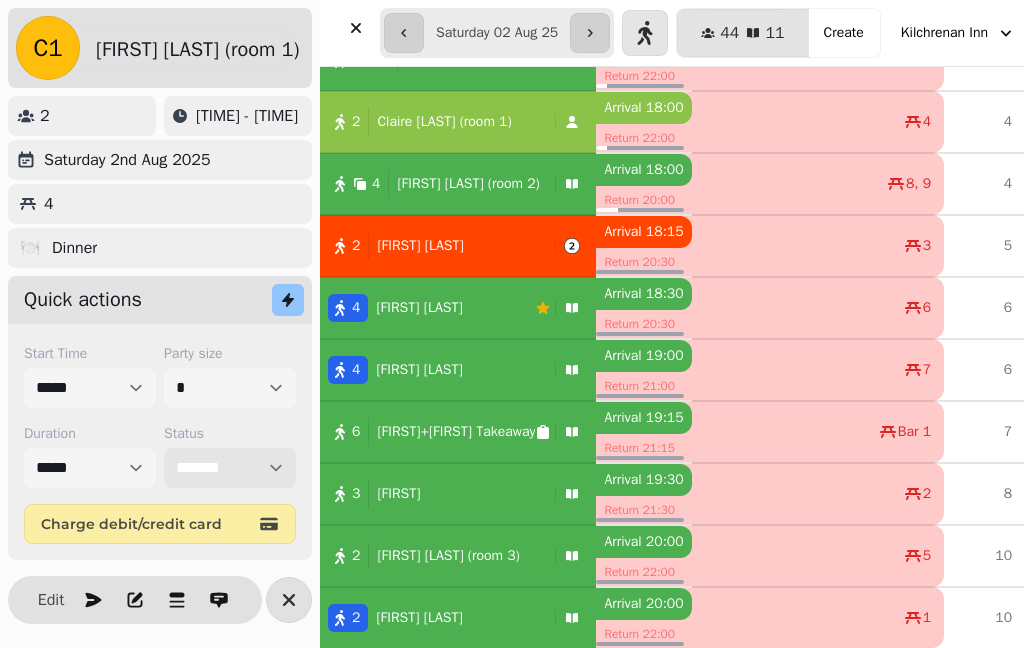scroll, scrollTop: 544, scrollLeft: 0, axis: vertical 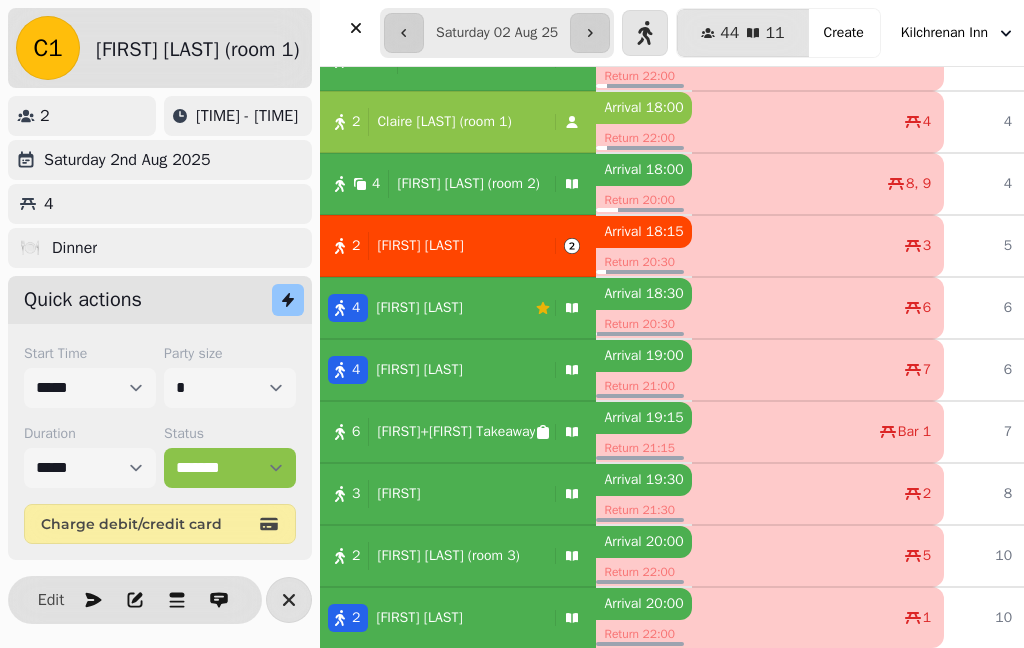 click at bounding box center (590, 33) 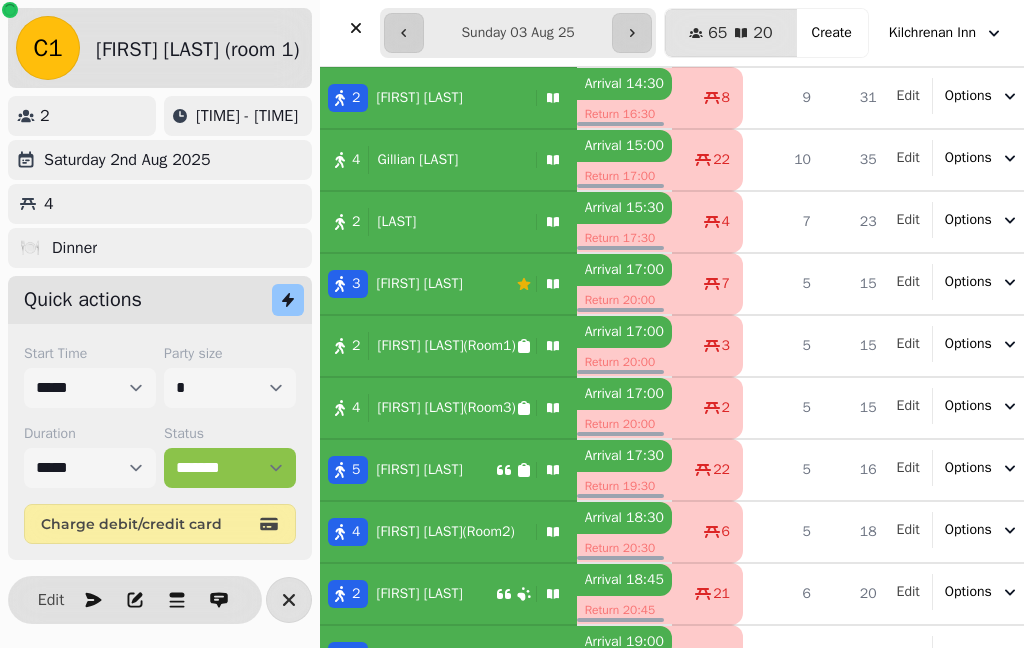 select on "**********" 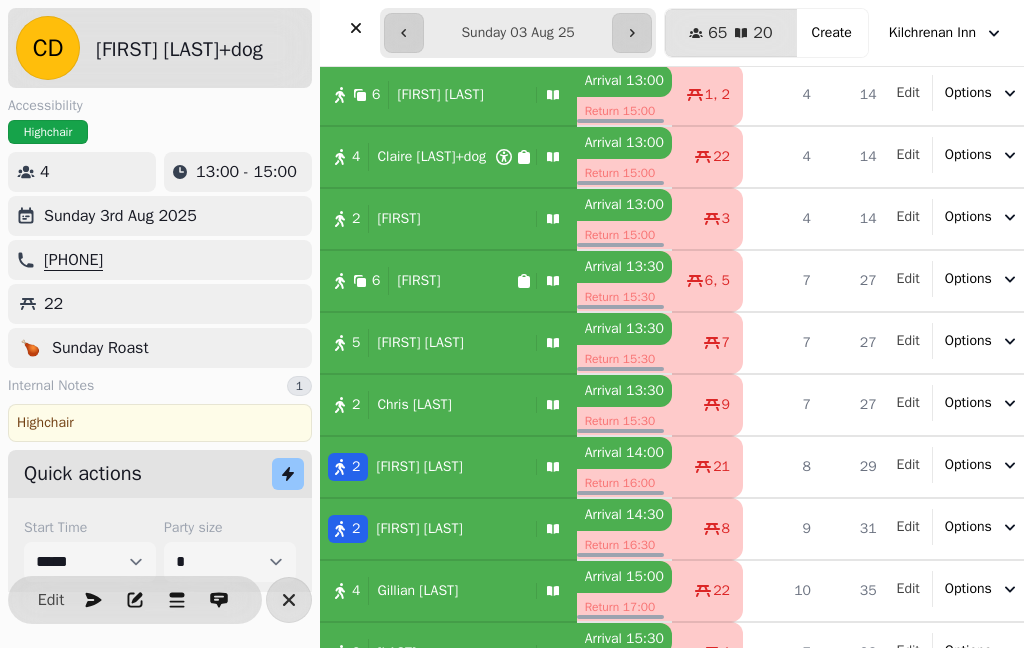 scroll, scrollTop: 113, scrollLeft: 0, axis: vertical 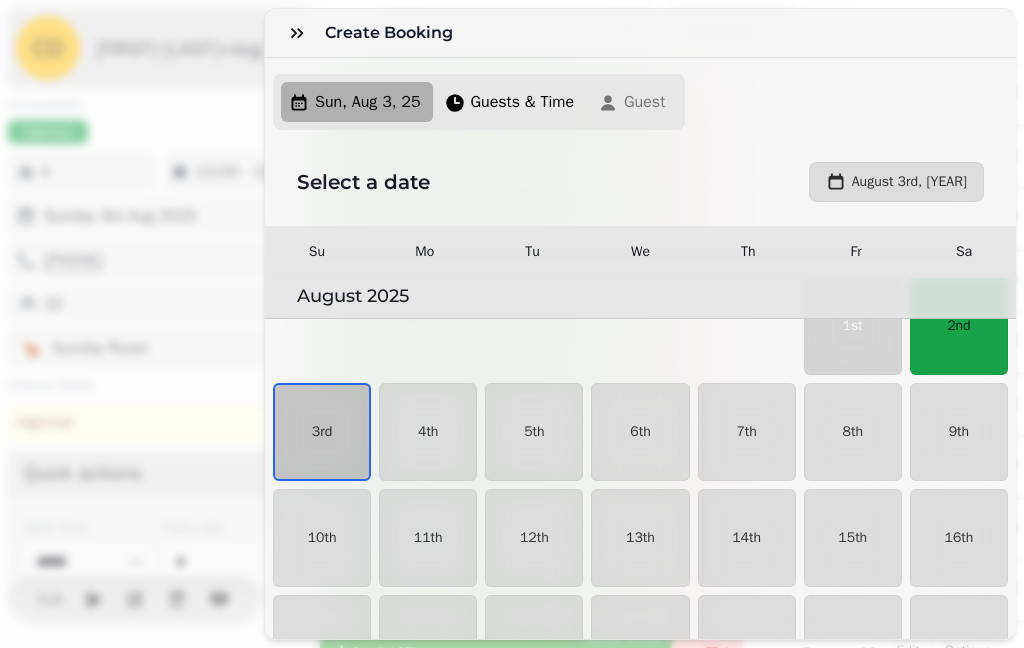 click on "3rd" at bounding box center [322, 432] 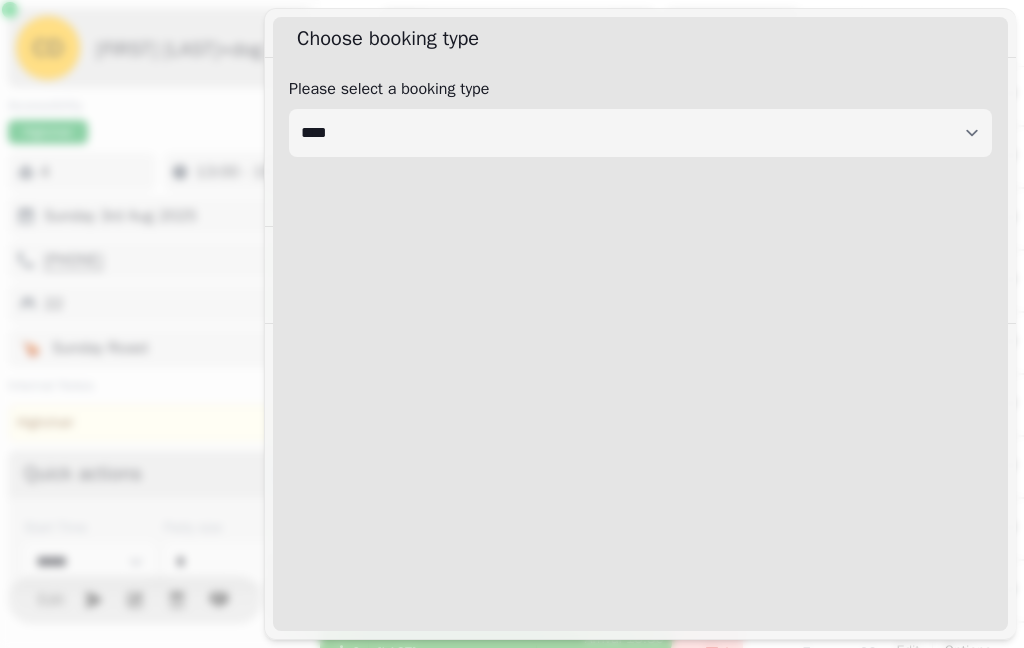 select on "****" 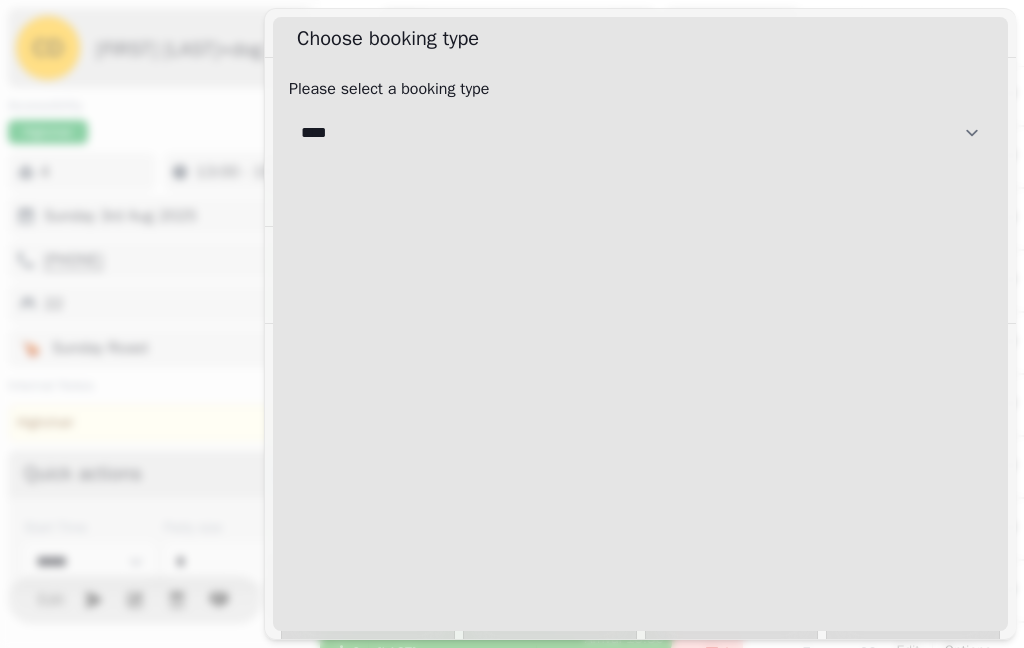 click on "**********" at bounding box center [640, 133] 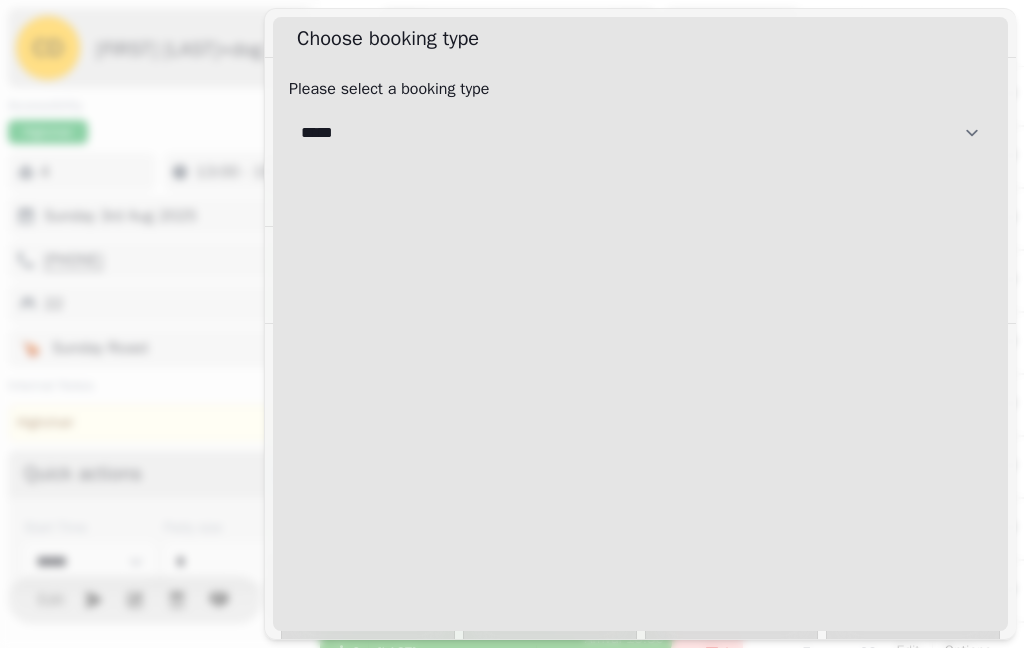 select on "**********" 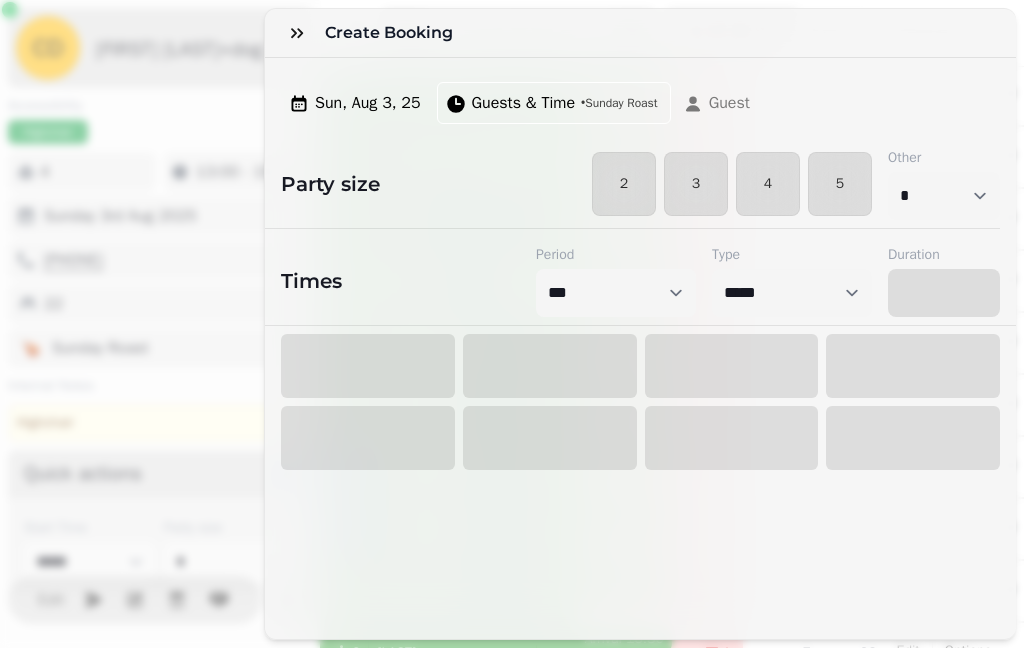 select on "****" 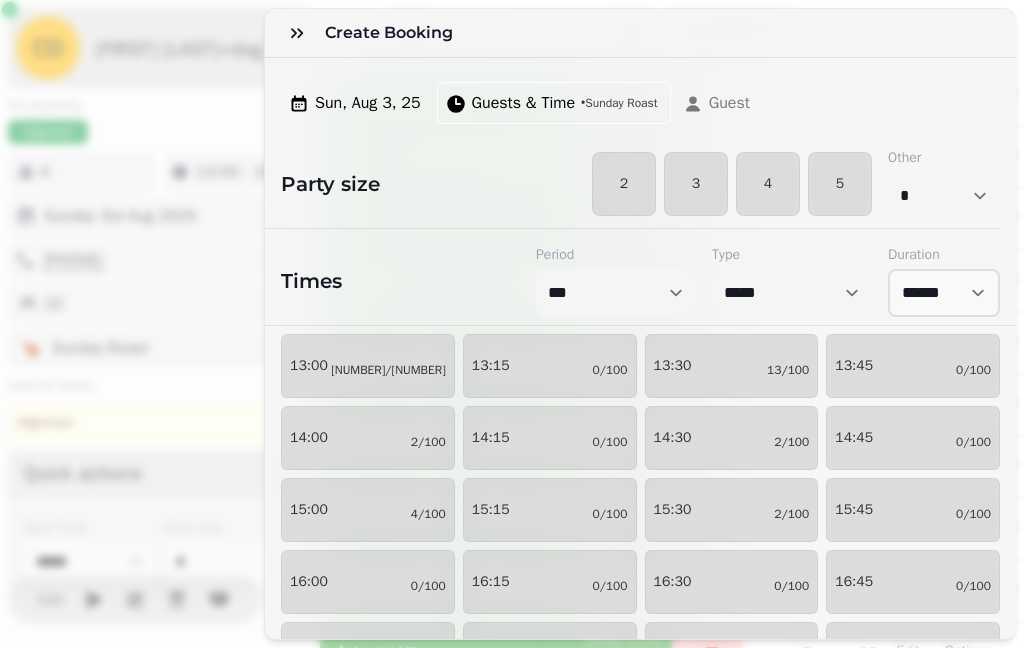 click on "2" at bounding box center (624, 184) 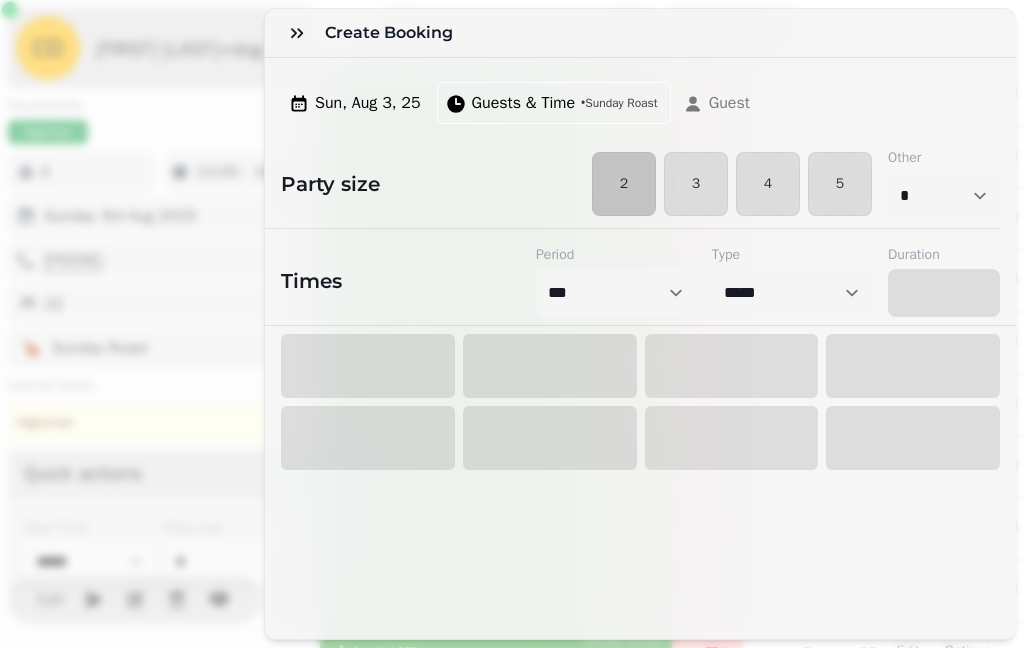 select on "****" 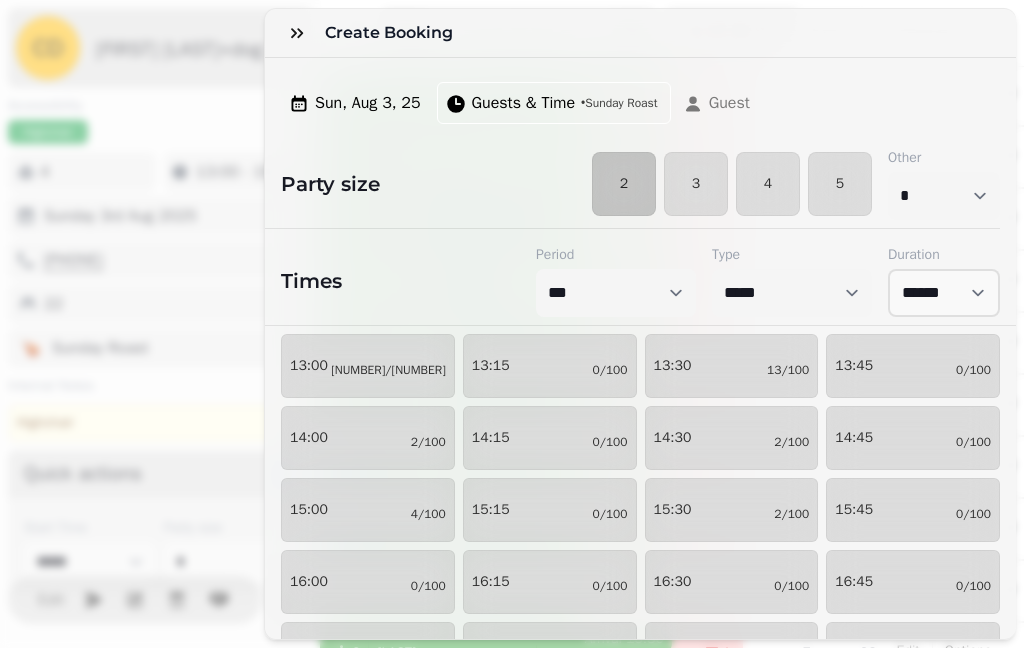 click on "[TIME] [NUMBER]/[NUMBER]" at bounding box center [368, 438] 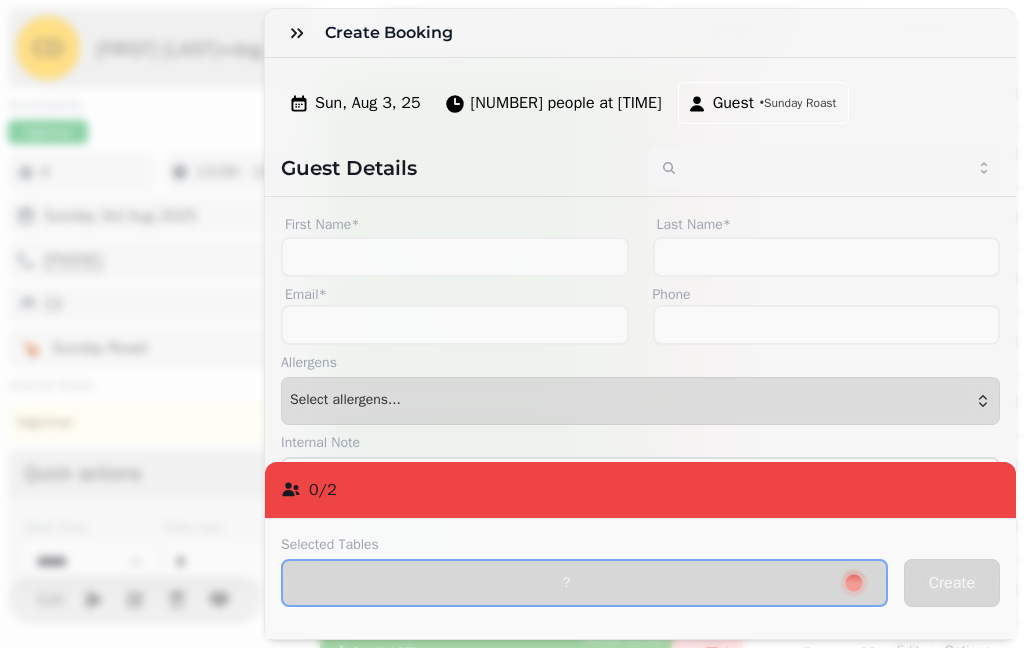 scroll, scrollTop: 0, scrollLeft: 0, axis: both 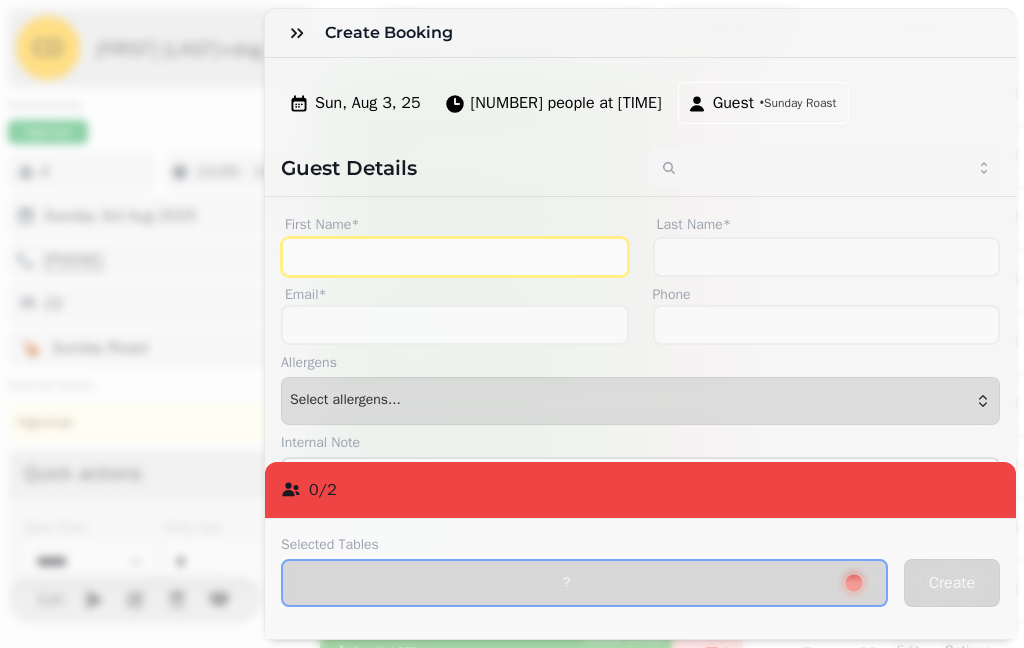 click on "First Name*" at bounding box center [455, 257] 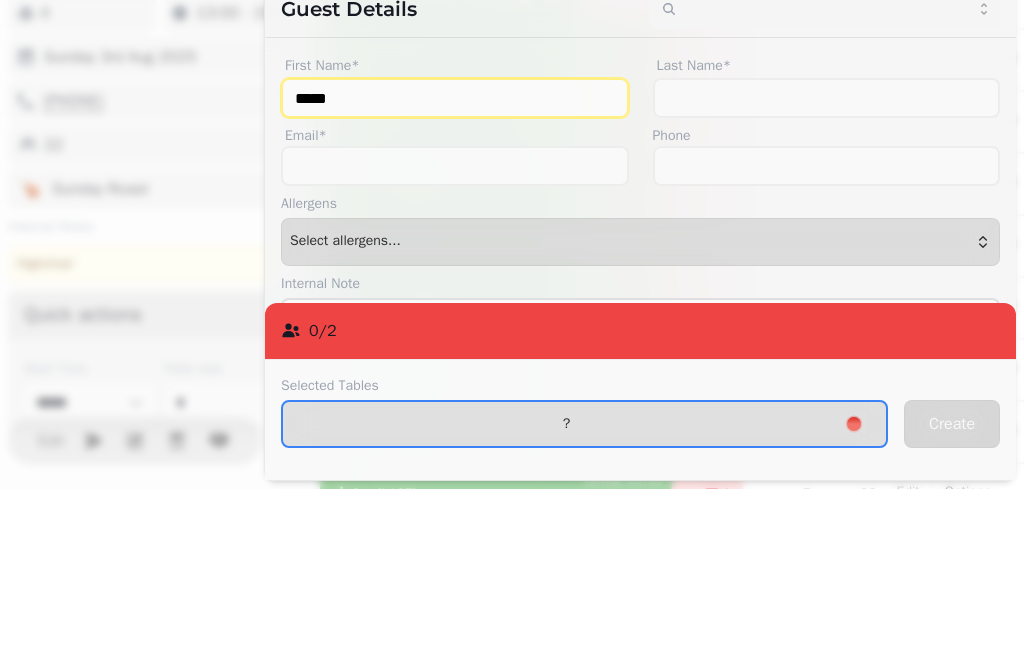 type on "*****" 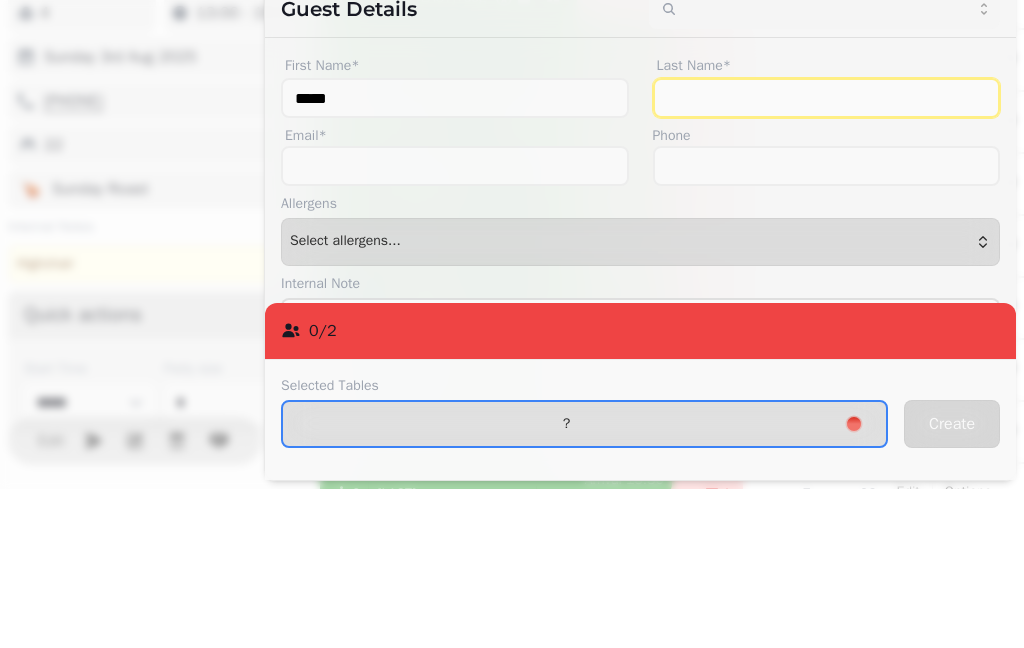 click on "Last Name*" at bounding box center (827, 257) 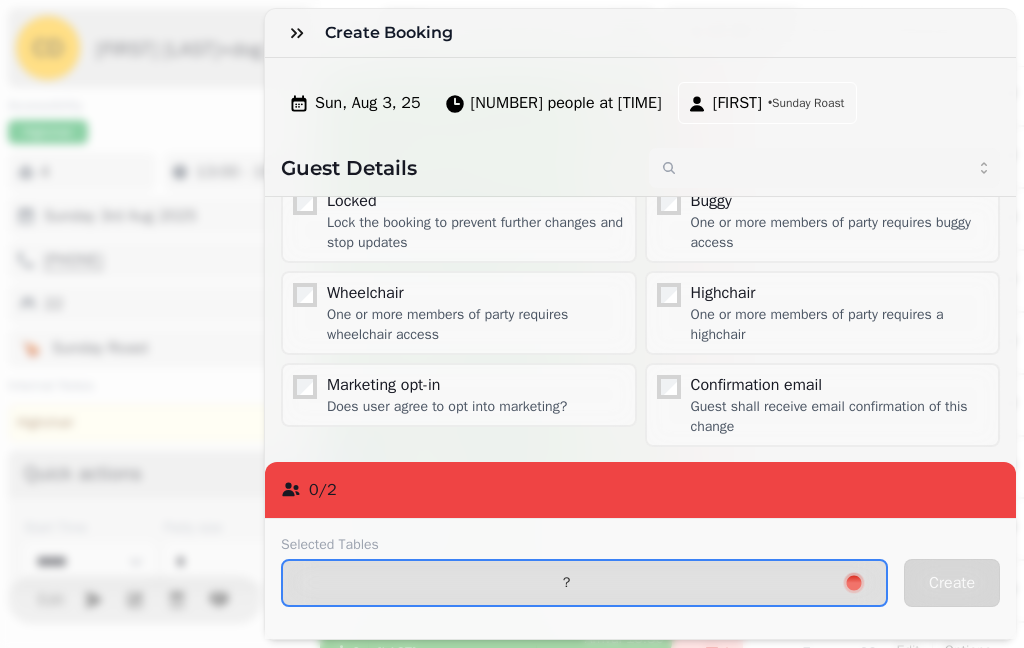 type on "********" 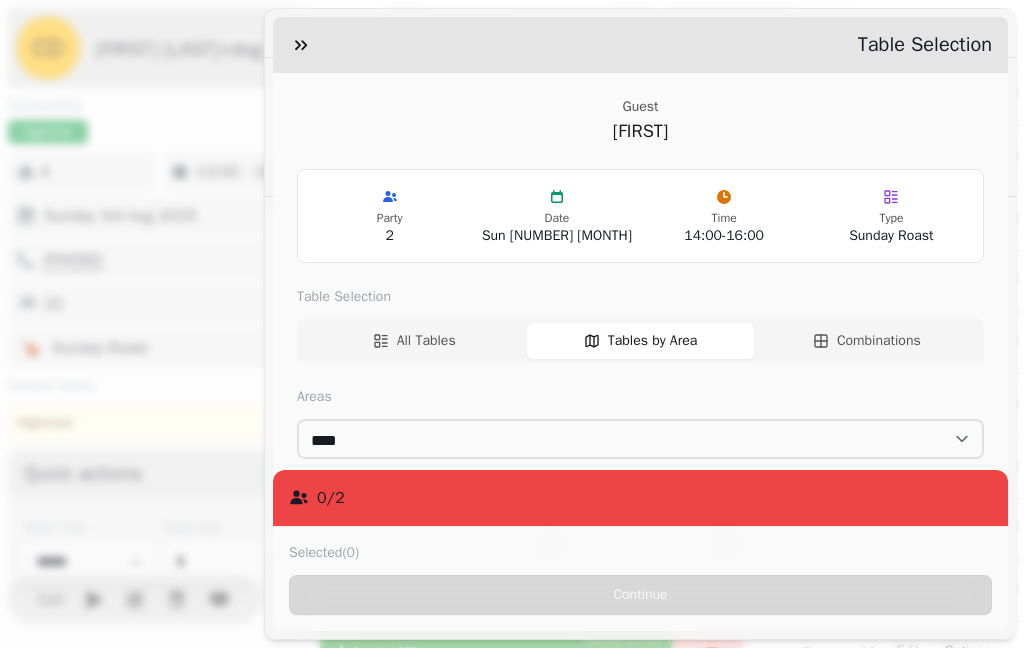 scroll, scrollTop: 192, scrollLeft: 0, axis: vertical 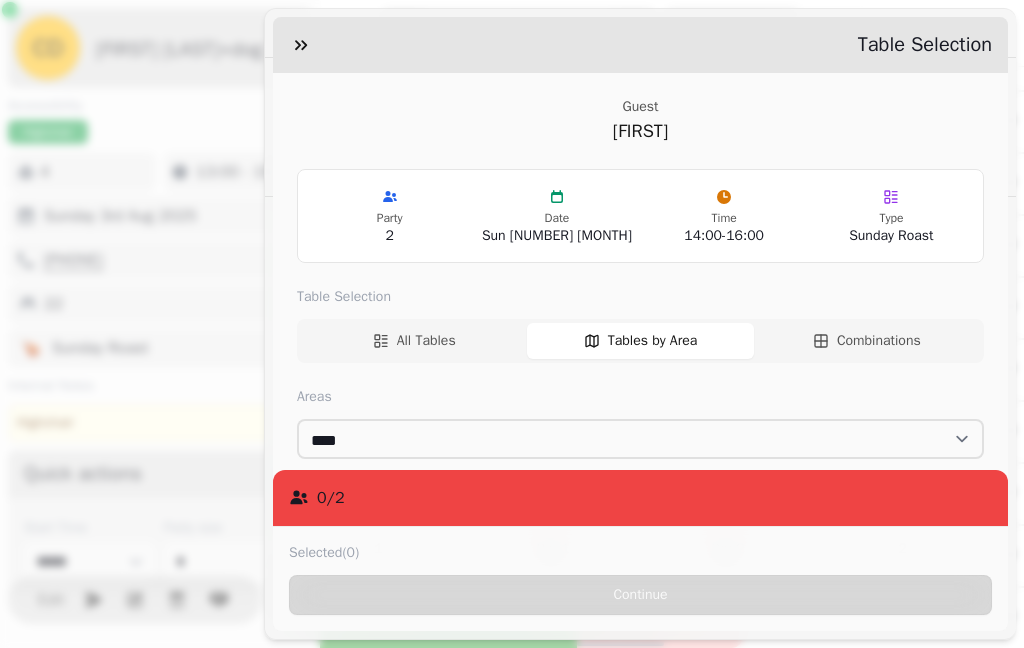 click on "All Tables" at bounding box center [414, 341] 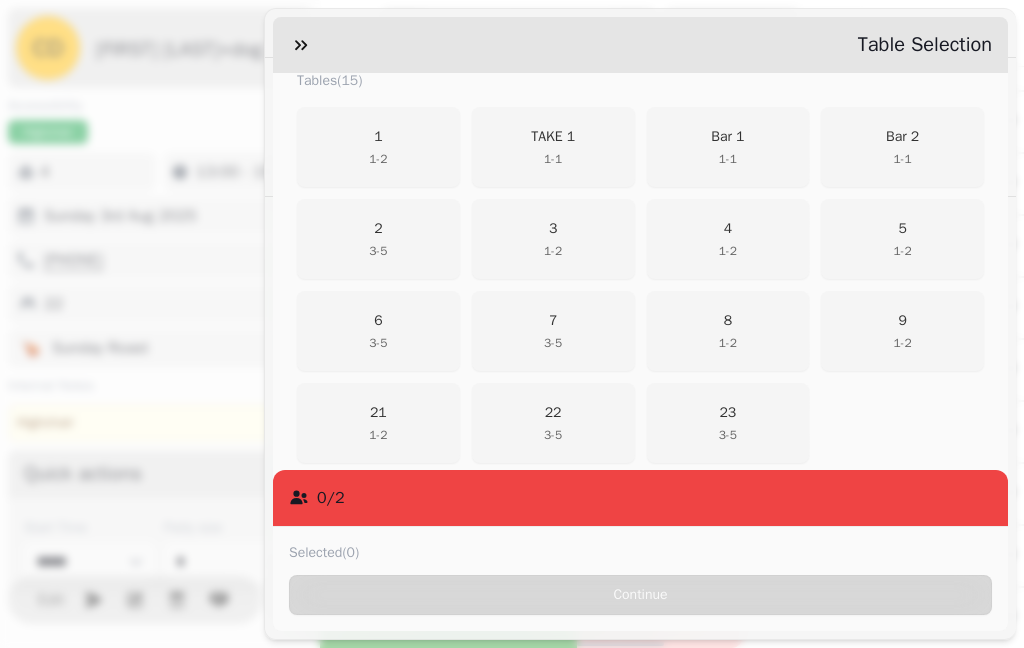 scroll, scrollTop: 315, scrollLeft: 0, axis: vertical 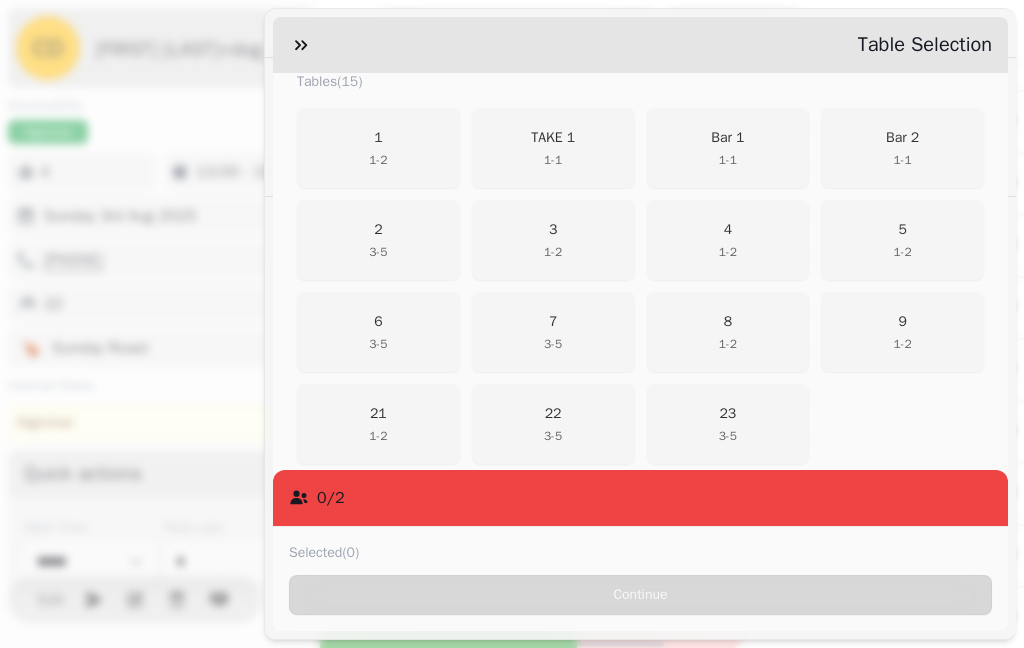 click at bounding box center (301, 45) 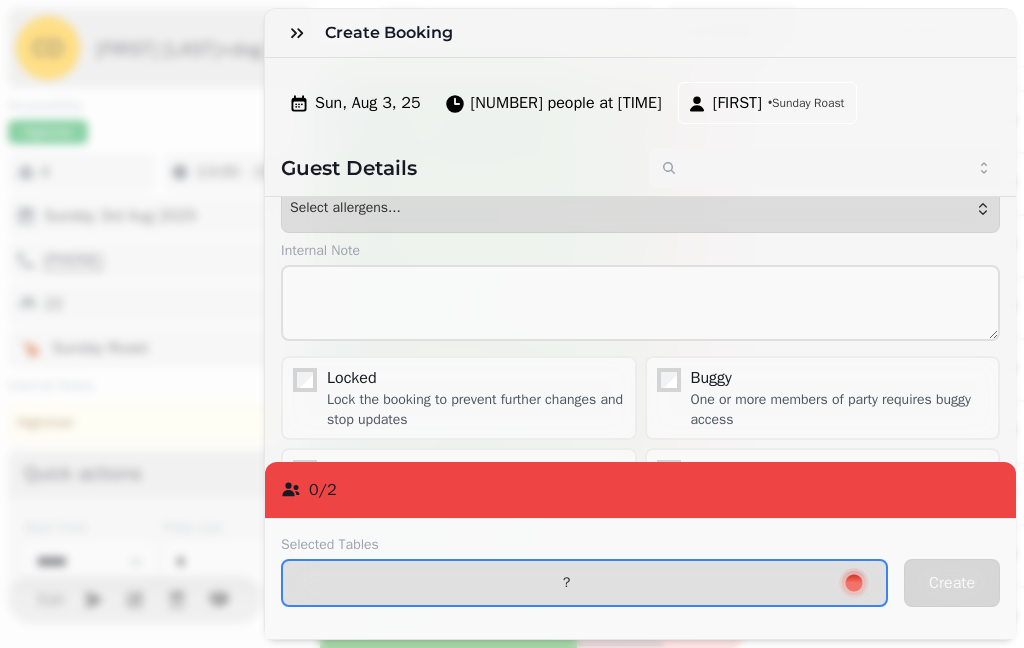 click at bounding box center [297, 33] 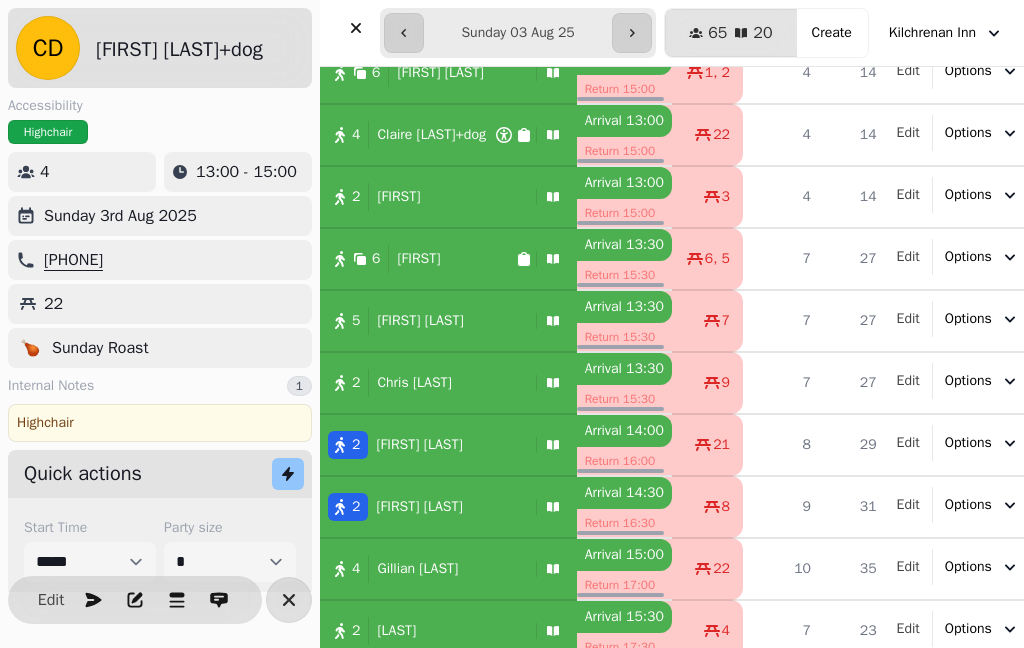 scroll, scrollTop: -13, scrollLeft: 0, axis: vertical 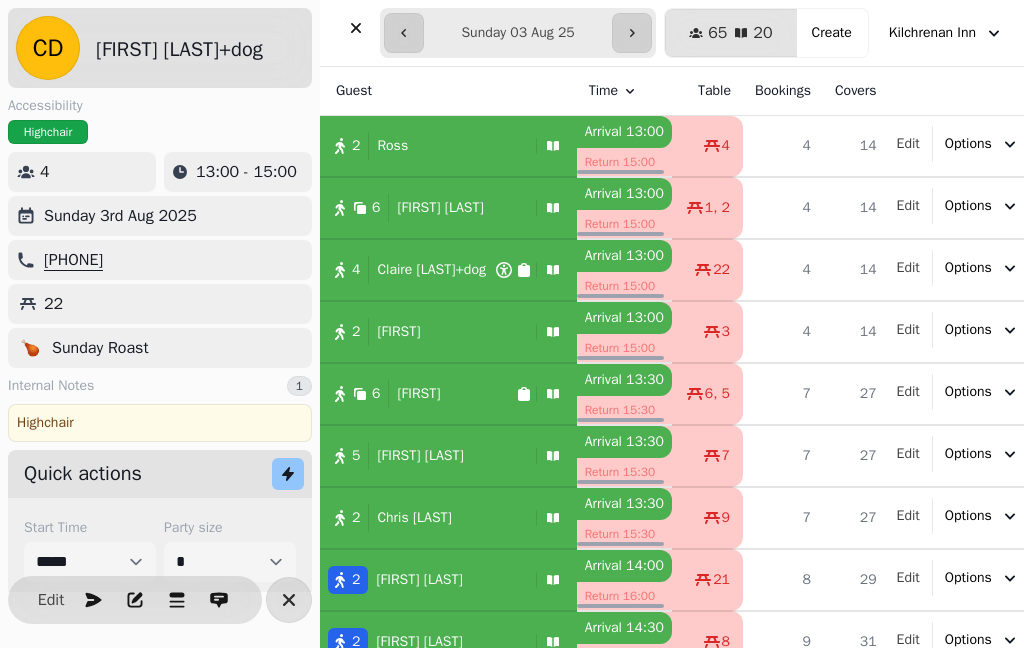click on "Create" at bounding box center [832, 33] 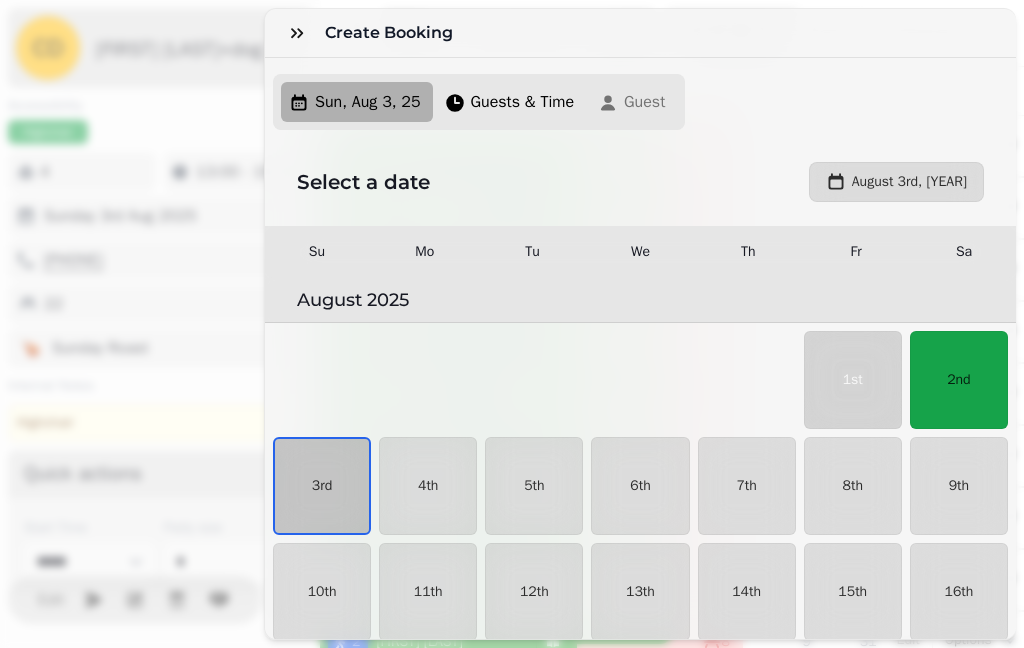 scroll, scrollTop: 0, scrollLeft: 0, axis: both 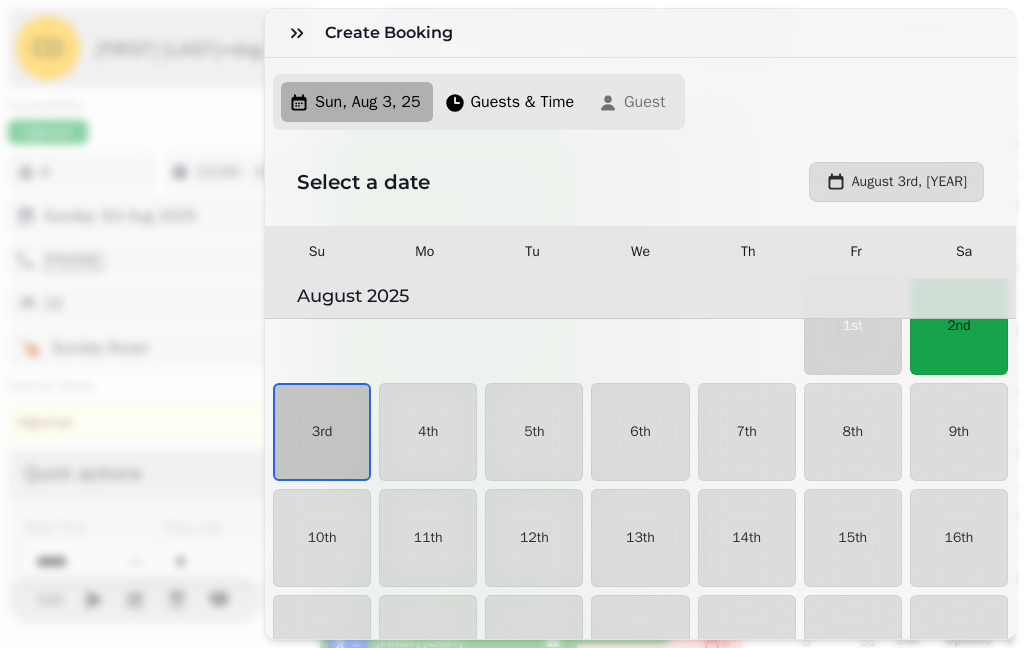 click on "3rd" at bounding box center [322, 432] 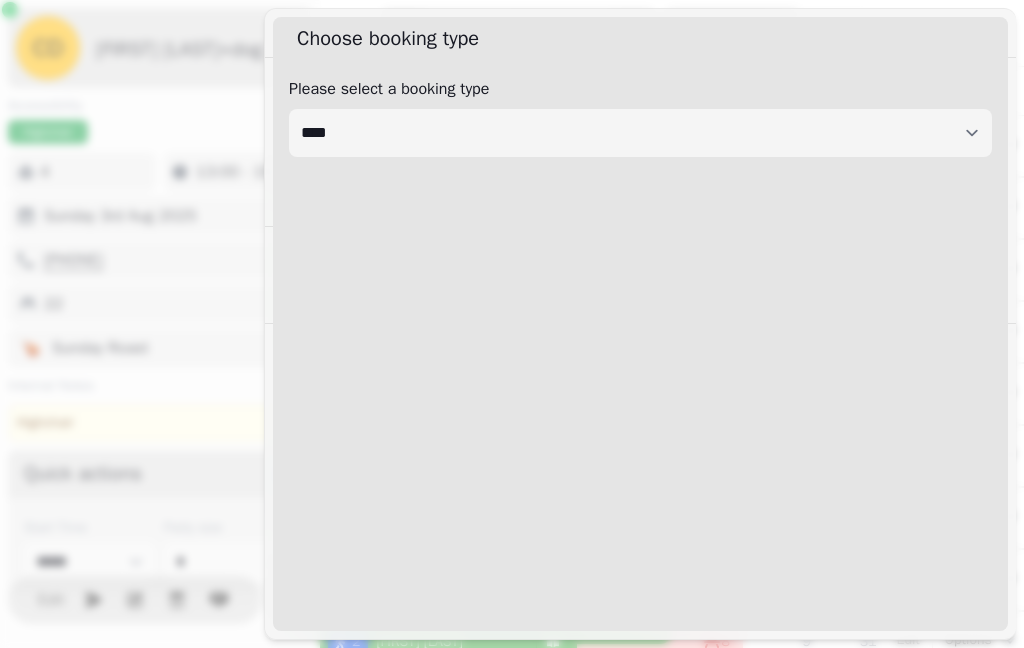 select on "****" 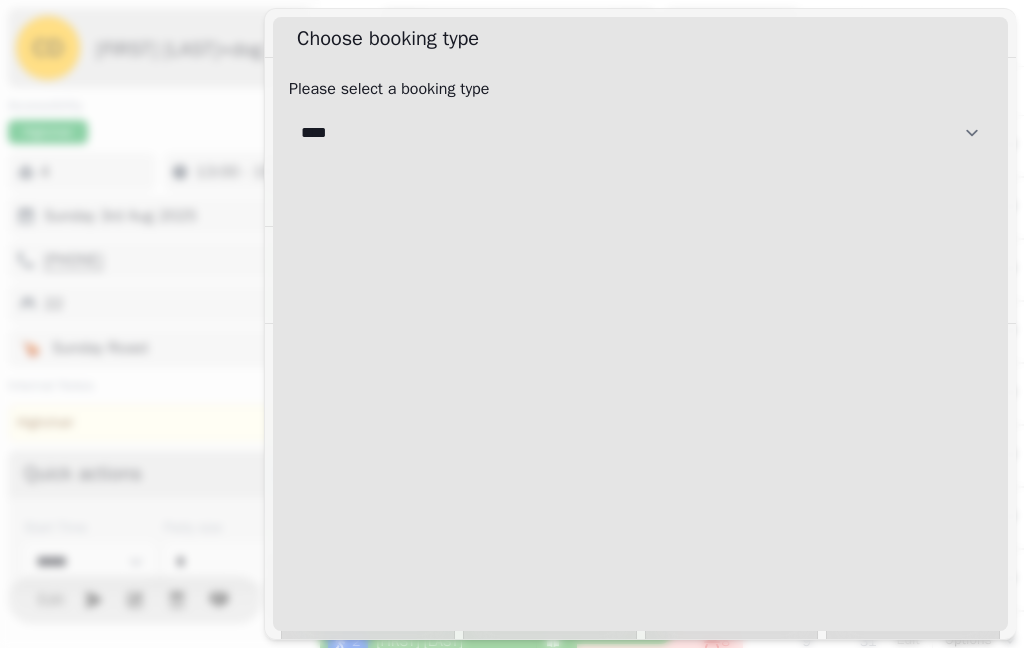 click on "**********" at bounding box center [640, 133] 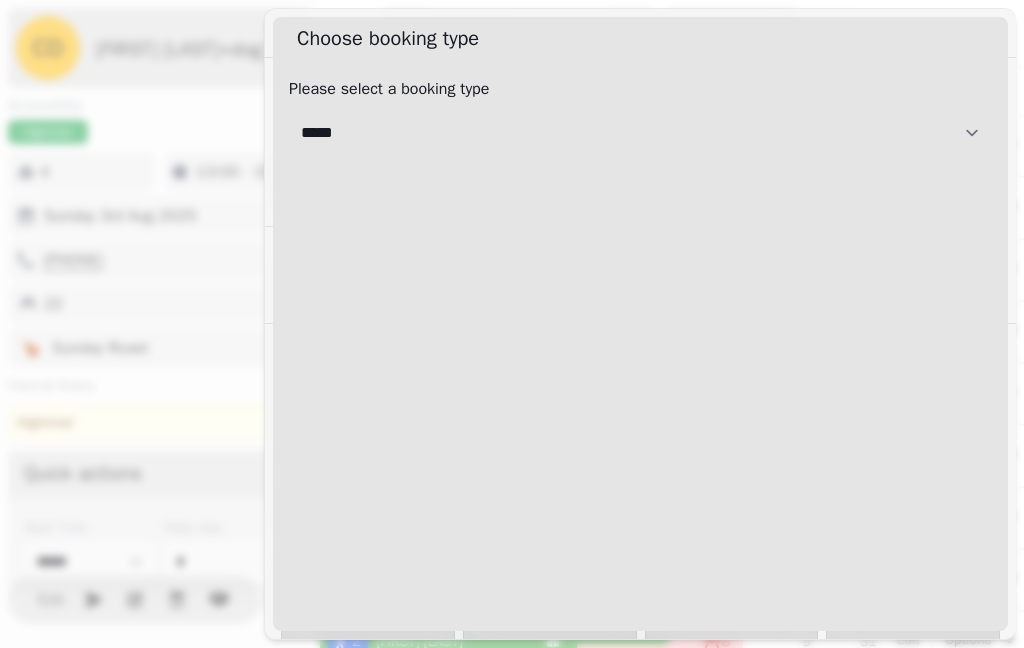 select on "**********" 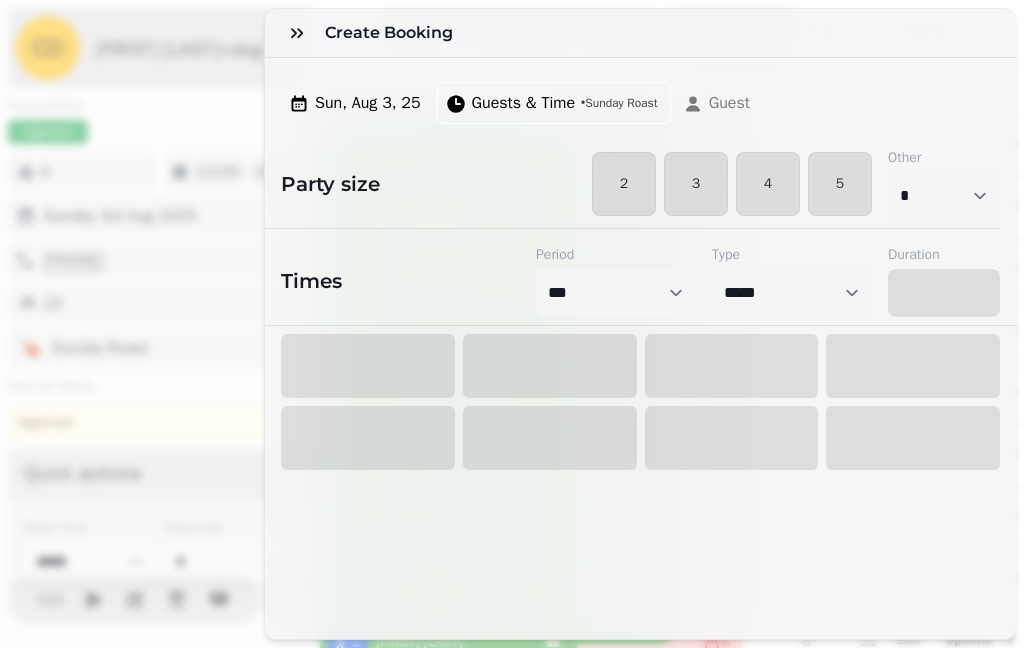 select on "****" 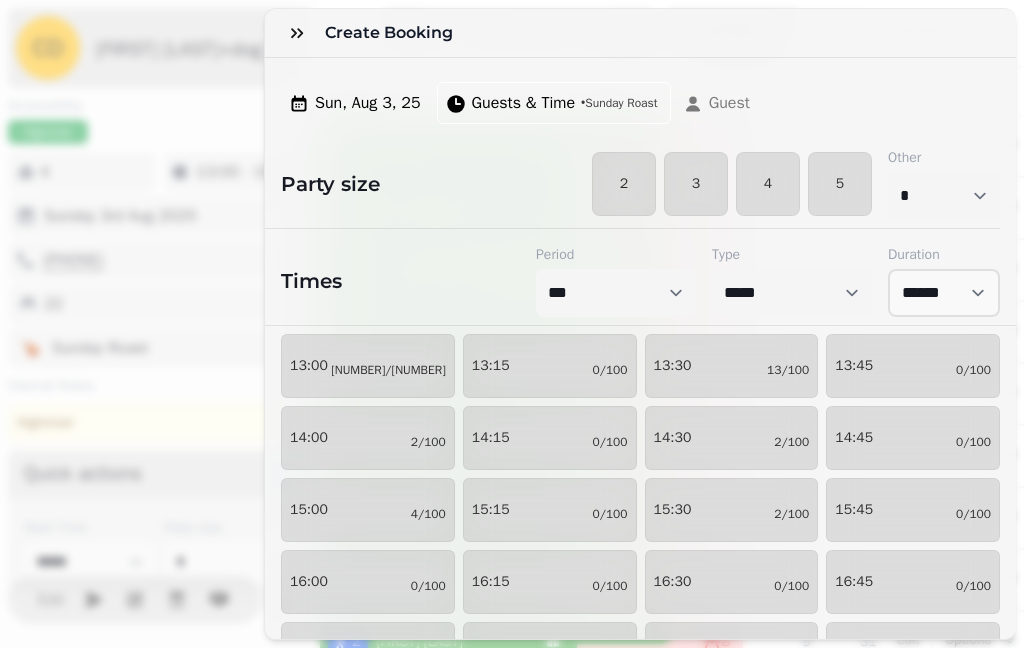 click on "2" at bounding box center (624, 184) 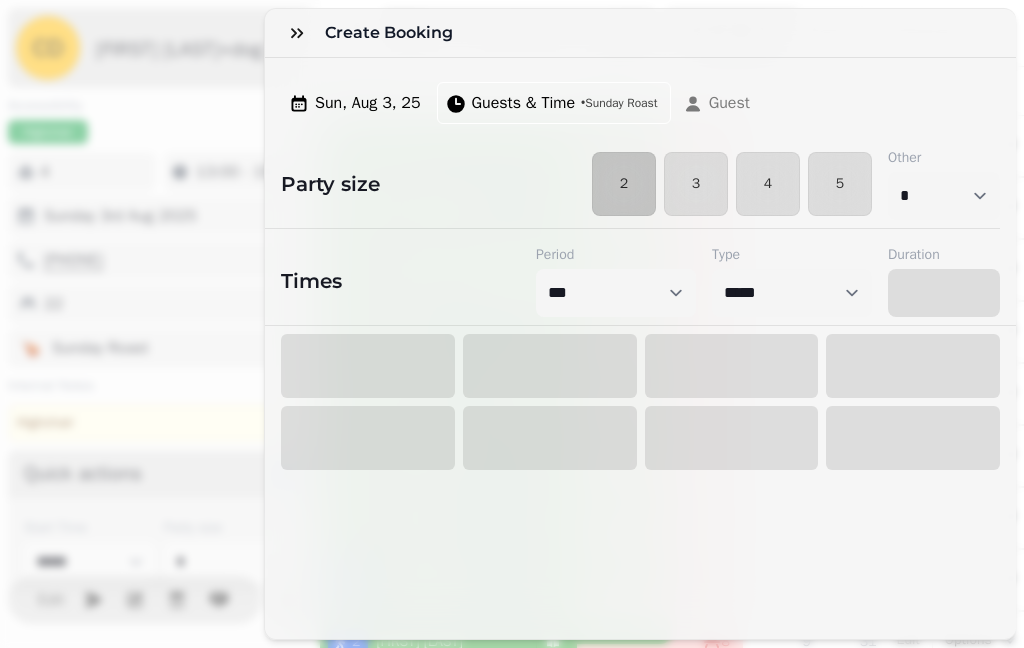 select on "****" 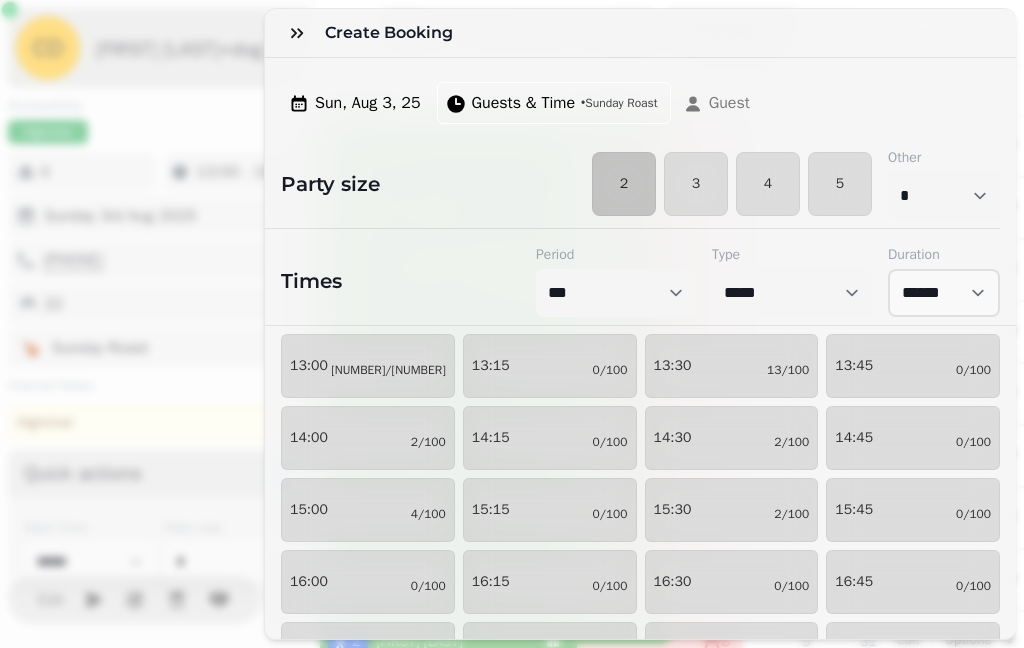 click on "[TIME] [NUMBER]/[NUMBER]" at bounding box center [368, 438] 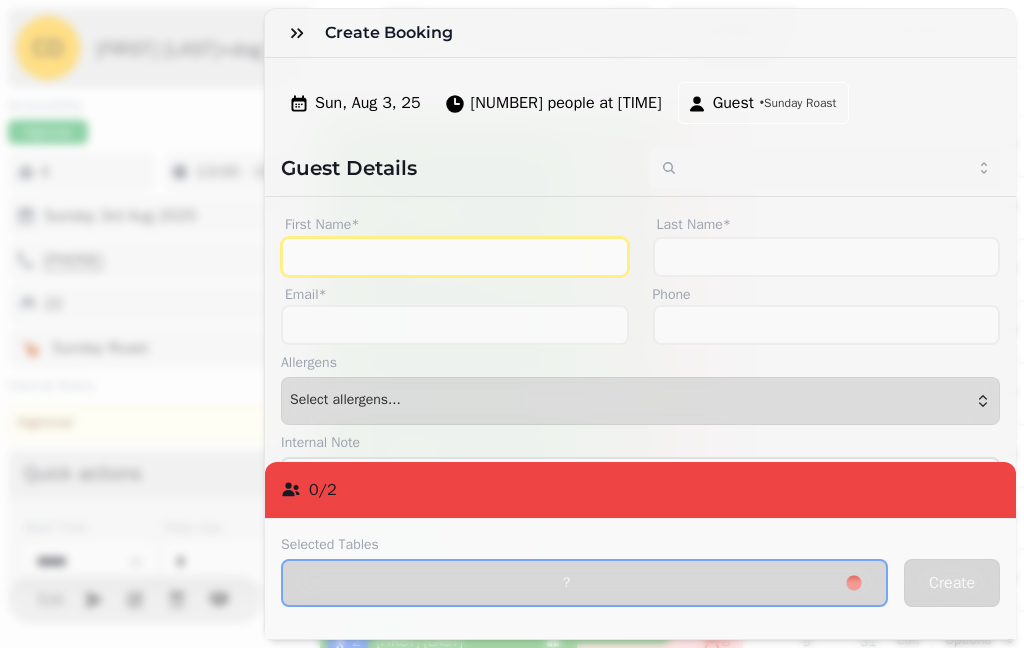 click on "First Name*" at bounding box center (455, 257) 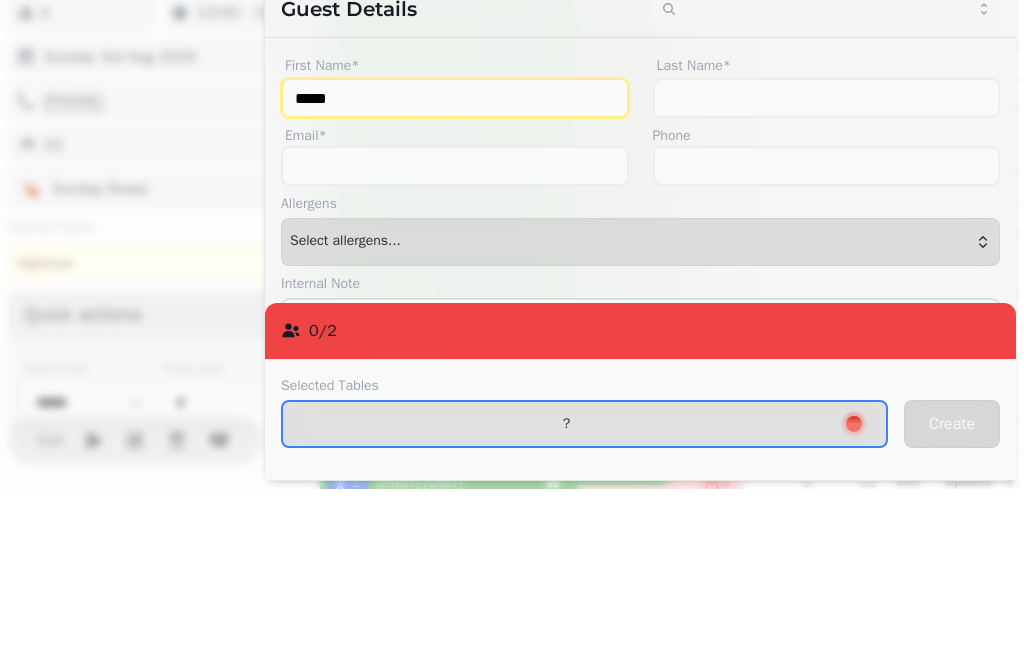 type on "*****" 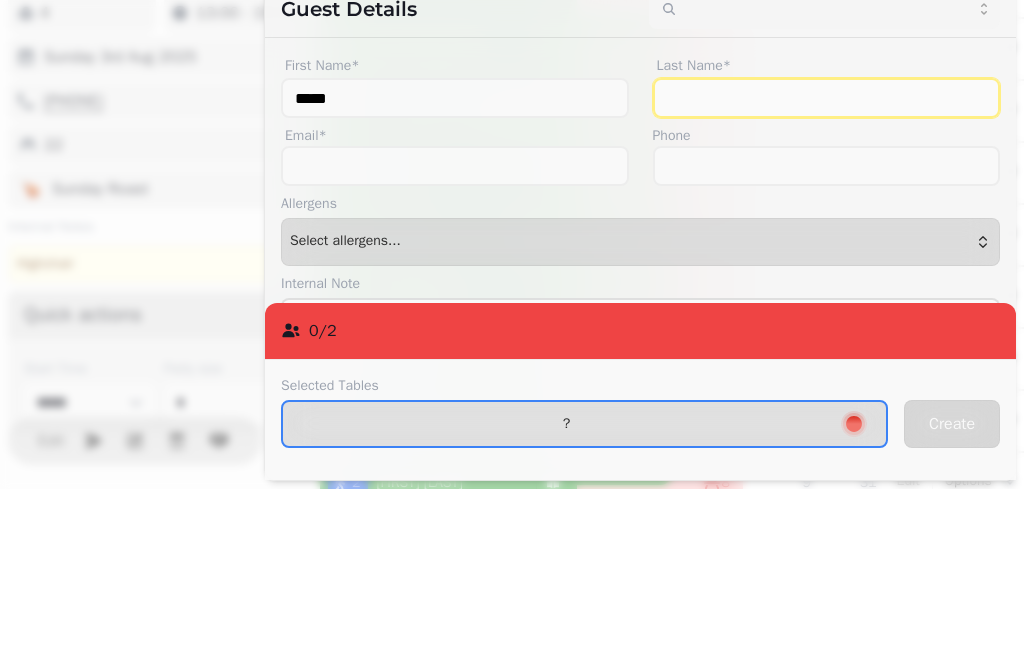 click on "Last Name*" at bounding box center [827, 257] 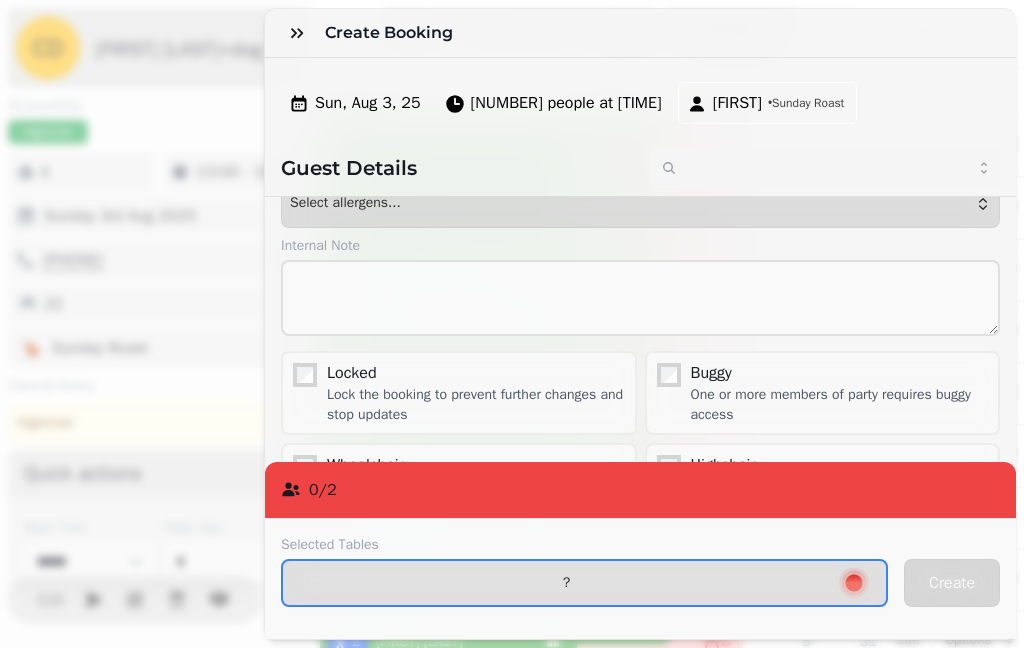 scroll, scrollTop: 185, scrollLeft: 0, axis: vertical 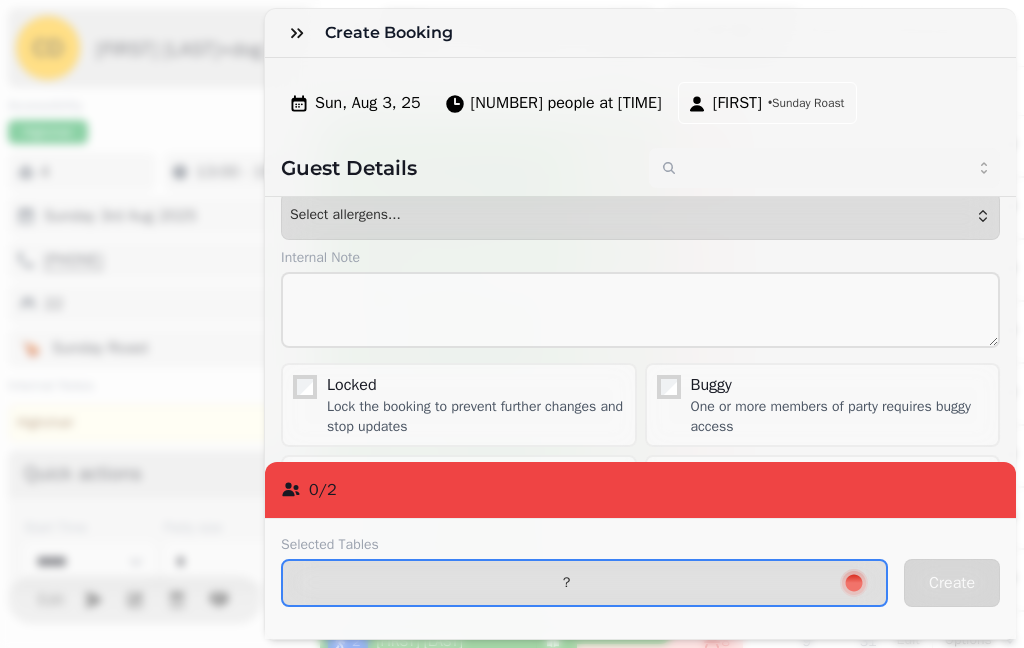 type on "*********" 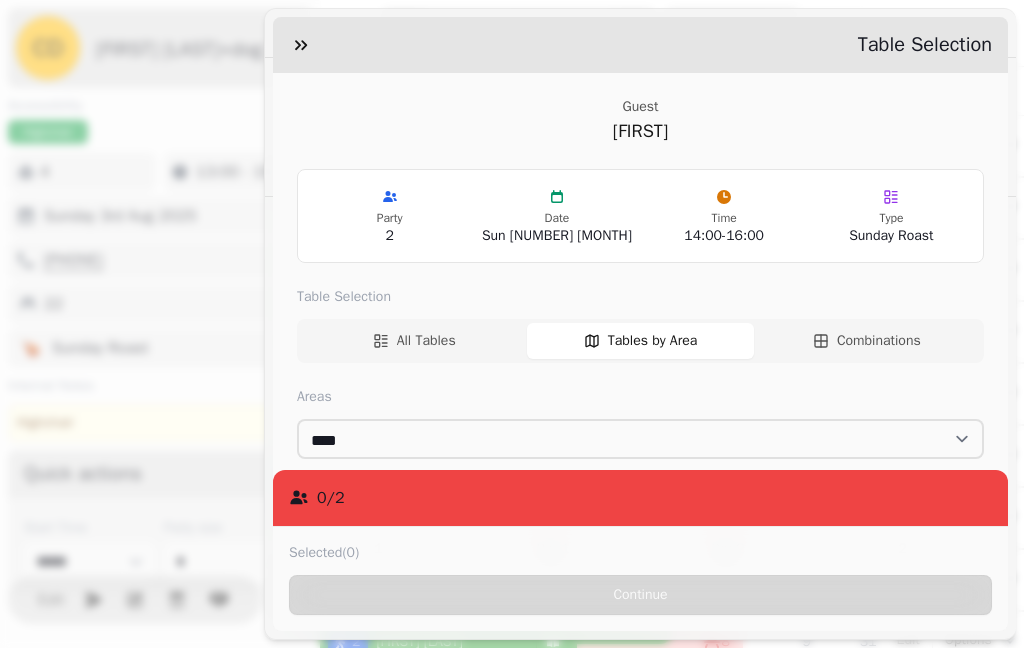 scroll, scrollTop: 1426, scrollLeft: 0, axis: vertical 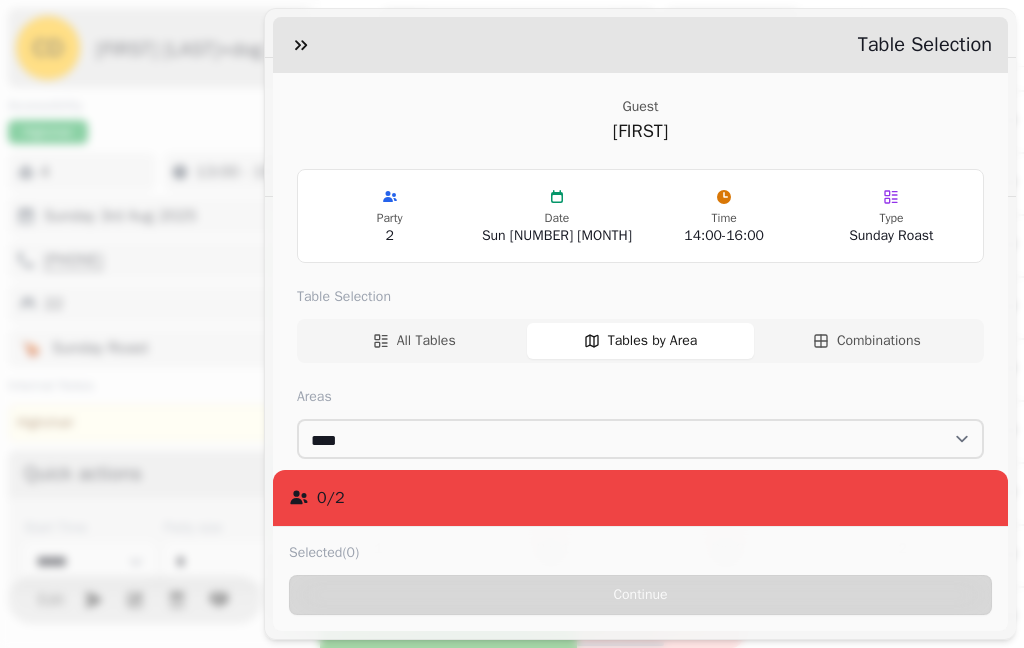 click on "All Tables" at bounding box center [414, 341] 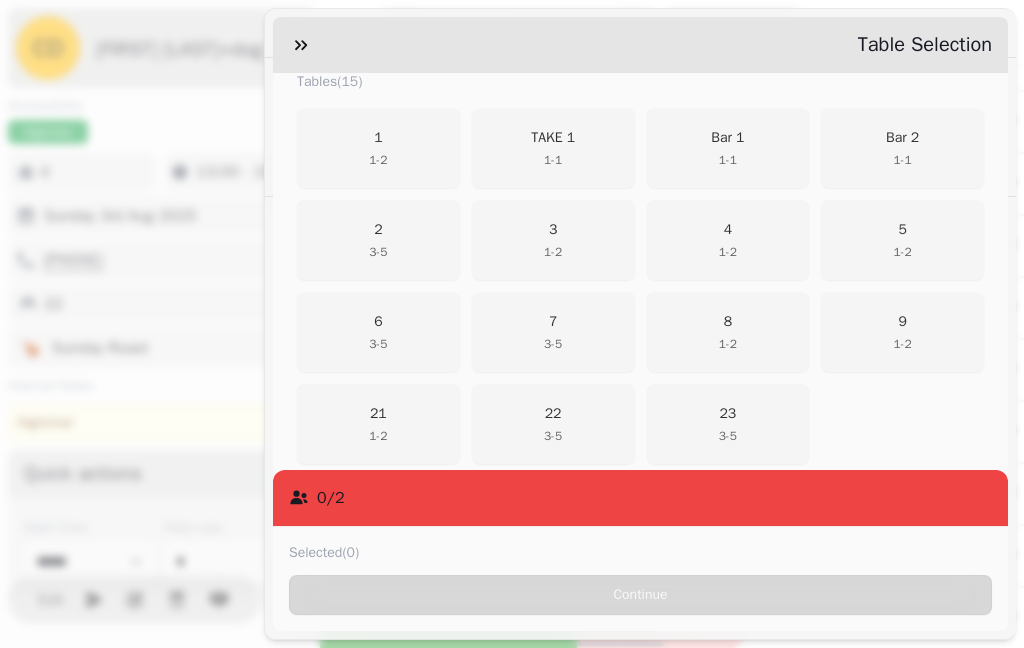 scroll, scrollTop: 315, scrollLeft: 0, axis: vertical 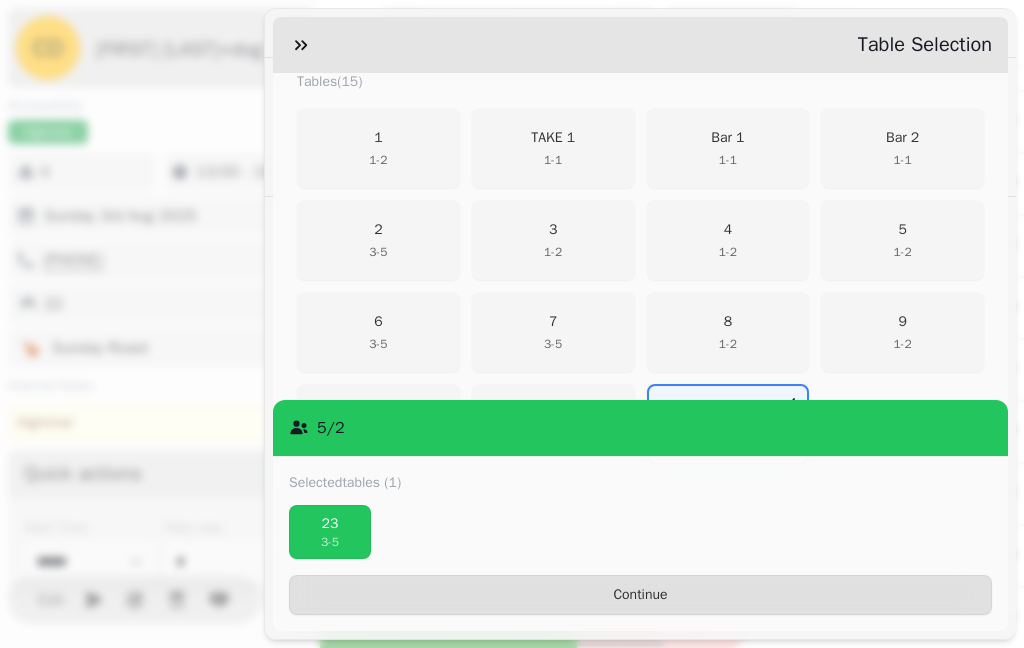 click on "Continue" at bounding box center [640, 595] 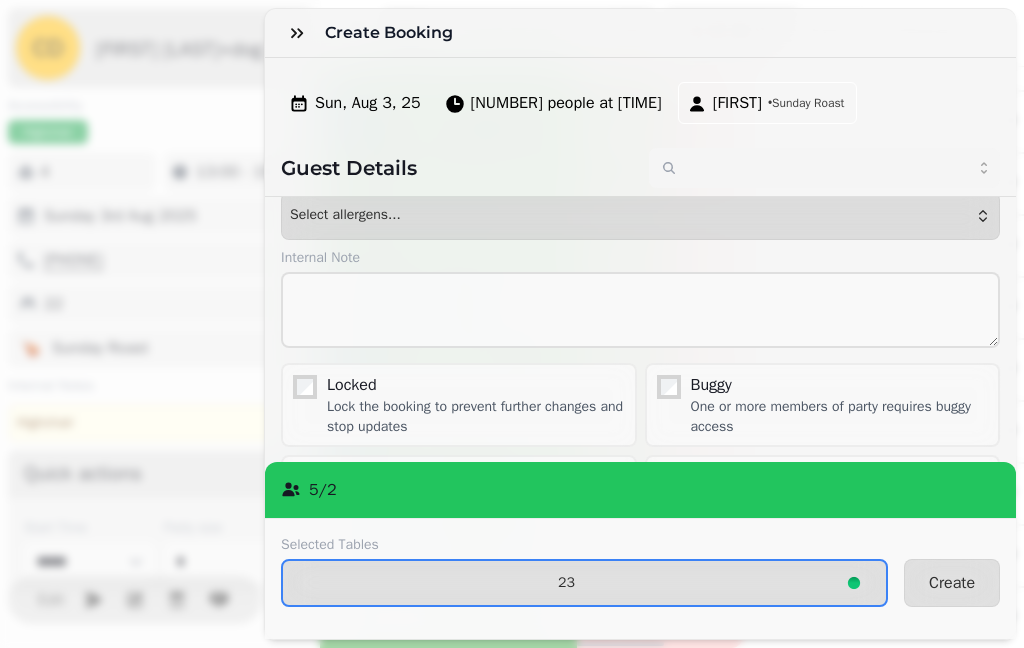 click on "Create" at bounding box center (952, 583) 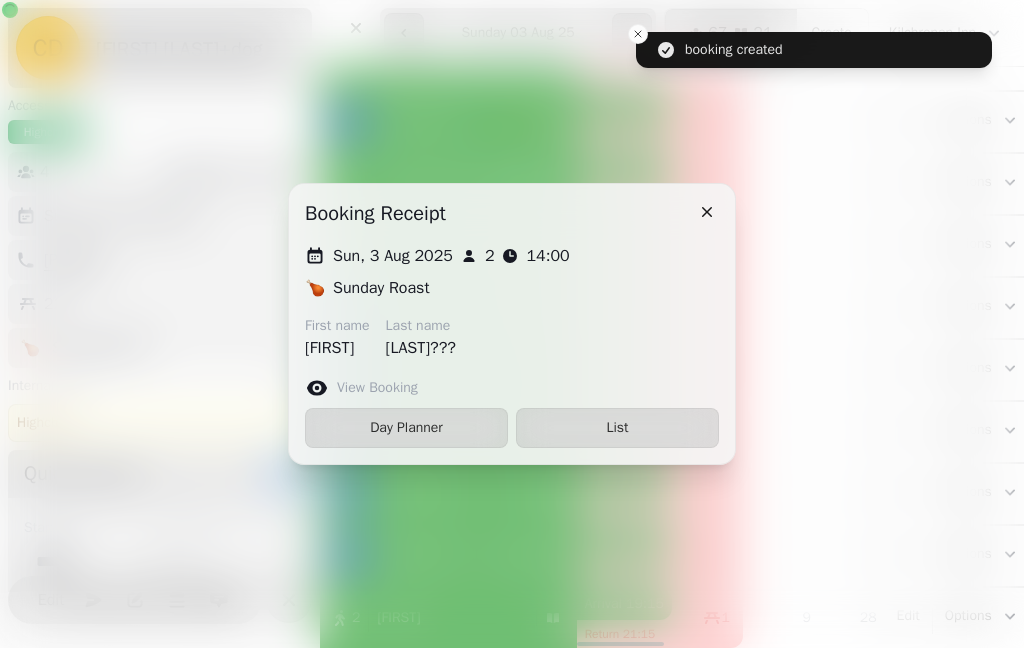 click on "List" at bounding box center (617, 428) 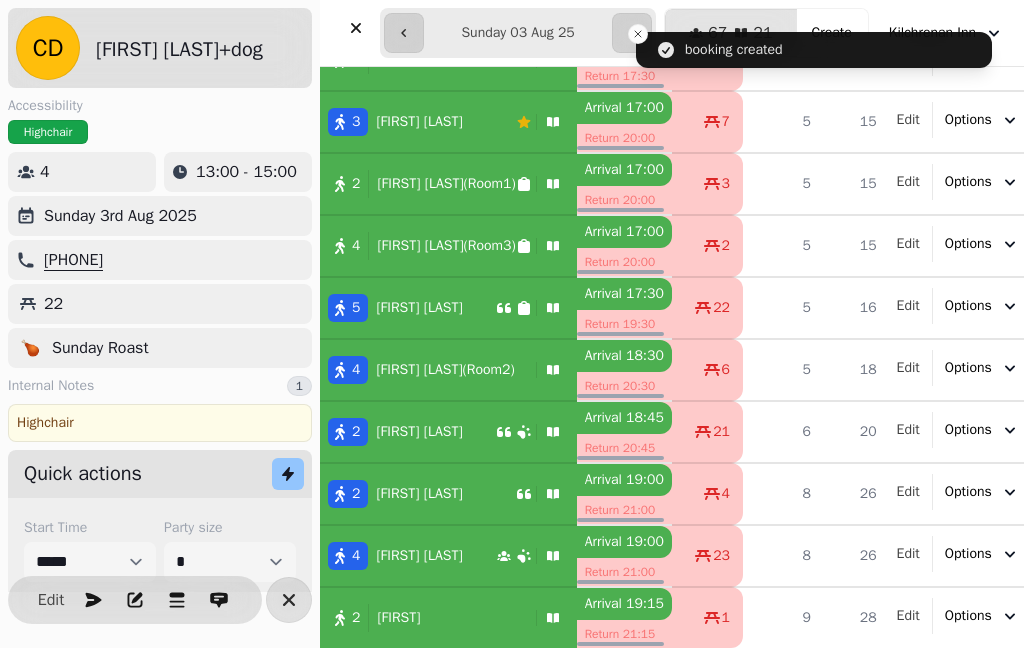 select on "*" 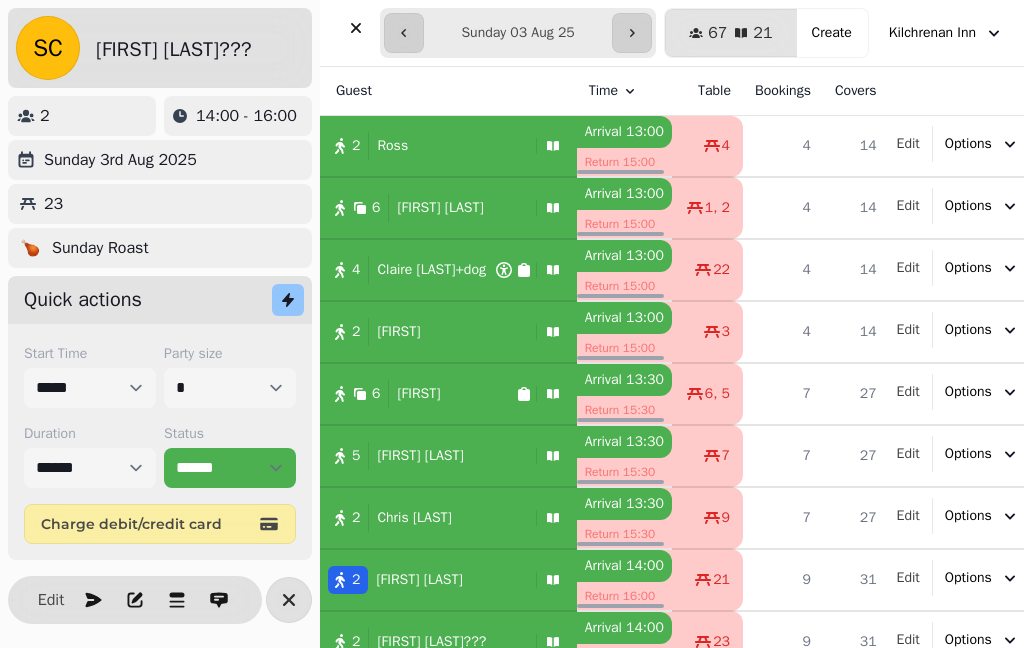 scroll, scrollTop: 0, scrollLeft: 0, axis: both 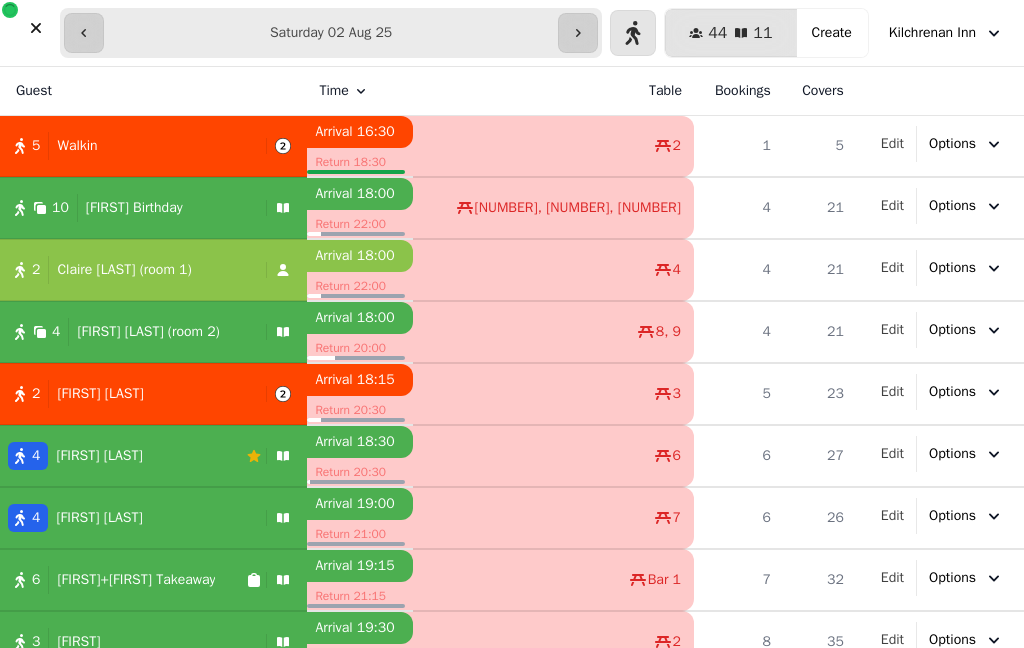 click at bounding box center [578, 33] 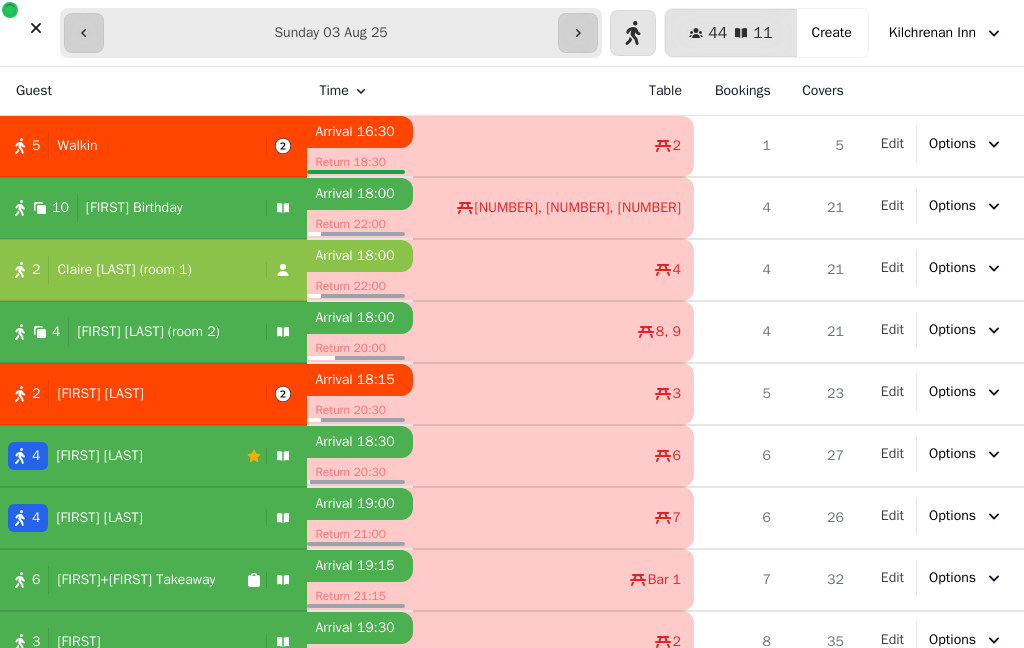 type on "**********" 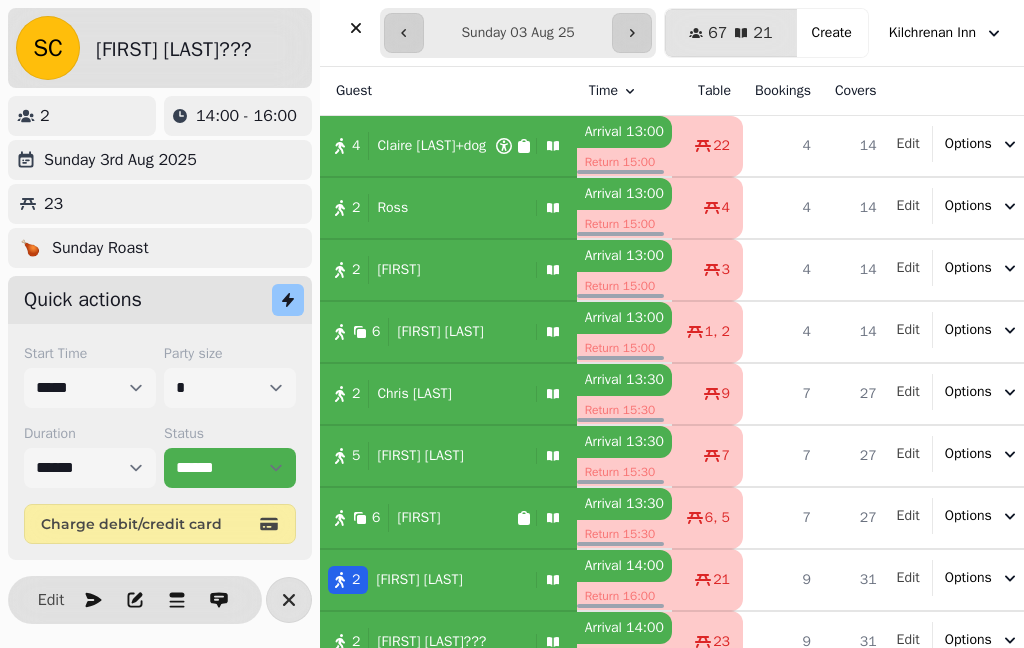 scroll, scrollTop: 0, scrollLeft: 0, axis: both 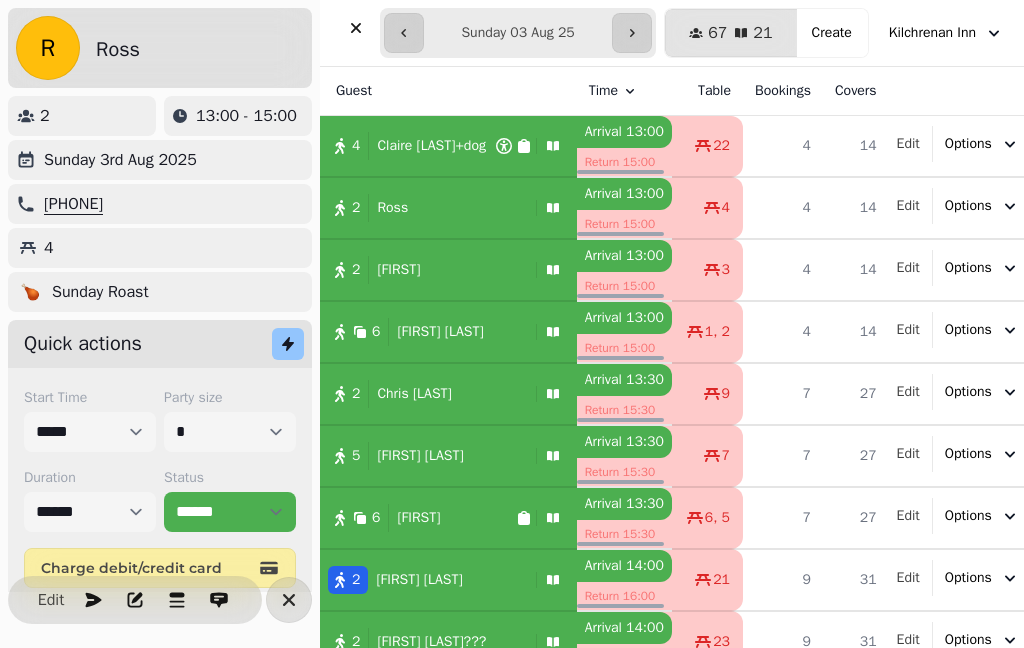 click on "Edit" at bounding box center [51, 600] 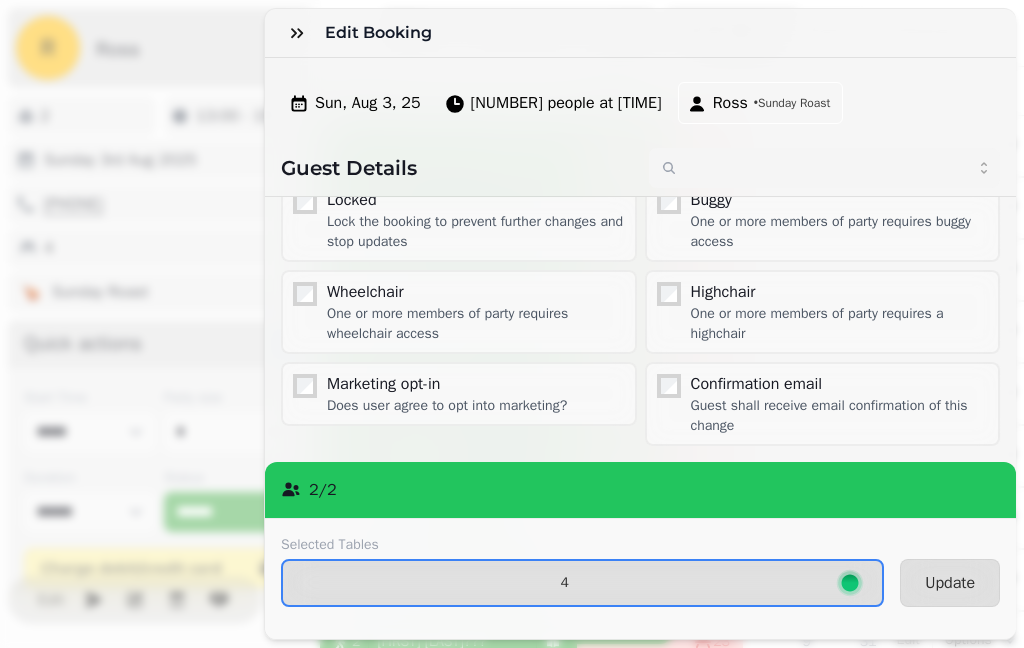 click on "4" at bounding box center [564, 583] 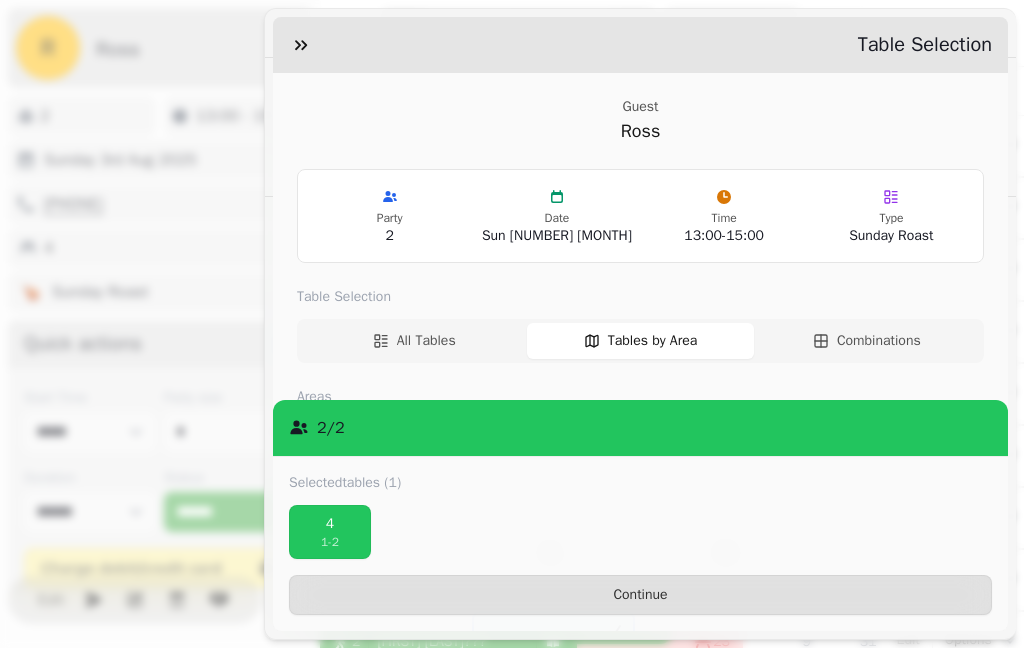 scroll, scrollTop: 255, scrollLeft: 0, axis: vertical 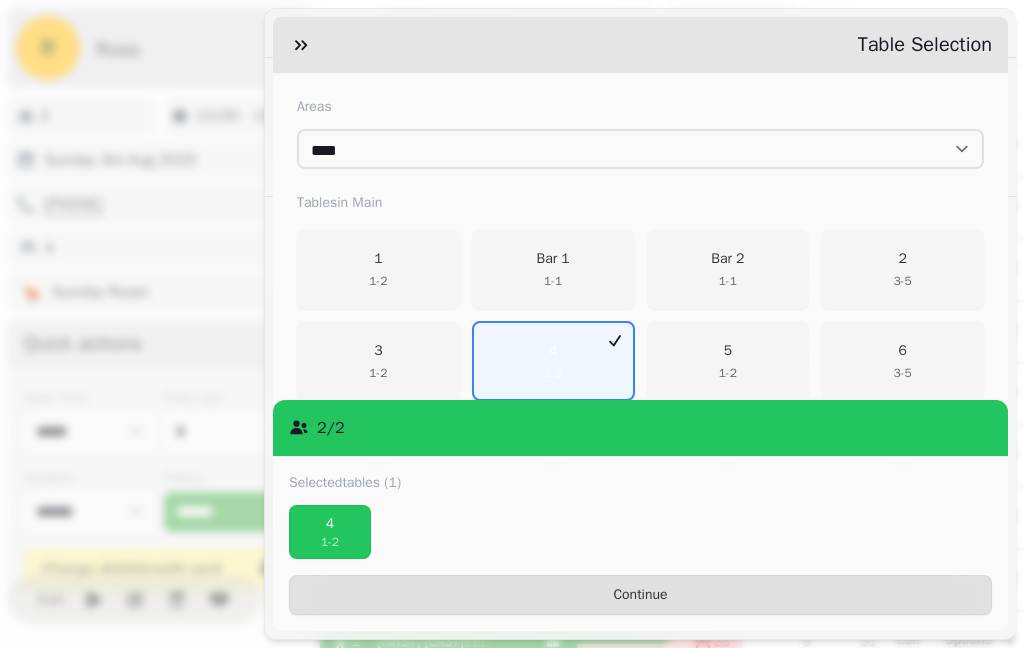click on "4" at bounding box center (330, 524) 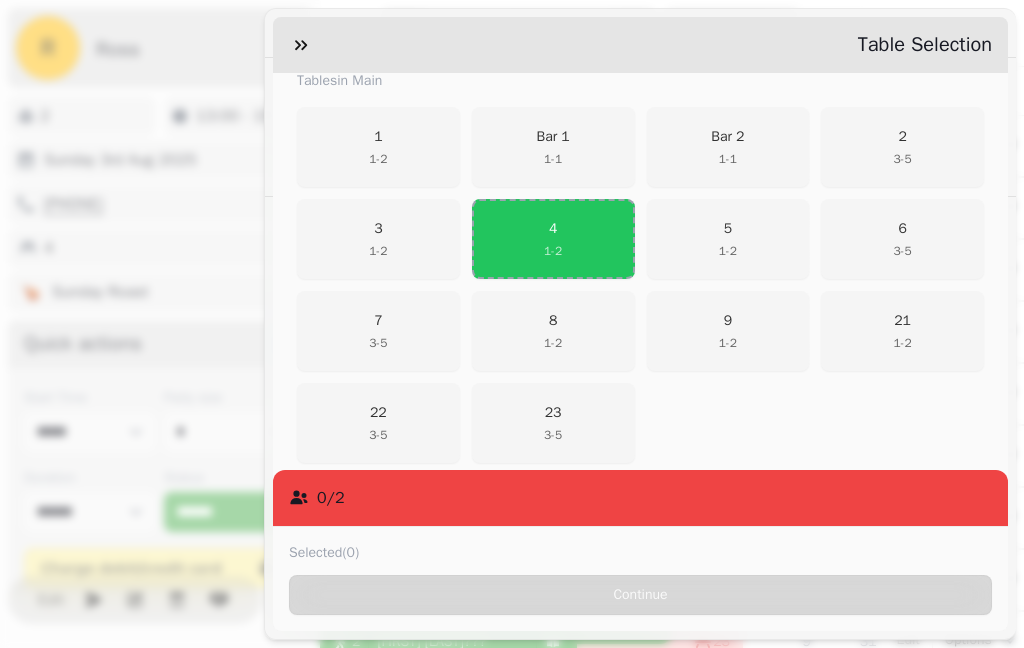 scroll, scrollTop: 411, scrollLeft: 0, axis: vertical 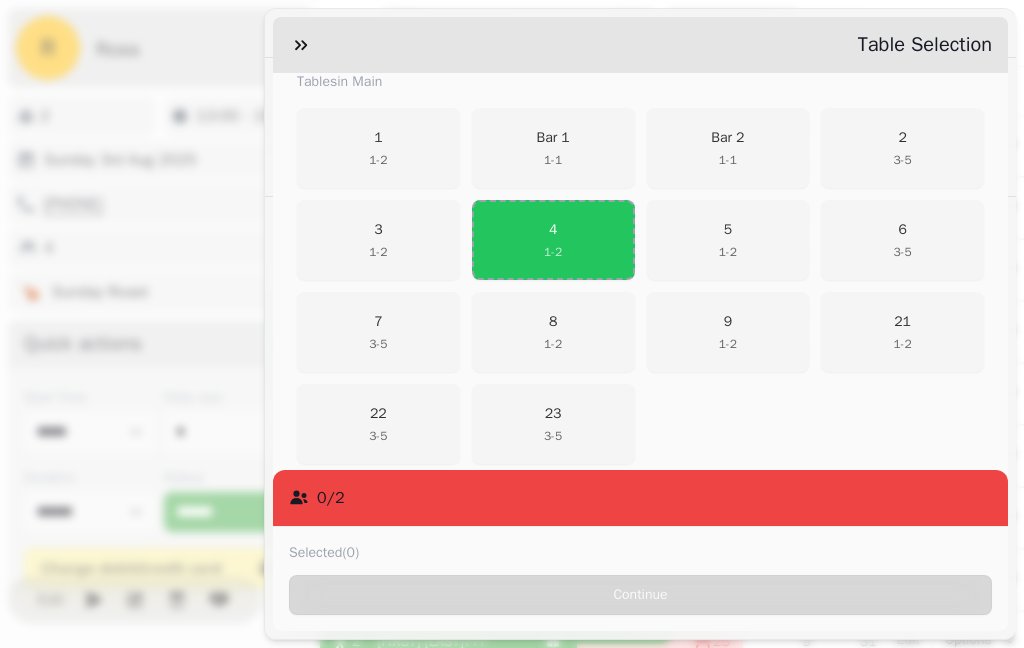 click on "[NUMBER] [NUMBER]  -  [NUMBER]" at bounding box center [553, 424] 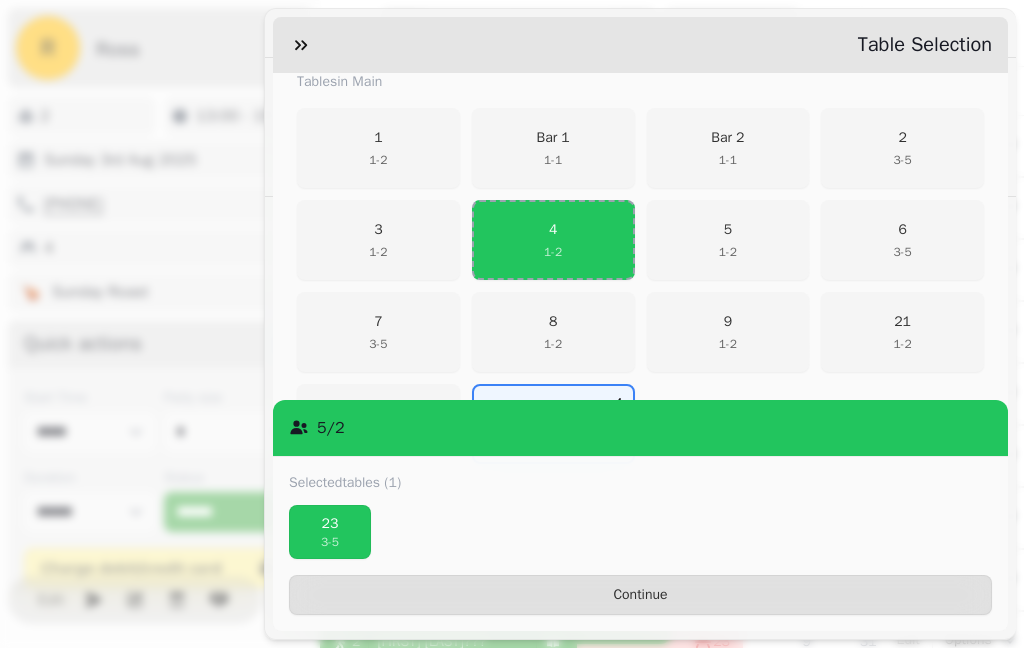 click on "Continue" at bounding box center (640, 595) 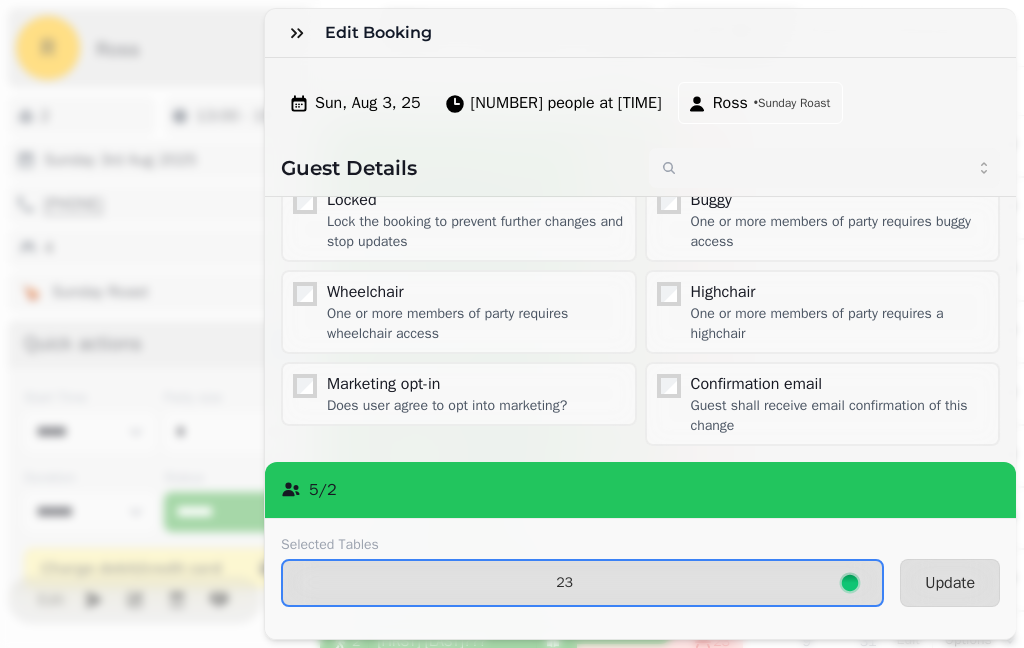 click on "Update" at bounding box center [950, 583] 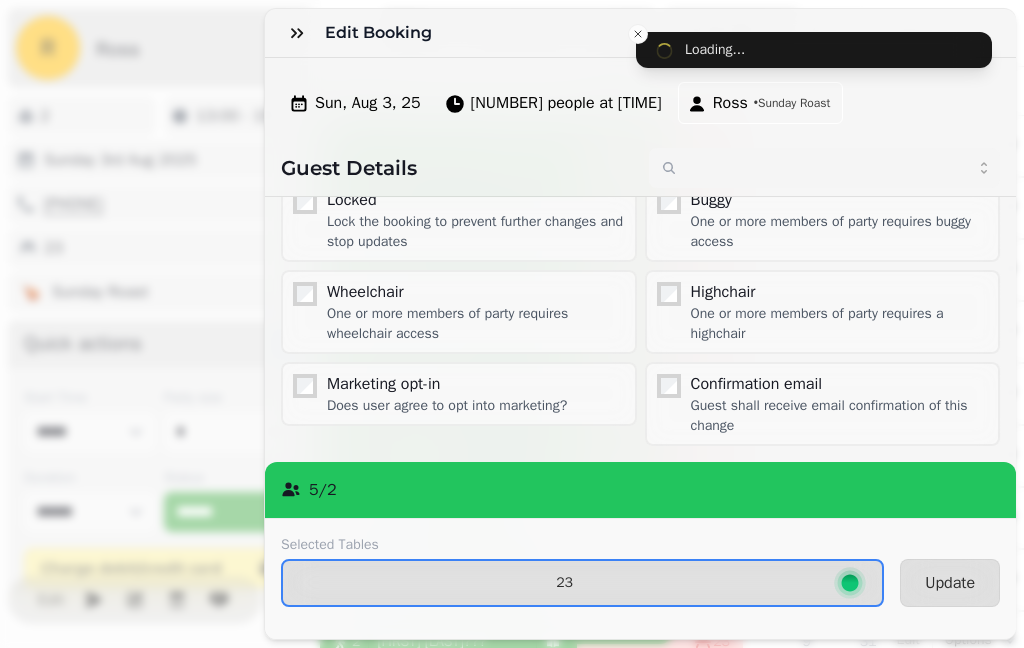 type on "*****" 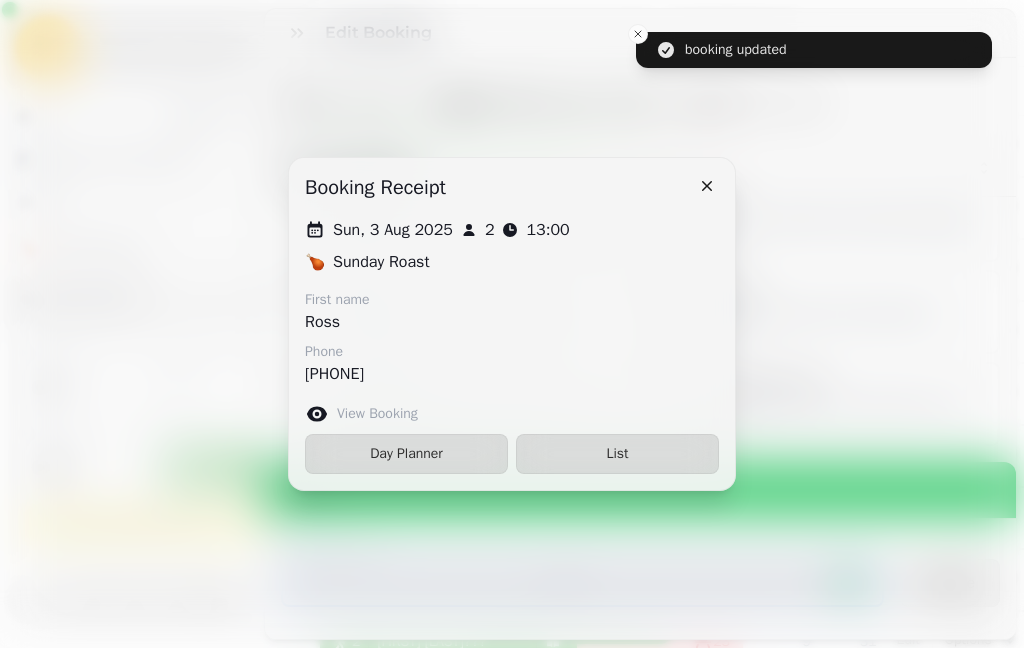 scroll, scrollTop: 0, scrollLeft: 0, axis: both 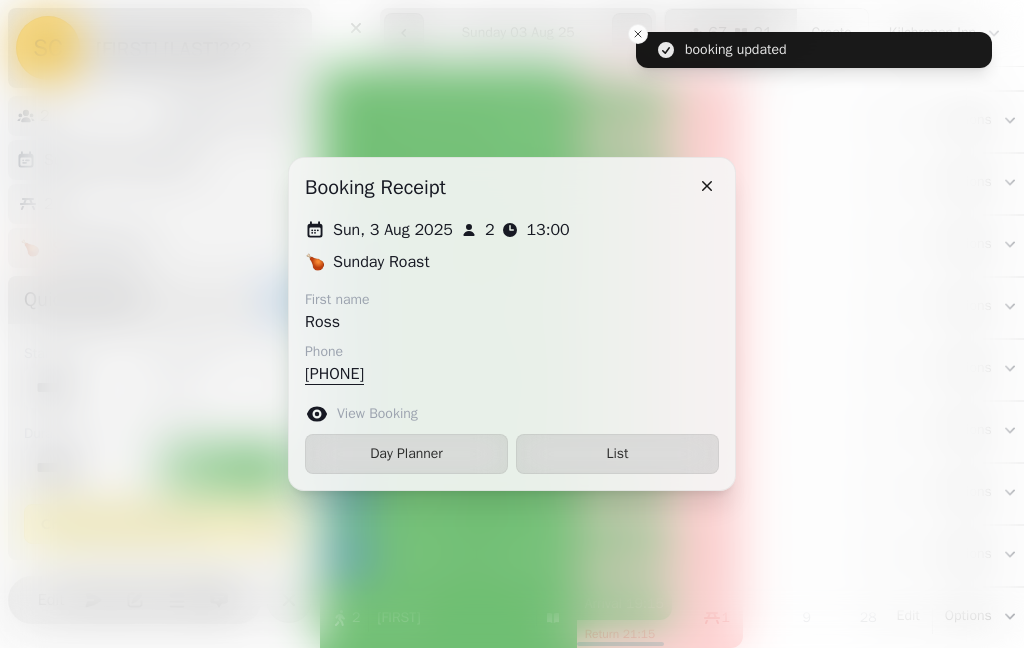 click on "List" at bounding box center [617, 454] 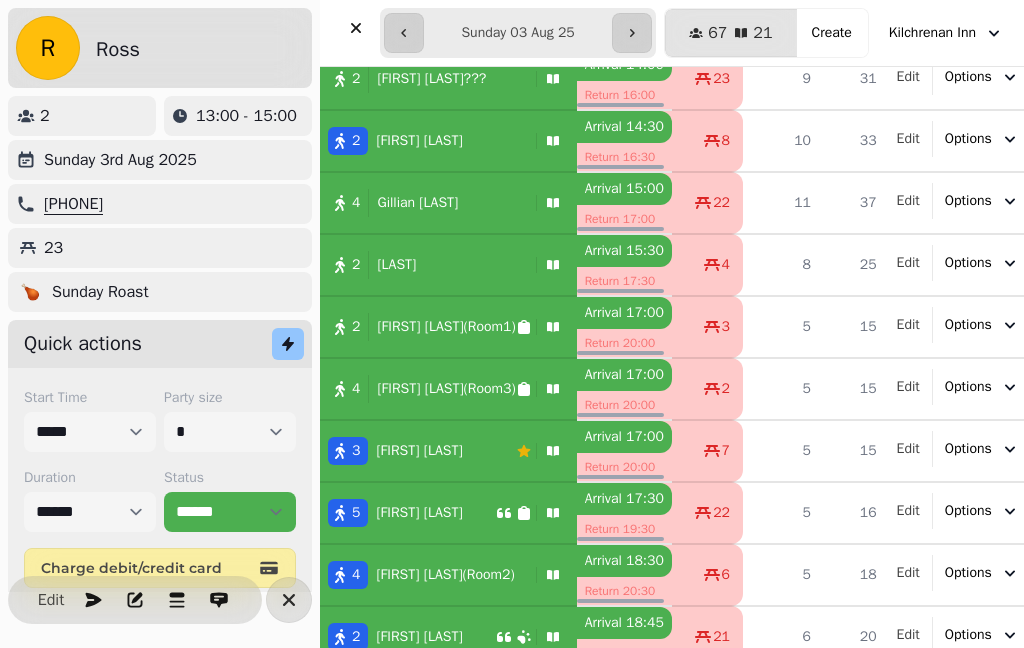 scroll, scrollTop: 565, scrollLeft: 0, axis: vertical 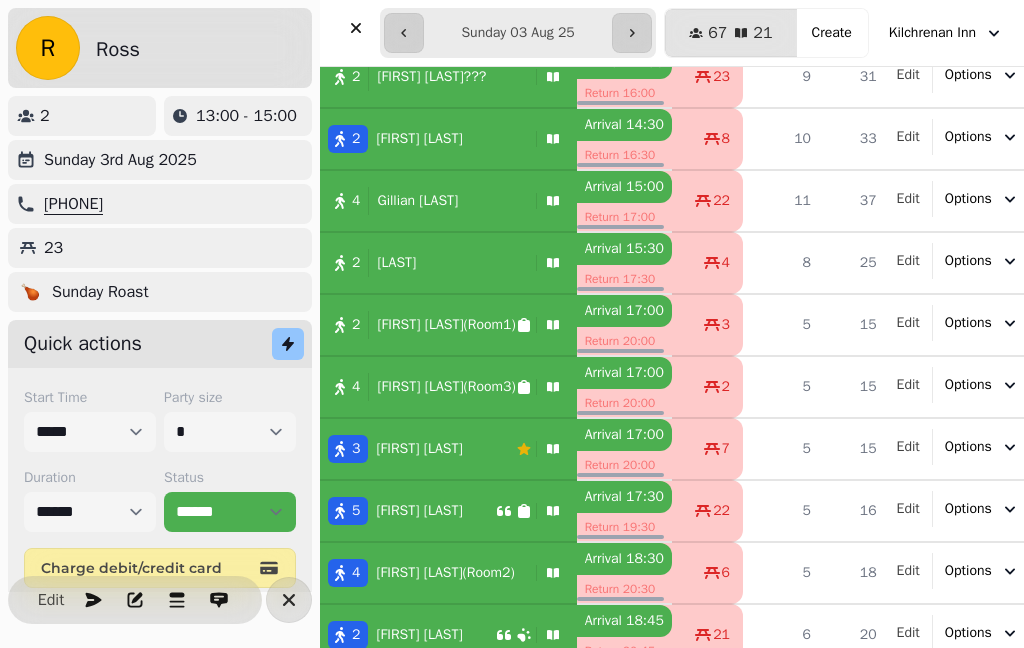 click on "[FIRST]   [LAST]???" at bounding box center (431, 77) 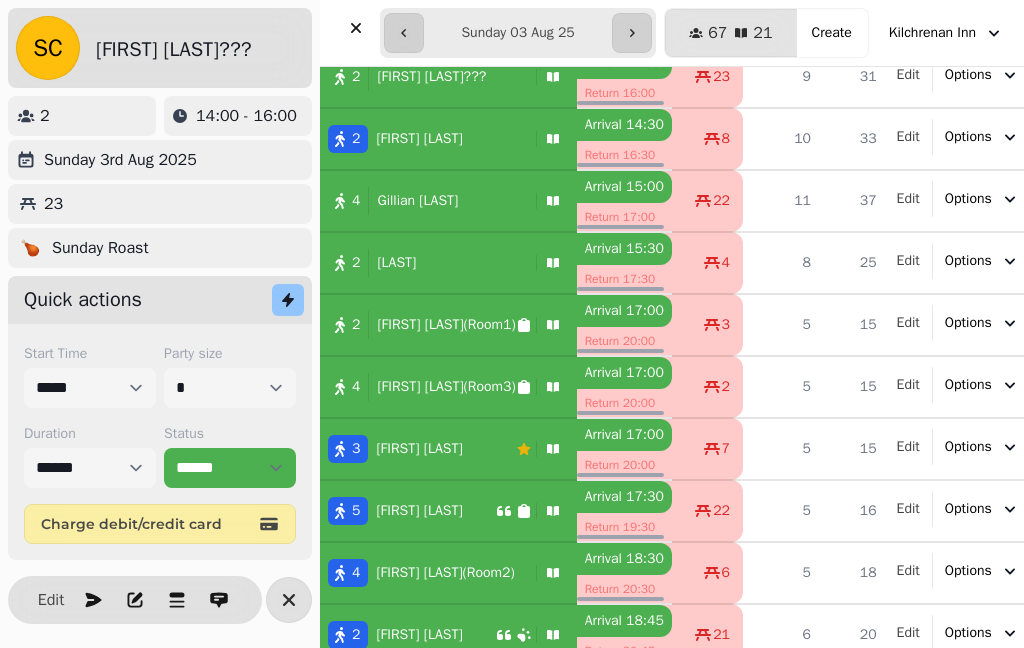 click on "Edit" at bounding box center [51, 600] 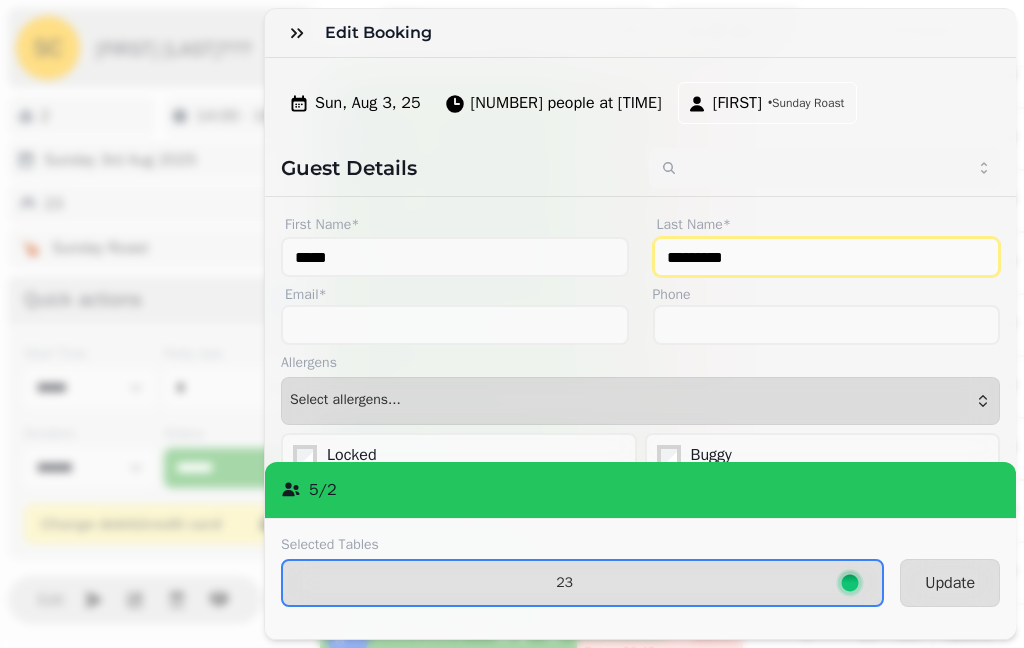 click on "*********" at bounding box center [827, 257] 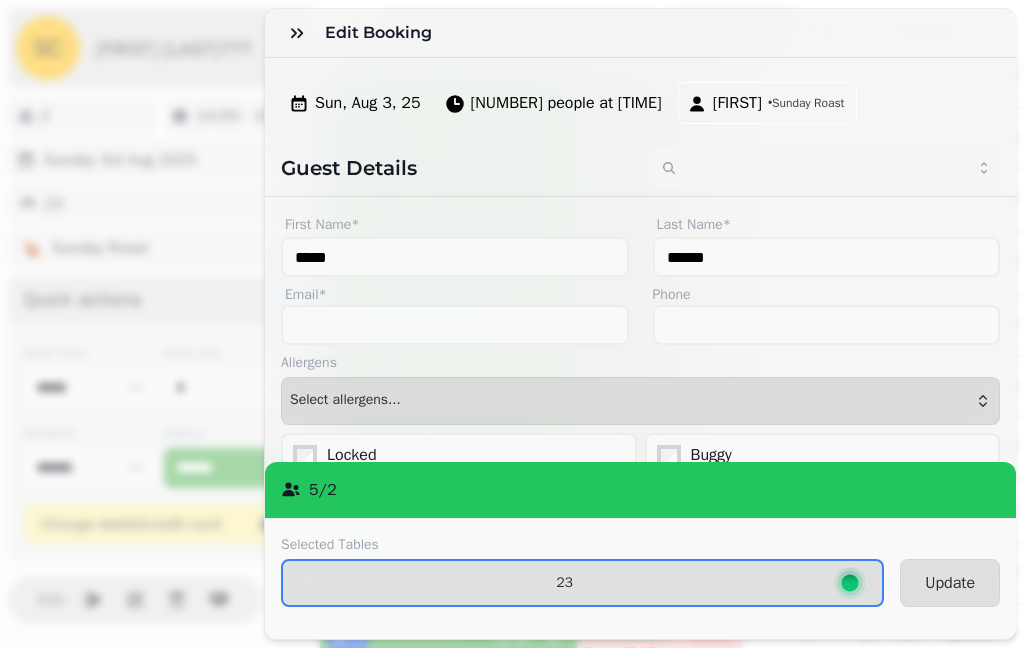 click on "23" at bounding box center (582, 583) 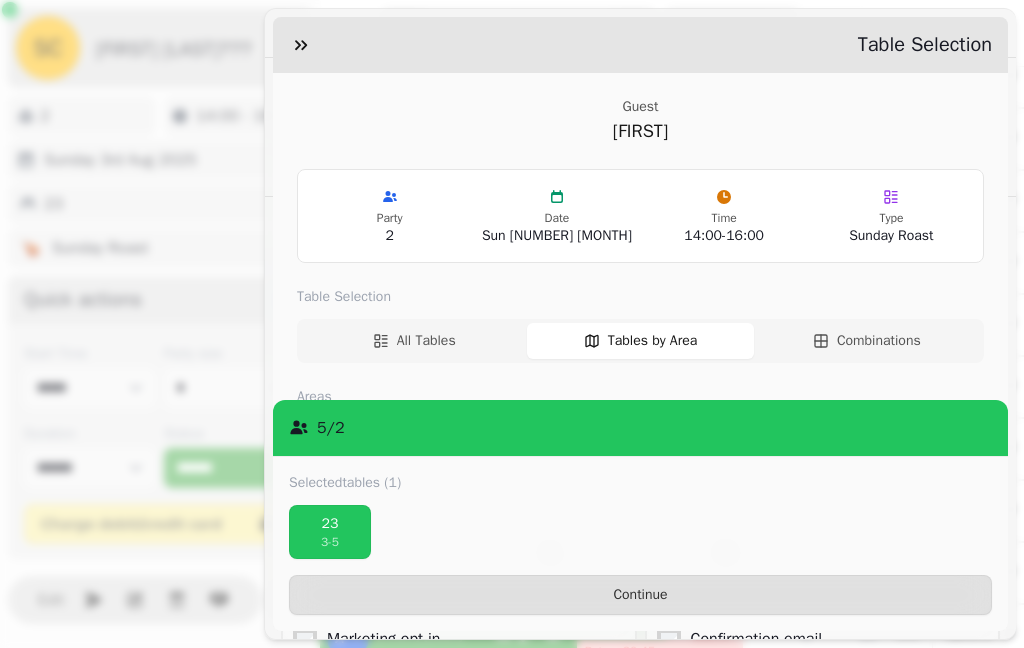 type on "*********" 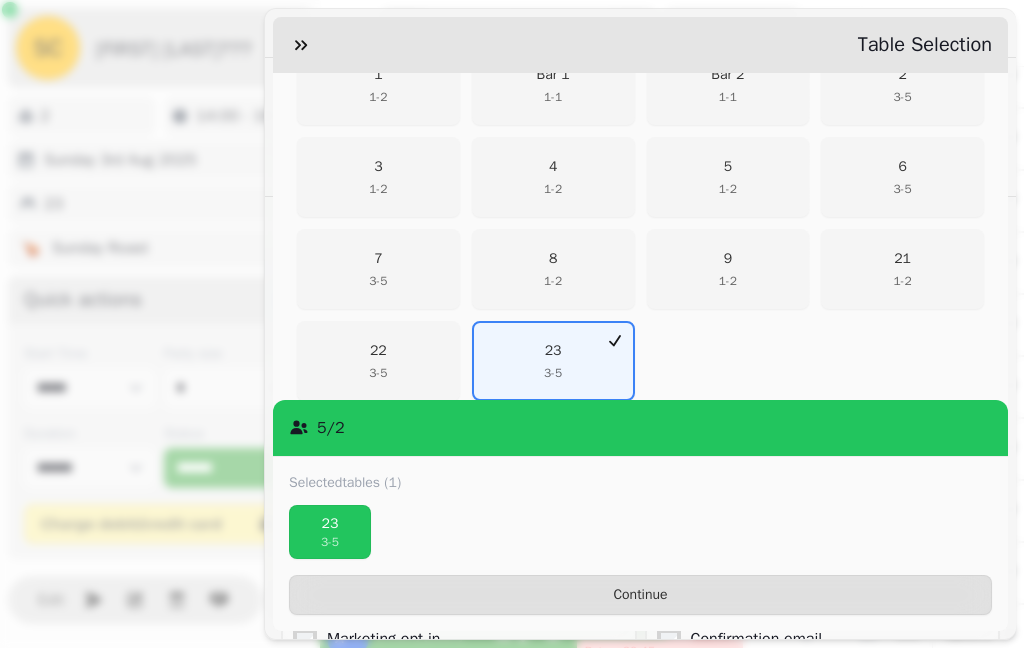 type on "****" 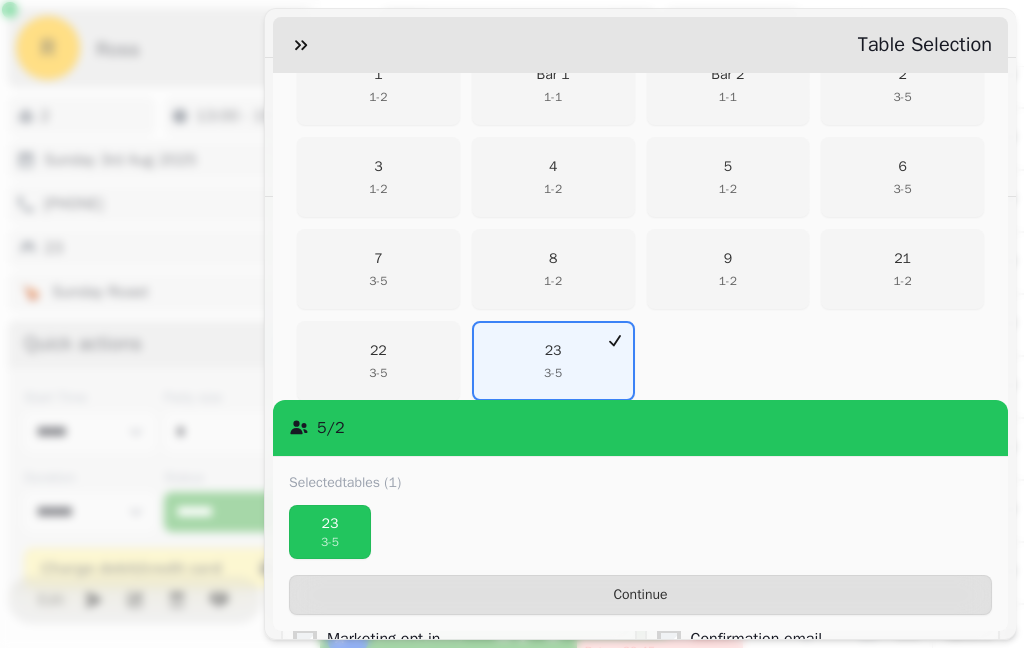 click on "23" at bounding box center [330, 524] 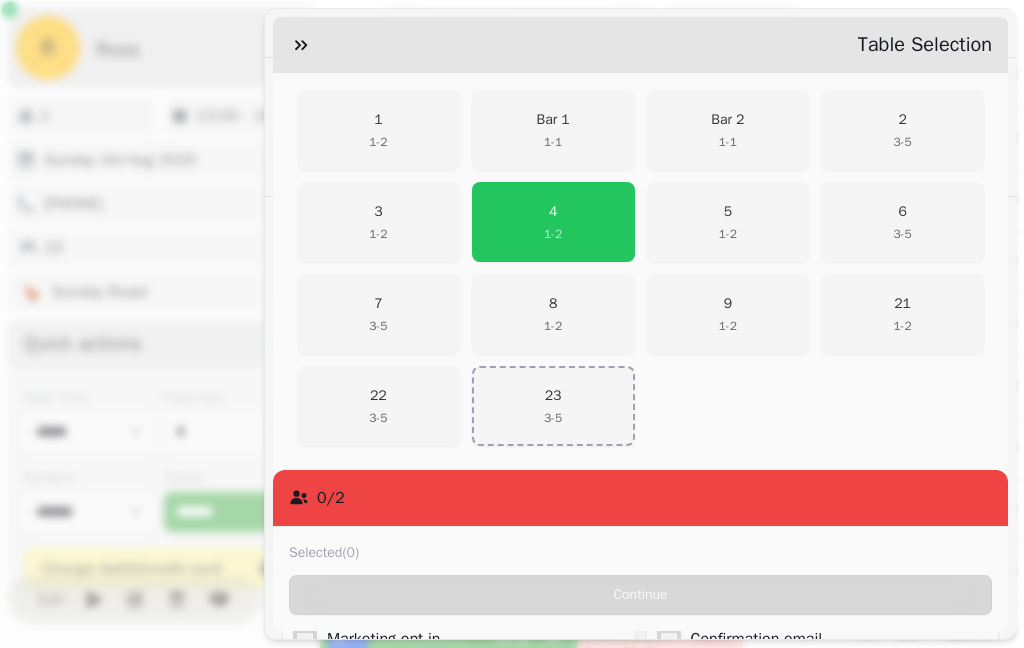scroll, scrollTop: 411, scrollLeft: 0, axis: vertical 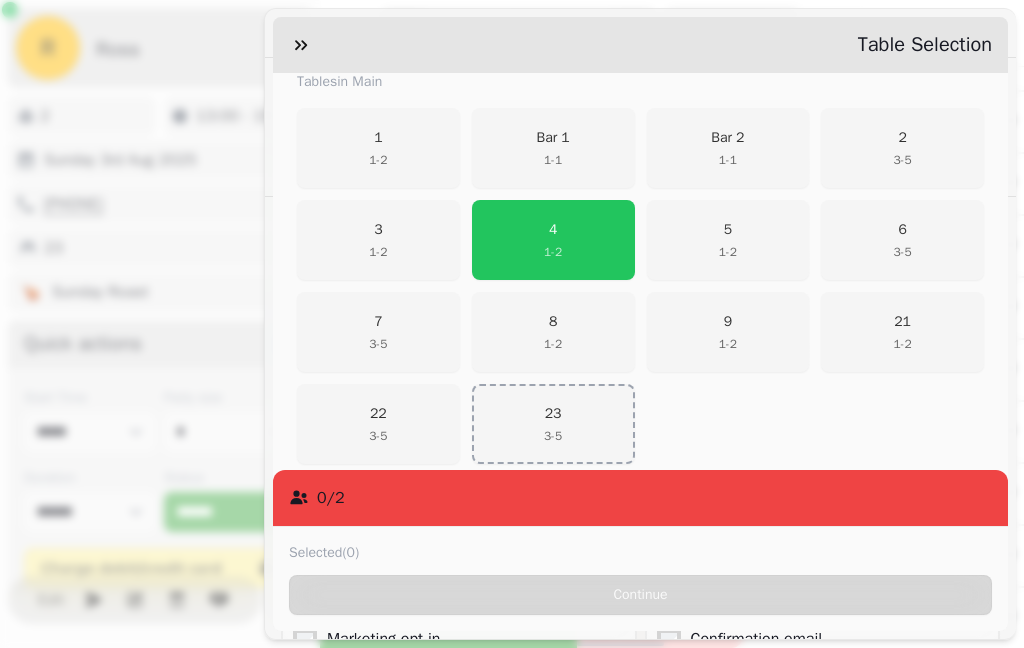 click on "[NUMBER] [NUMBER]  -  [NUMBER]" at bounding box center [553, 240] 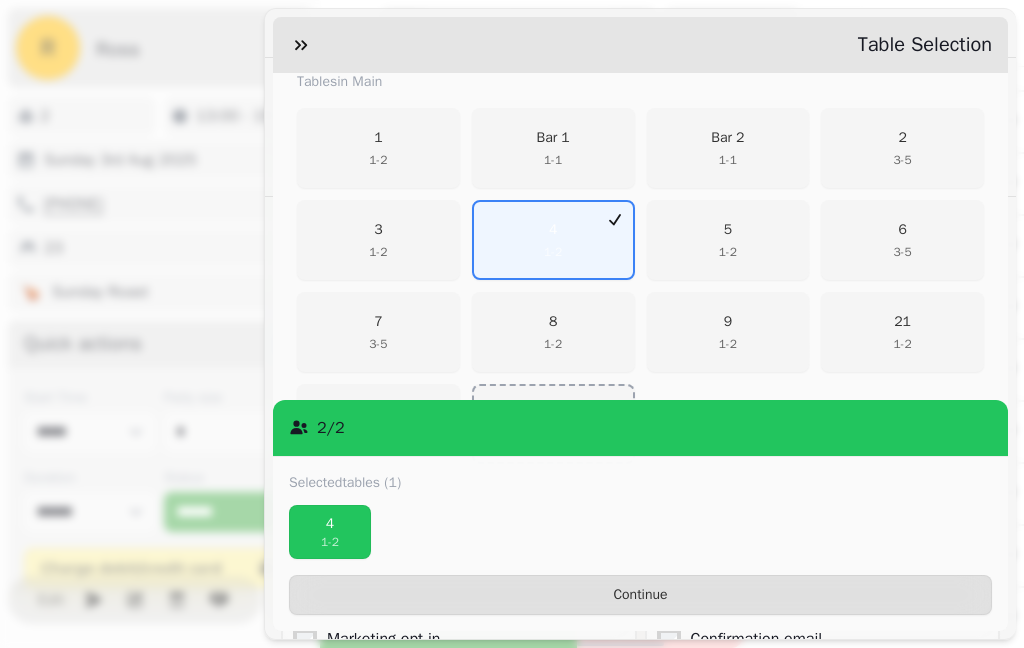 click on "Continue" at bounding box center [640, 595] 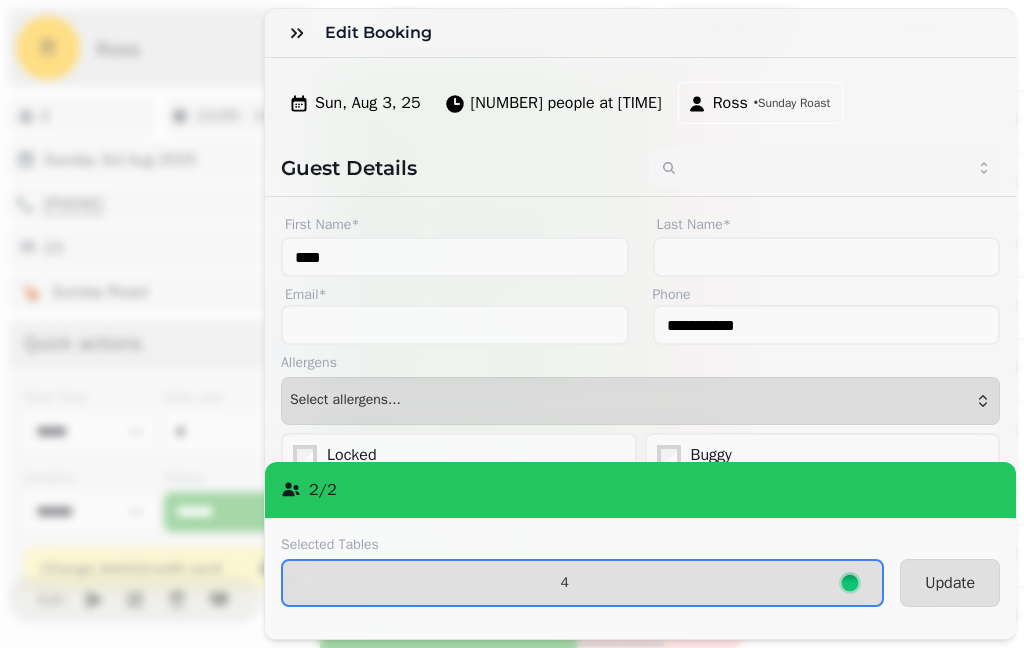 click on "Update" at bounding box center (950, 583) 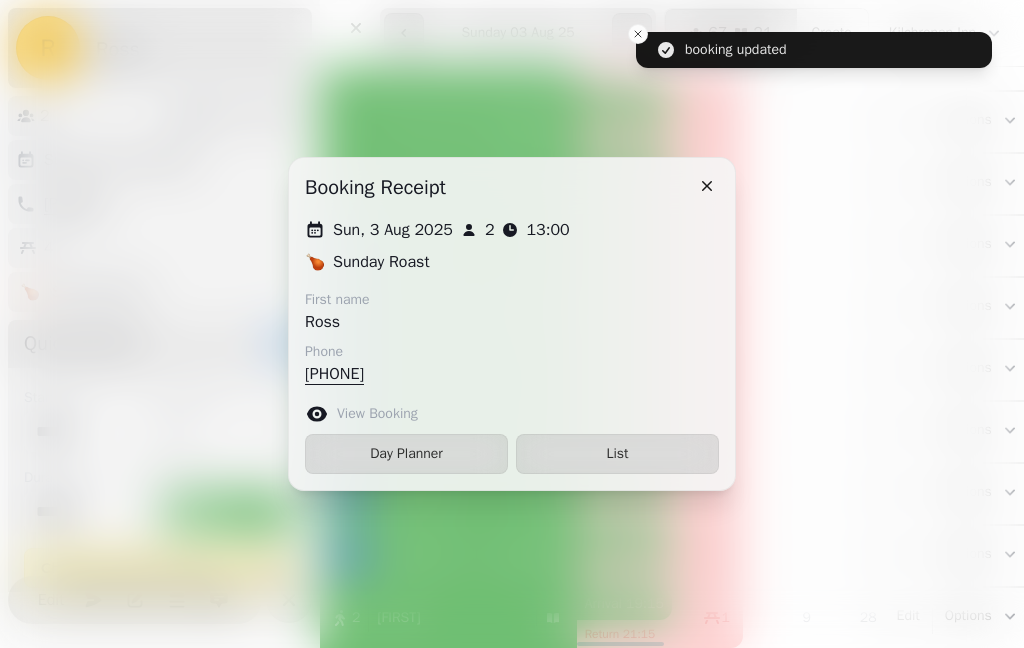 click on "List" at bounding box center (617, 454) 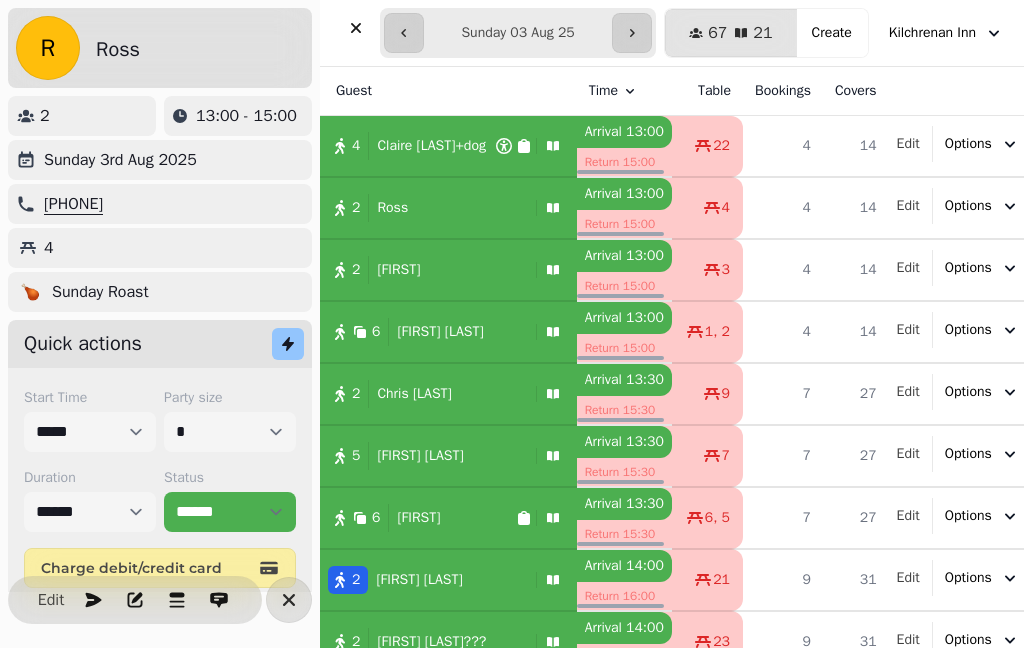 scroll, scrollTop: 0, scrollLeft: 0, axis: both 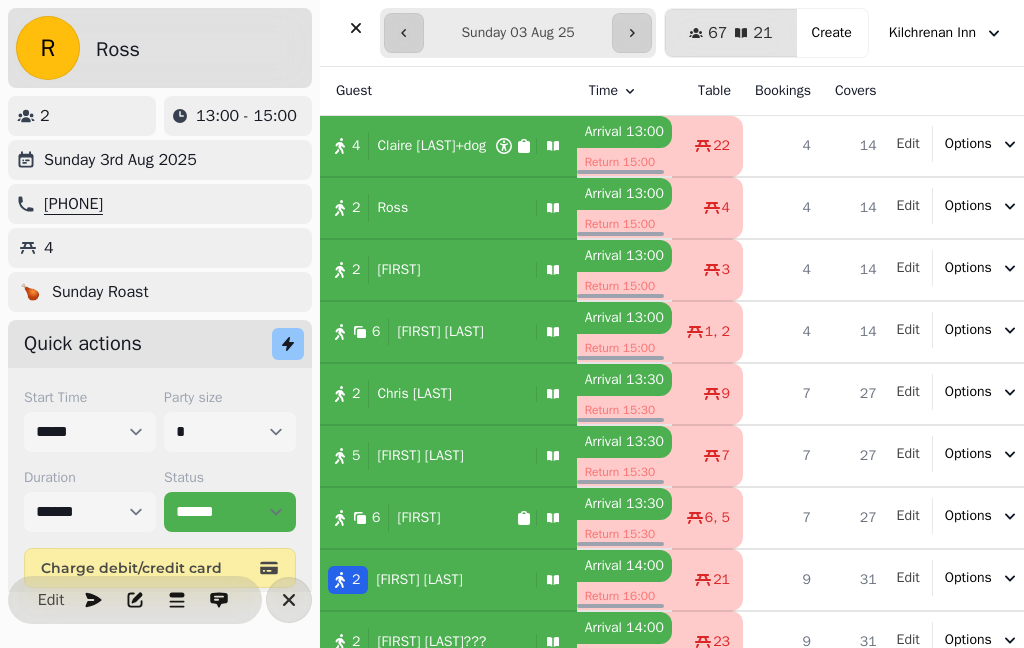 click on "[NUMBER] [LAST]" at bounding box center (424, 208) 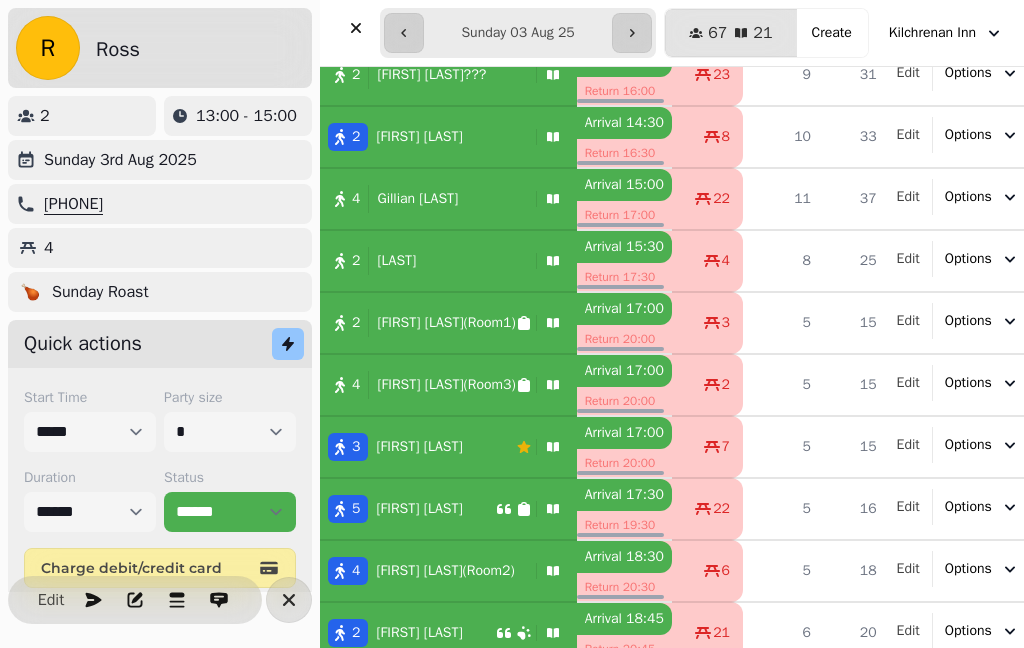 scroll, scrollTop: 568, scrollLeft: 0, axis: vertical 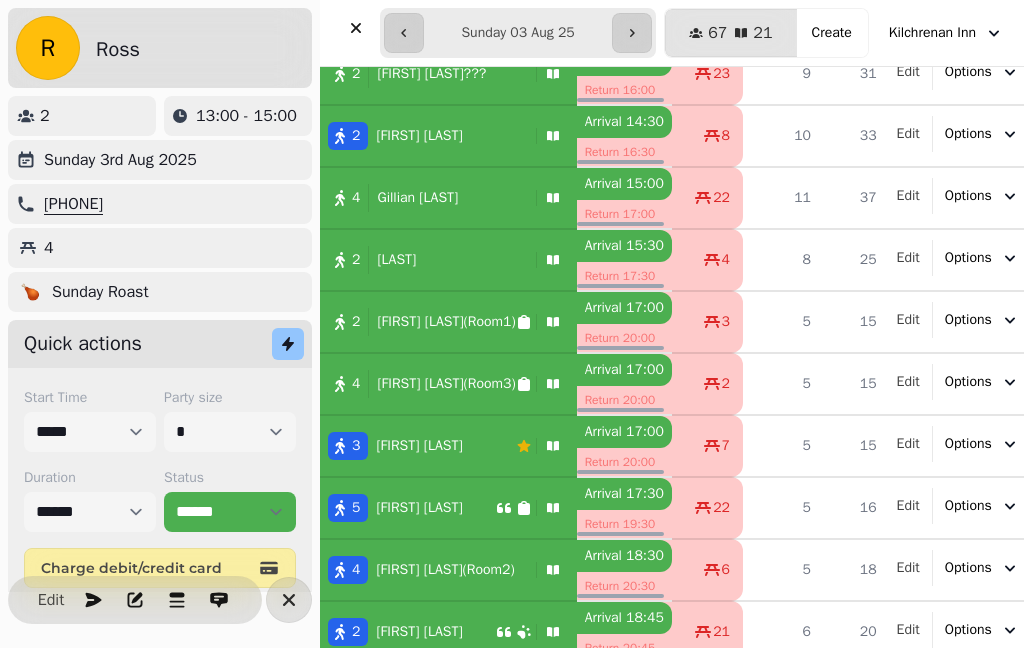 click on "[FIRST]   [LAST]???" at bounding box center (427, 74) 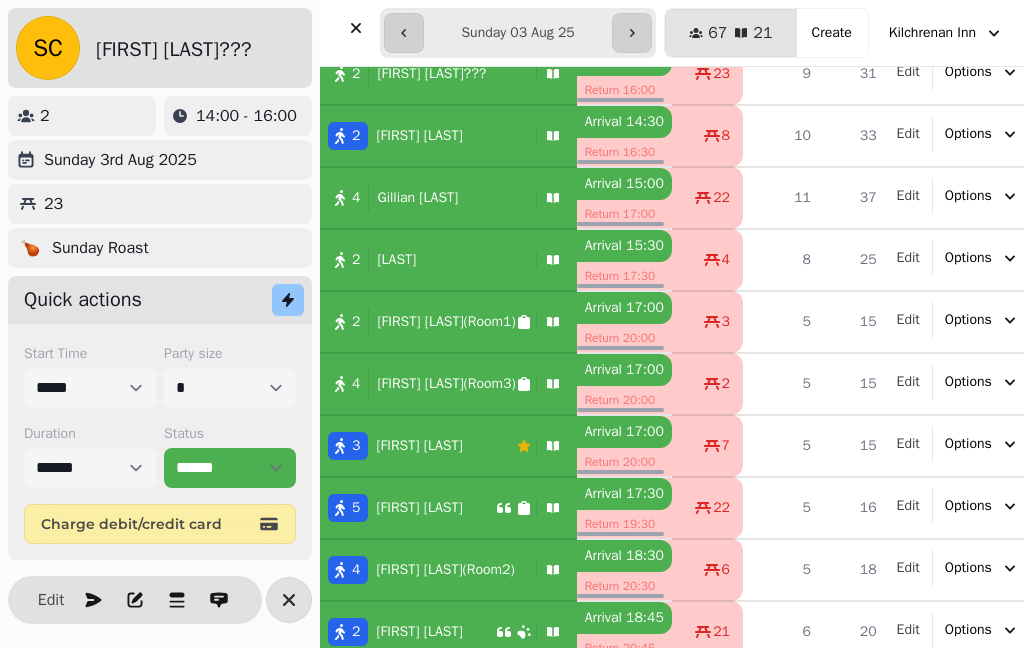 click on "Edit" at bounding box center (51, 600) 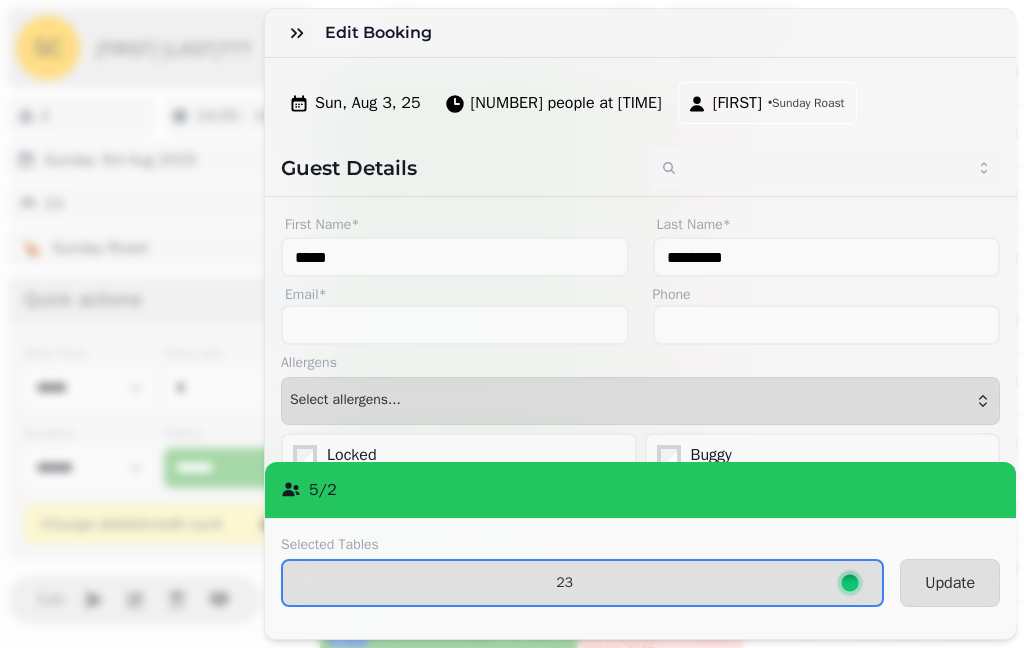 click on "23" at bounding box center (564, 583) 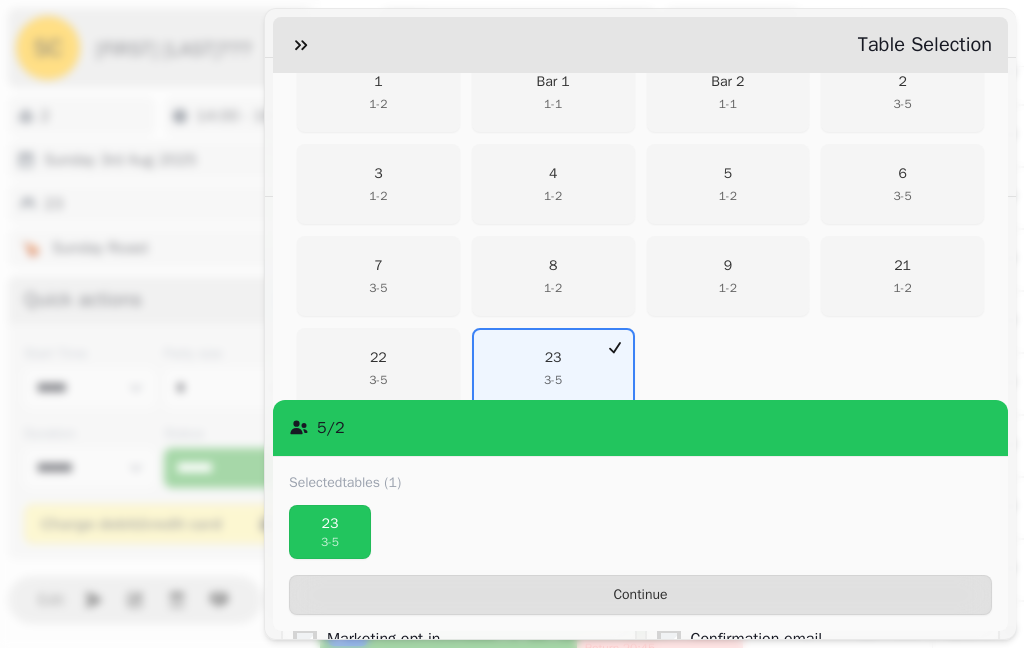 scroll, scrollTop: 474, scrollLeft: 0, axis: vertical 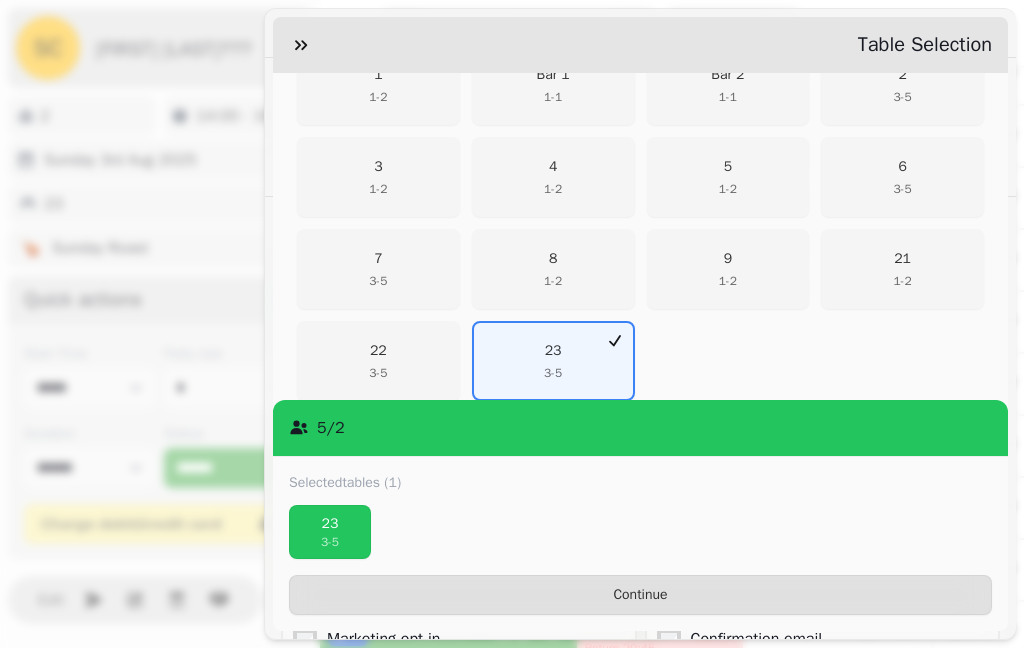 click on "[NUMBER] [NUMBER]  -  [NUMBER]" at bounding box center (553, 177) 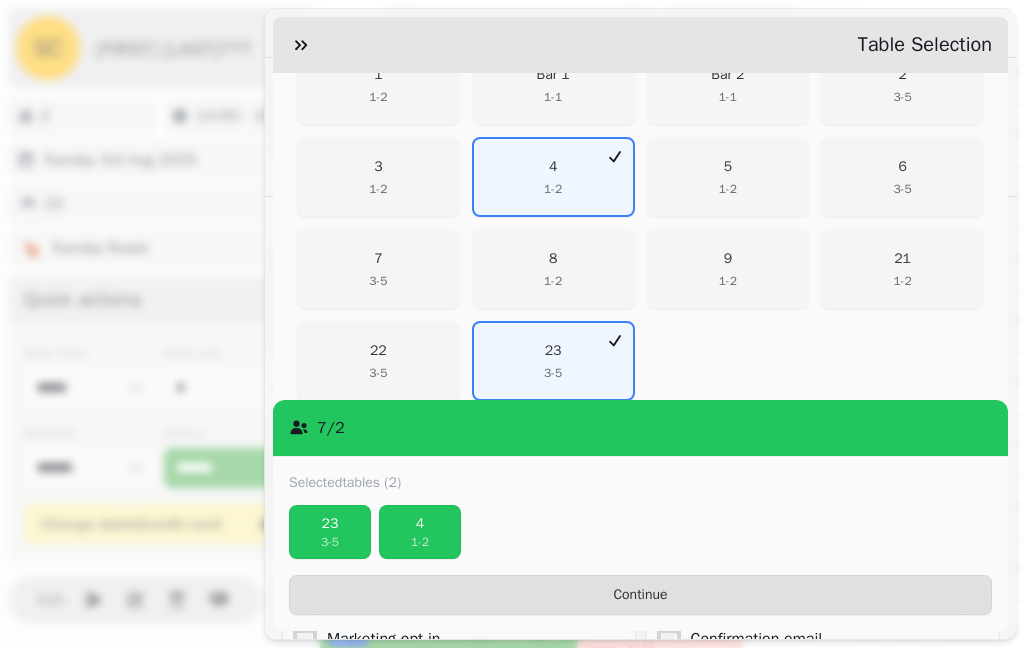 click on "23" at bounding box center [330, 524] 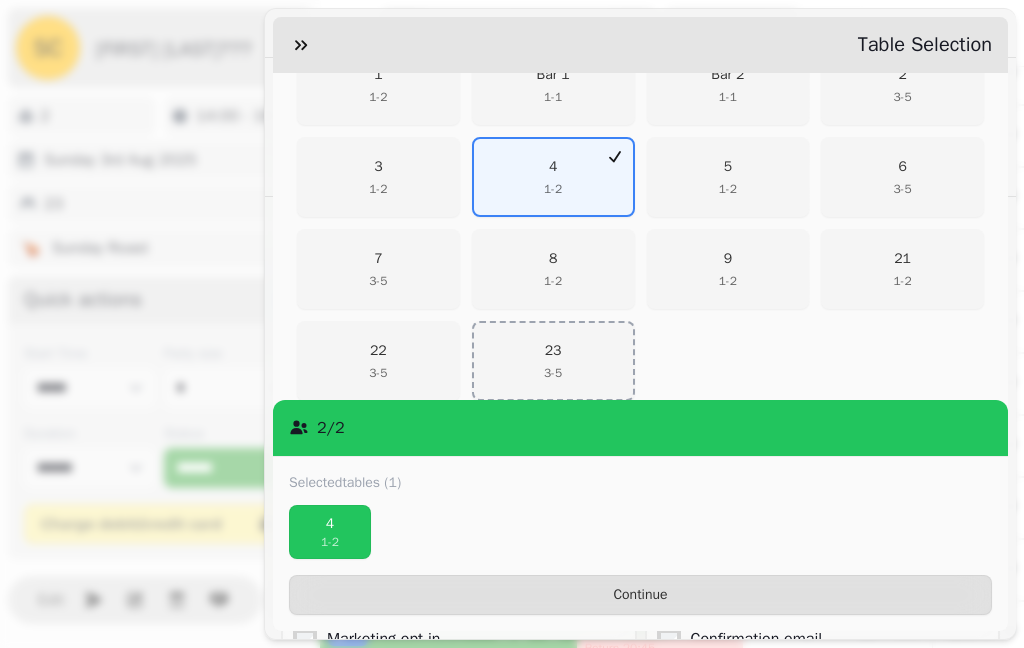click on "Continue" at bounding box center [640, 595] 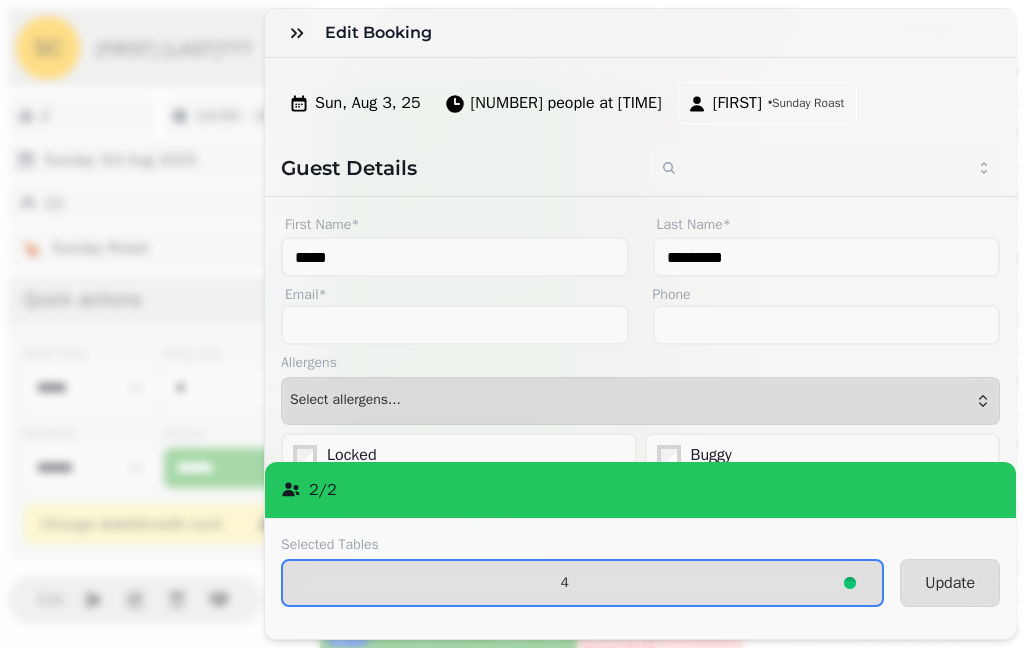 click on "Update" at bounding box center (950, 583) 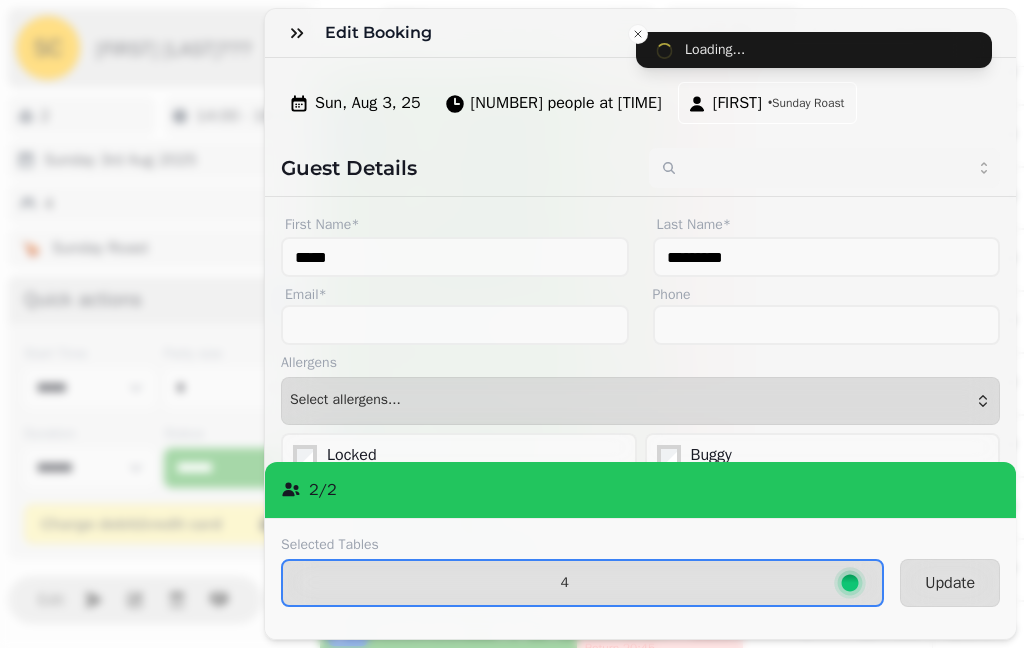 type on "****" 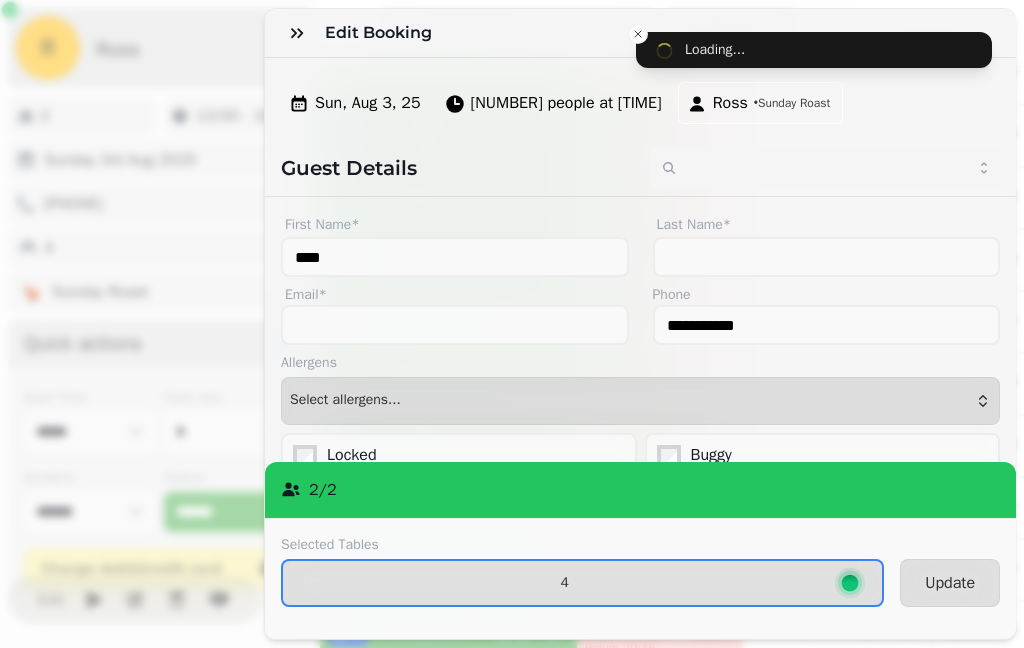 type on "*****" 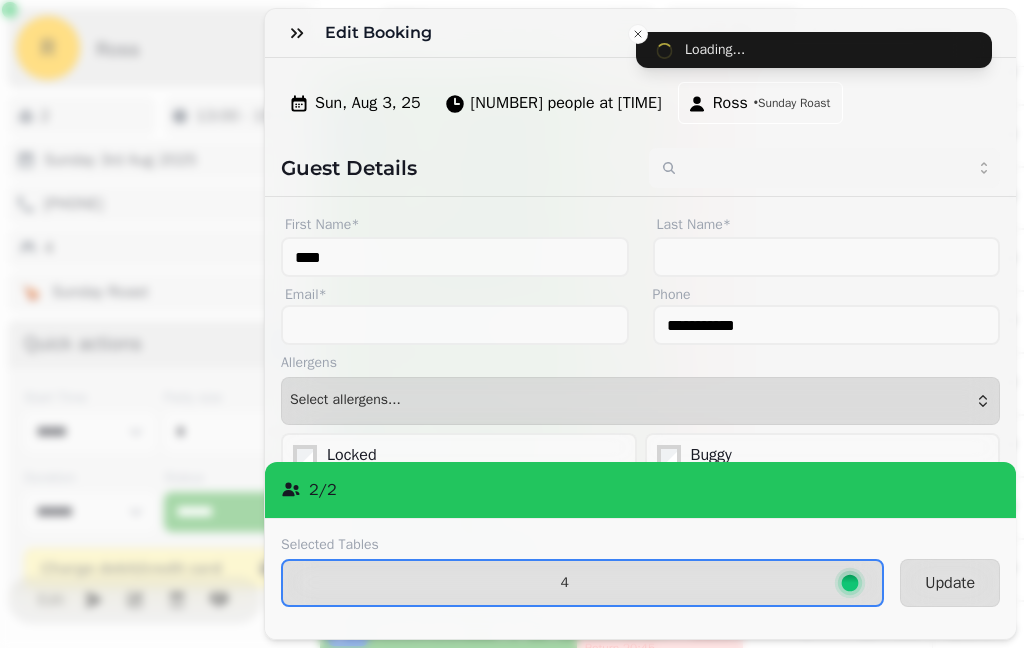 type on "*********" 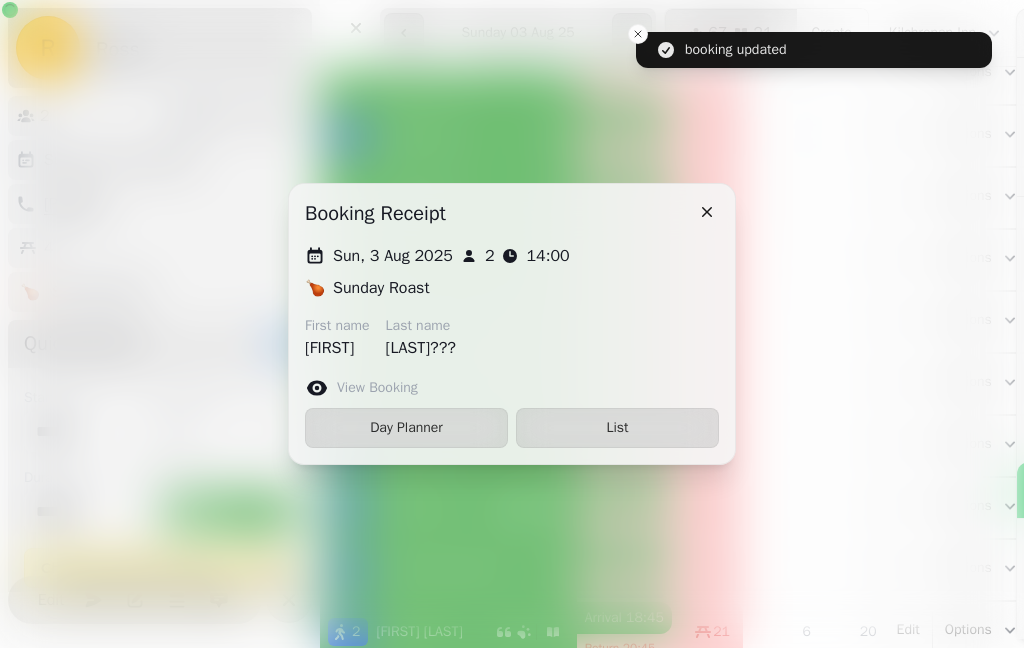 type on "****" 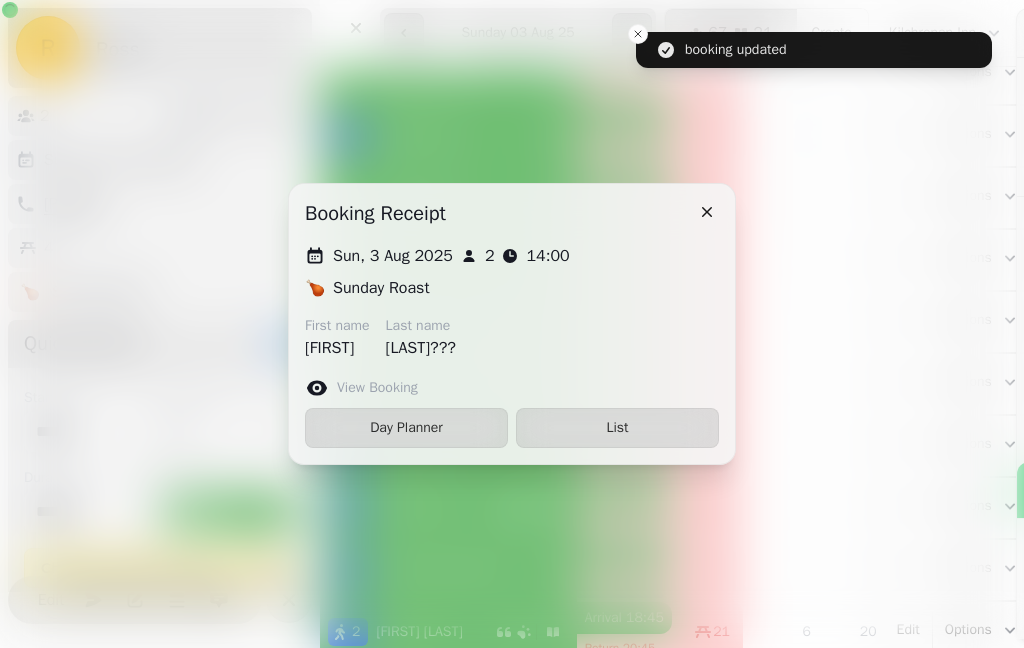 type 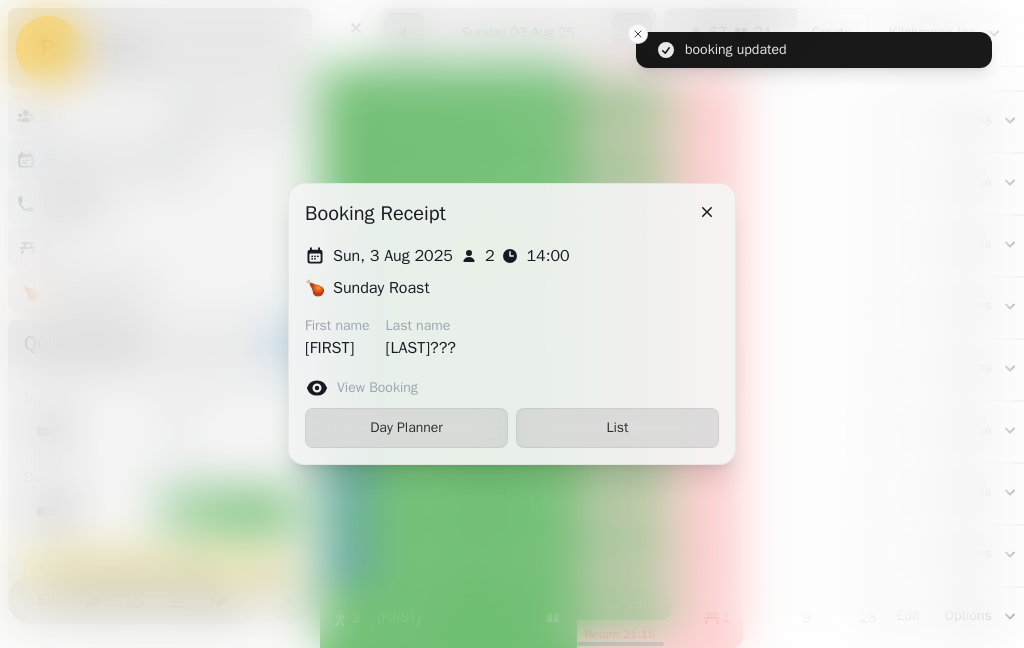 click on "List" at bounding box center [617, 428] 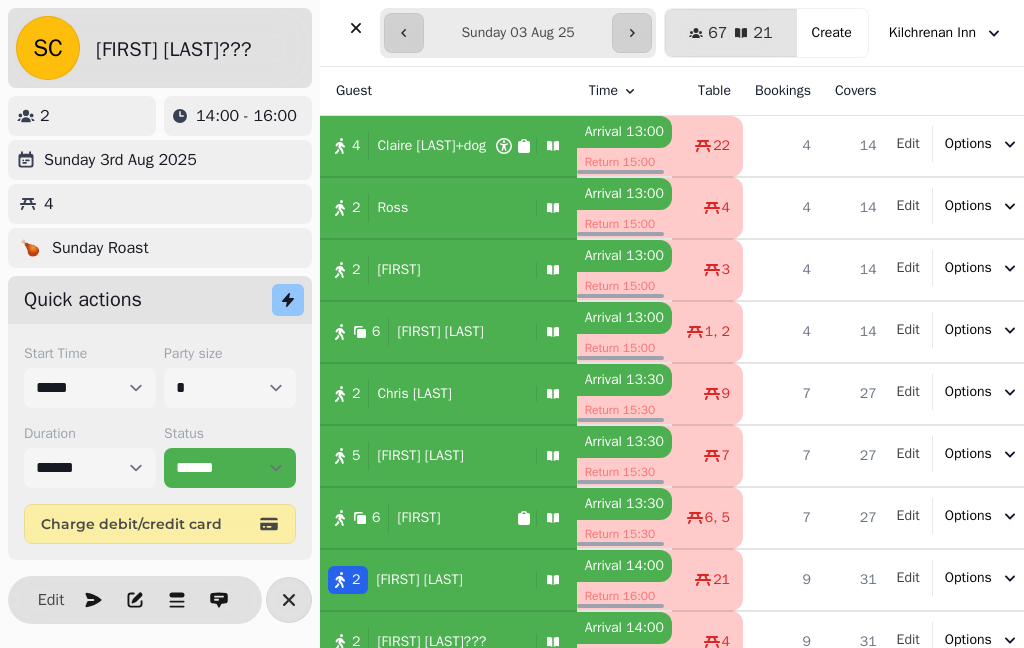 scroll, scrollTop: 0, scrollLeft: 0, axis: both 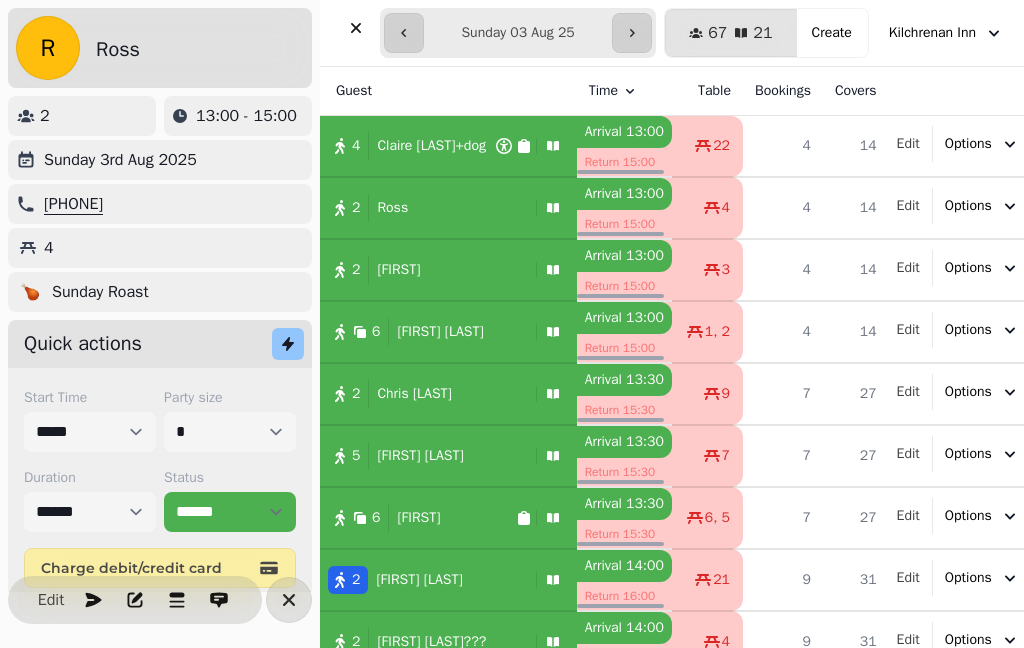 click on "Edit" at bounding box center (51, 600) 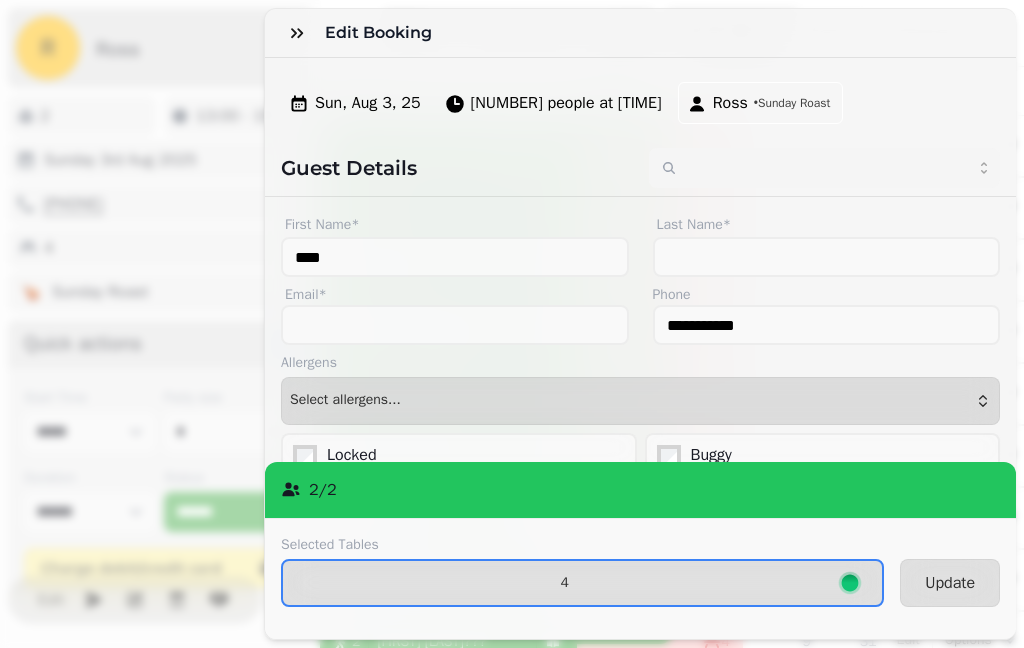 click on "4" at bounding box center (564, 583) 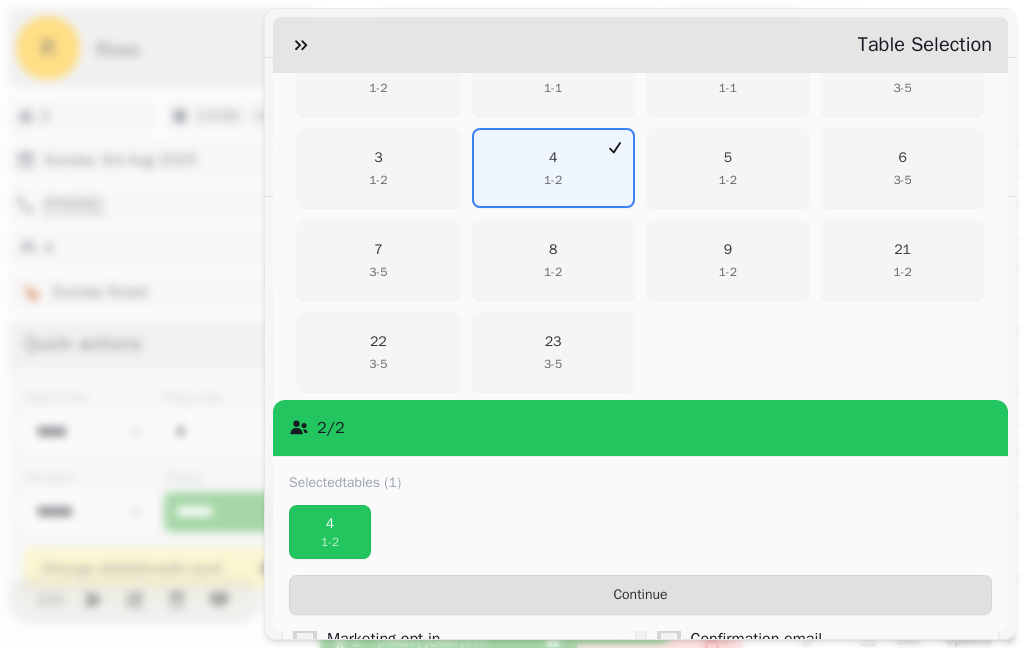 scroll, scrollTop: 481, scrollLeft: 0, axis: vertical 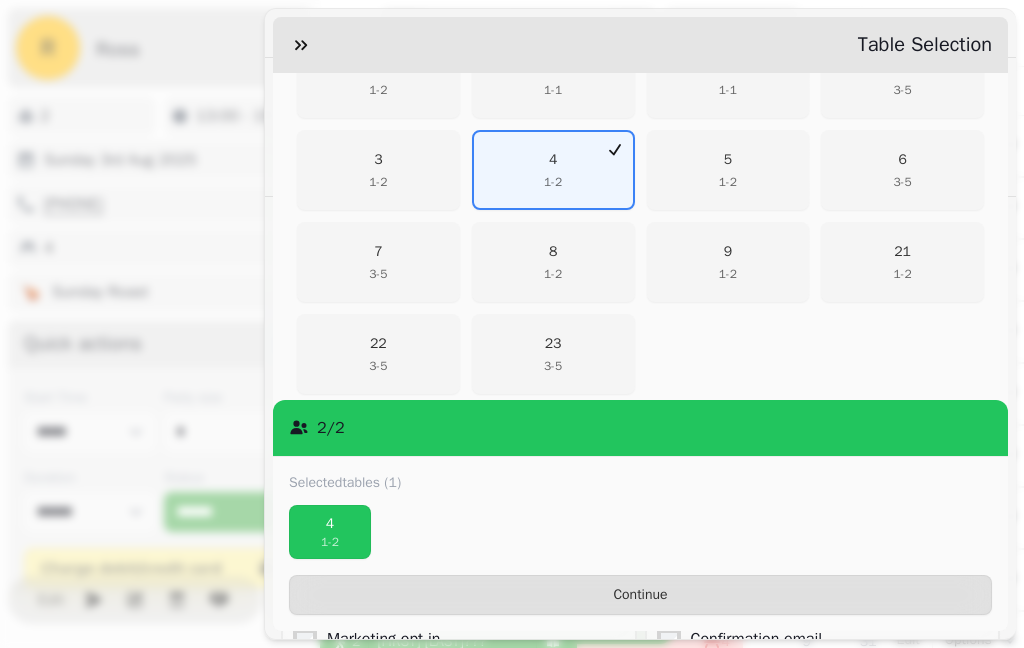 click on "[NUMBER] [NUMBER]  -  [NUMBER]" at bounding box center (553, 354) 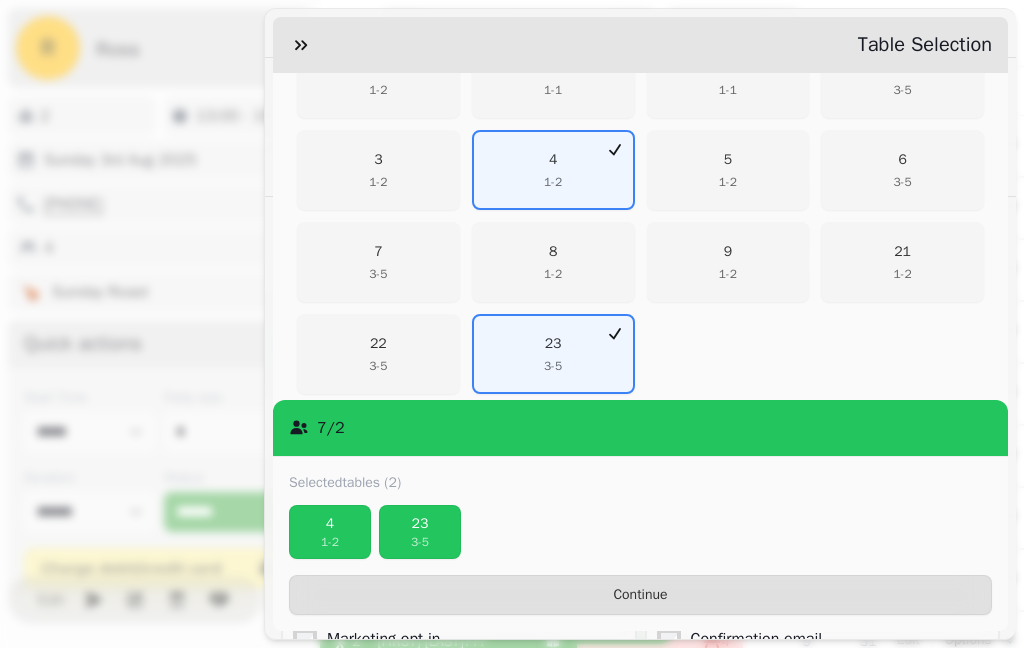 click on "4" at bounding box center (330, 524) 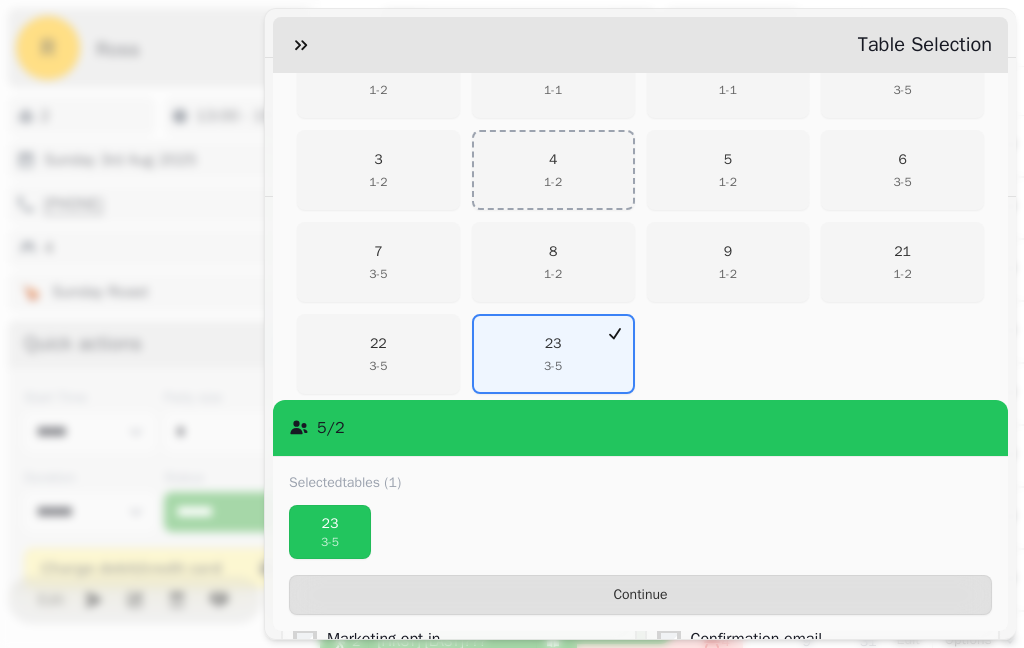 click on "Continue" at bounding box center (640, 595) 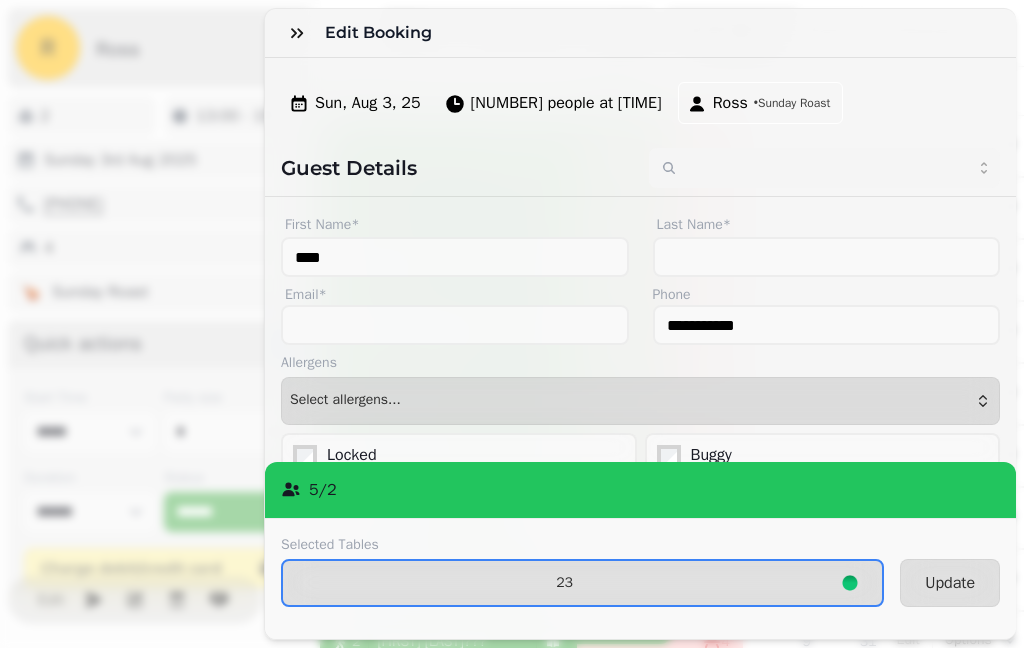 click on "Update" at bounding box center (950, 583) 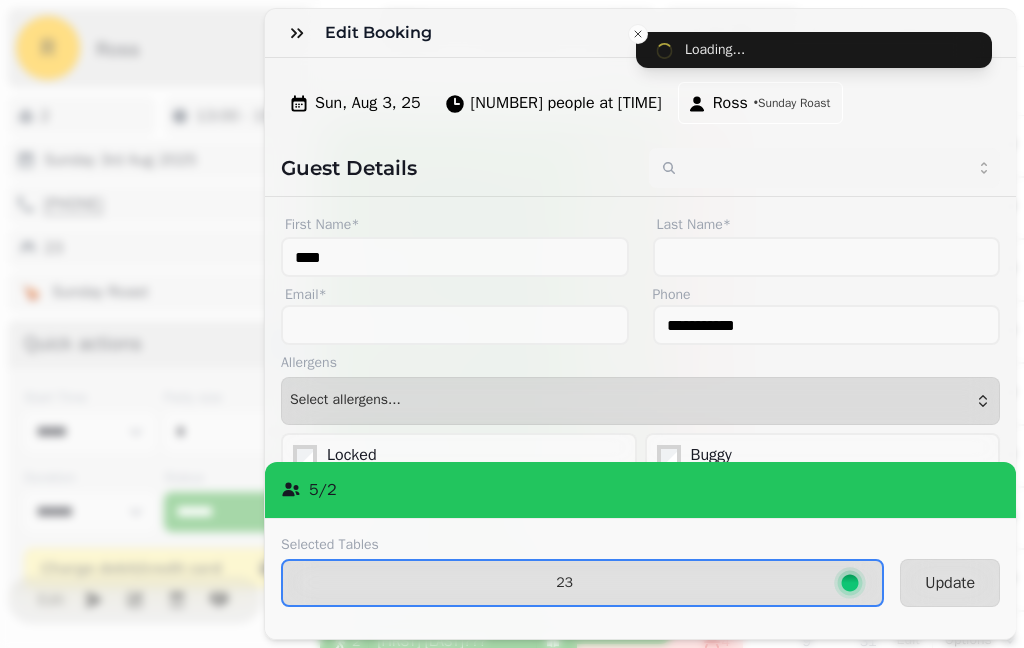 type on "*****" 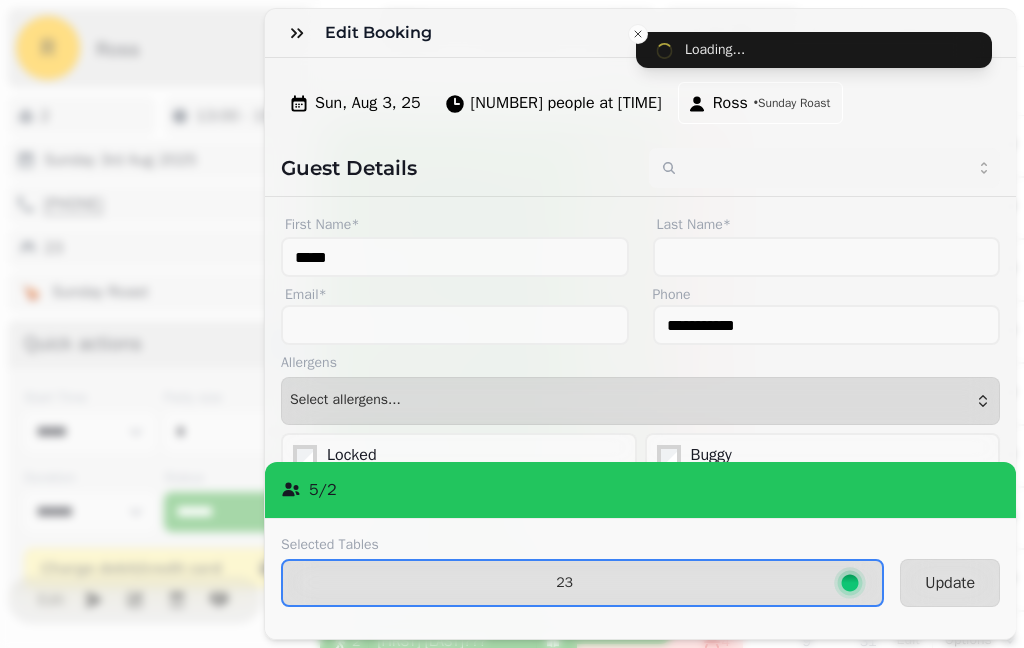 type on "*********" 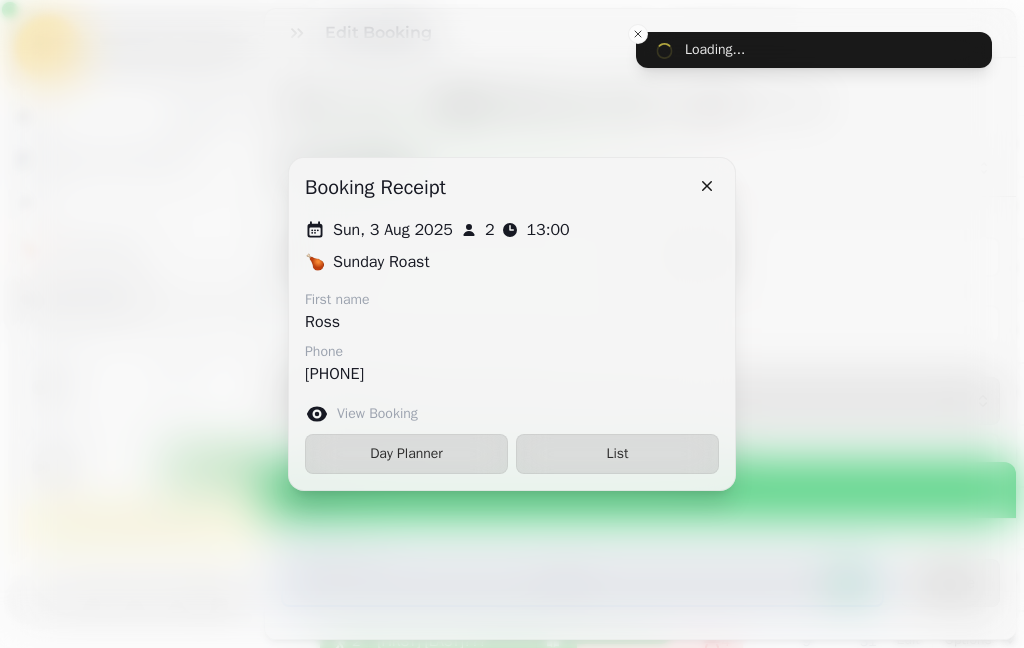type on "****" 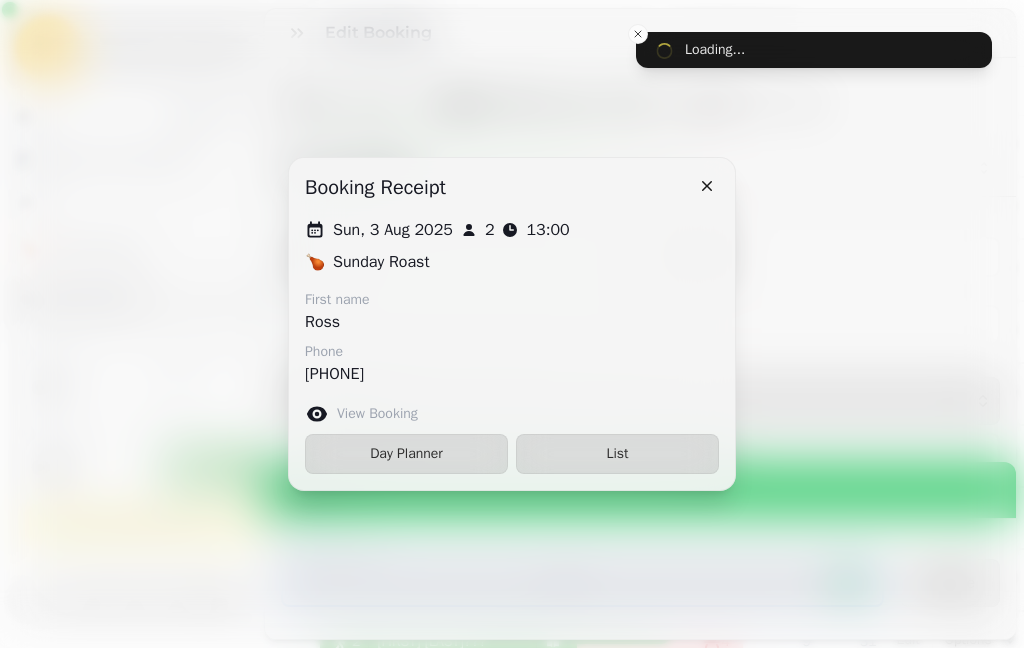 type 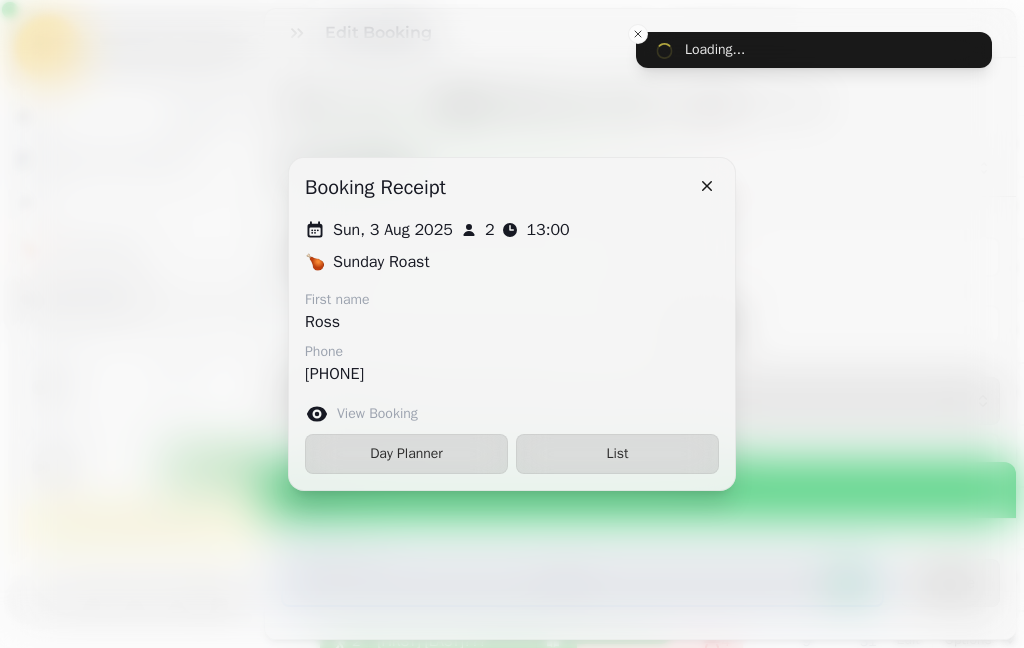 scroll, scrollTop: 1524, scrollLeft: 0, axis: vertical 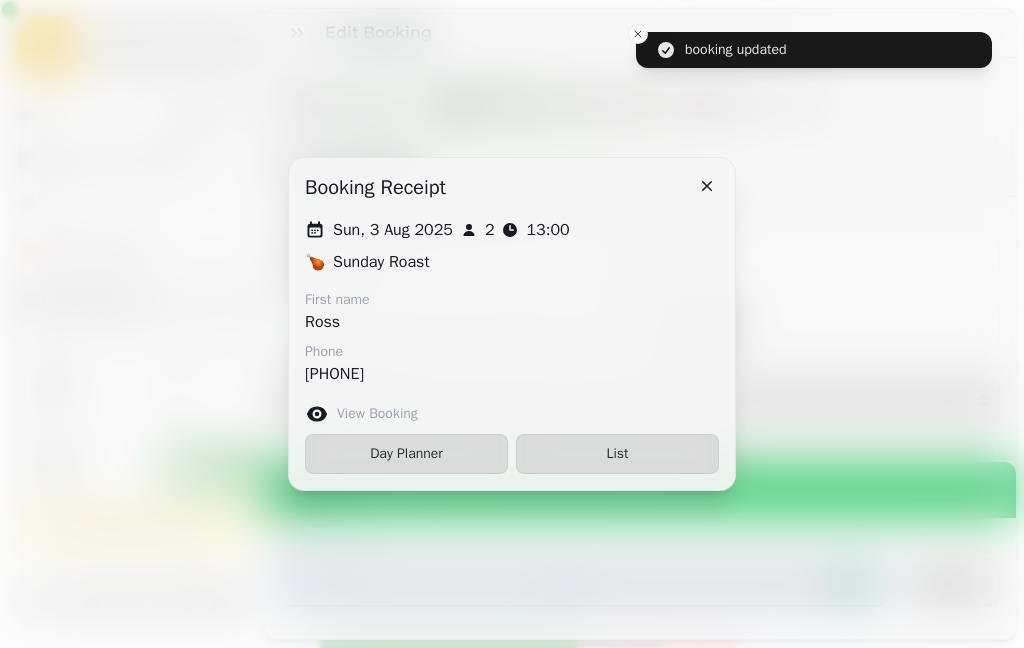 type on "*****" 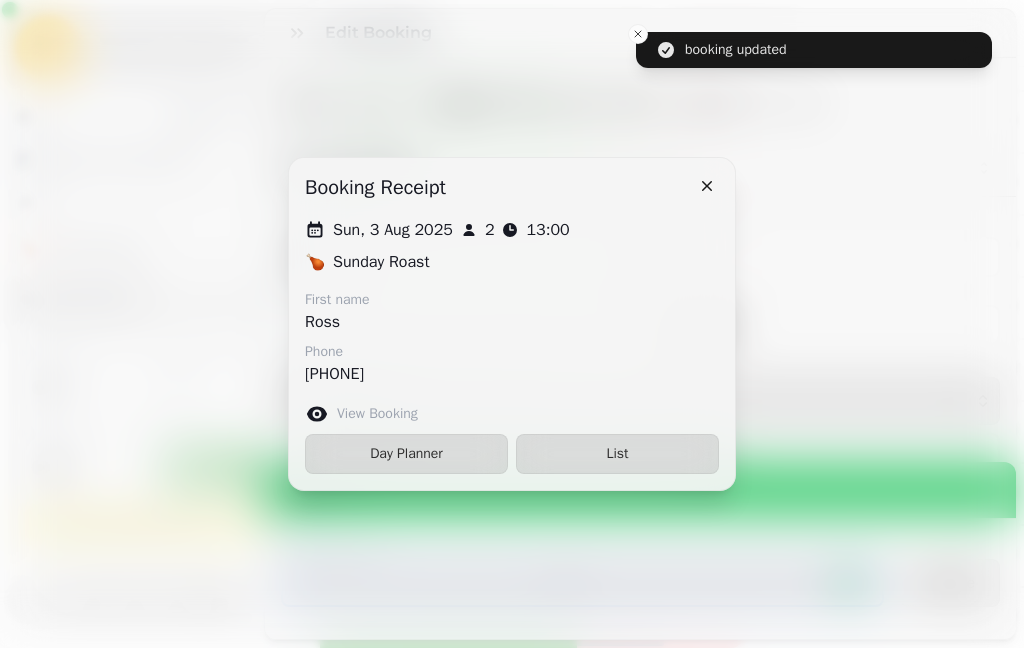 type on "*********" 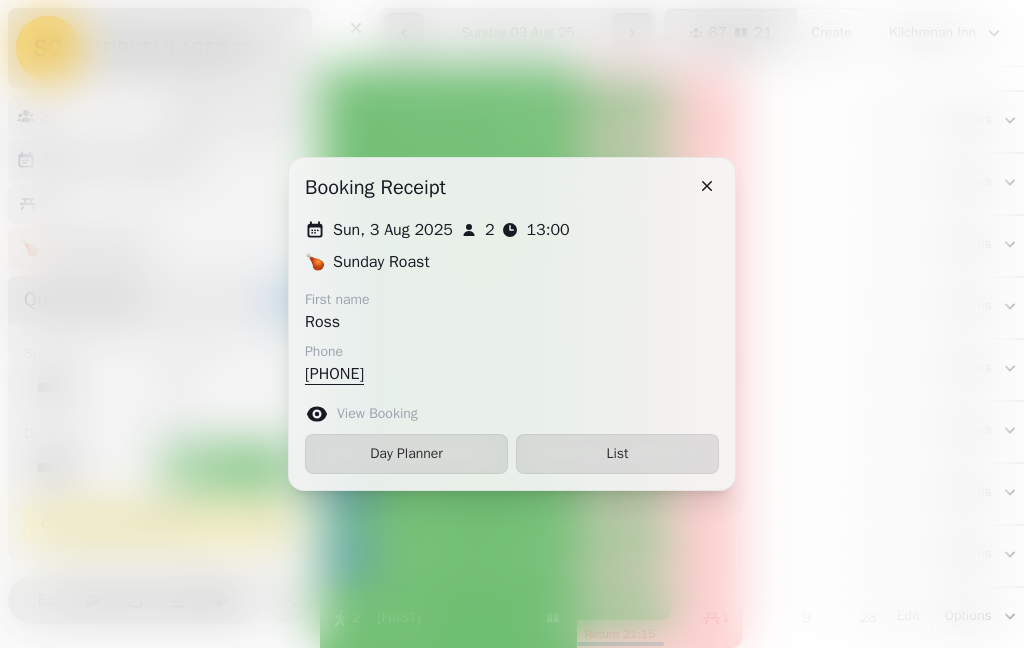 click on "List" at bounding box center (617, 454) 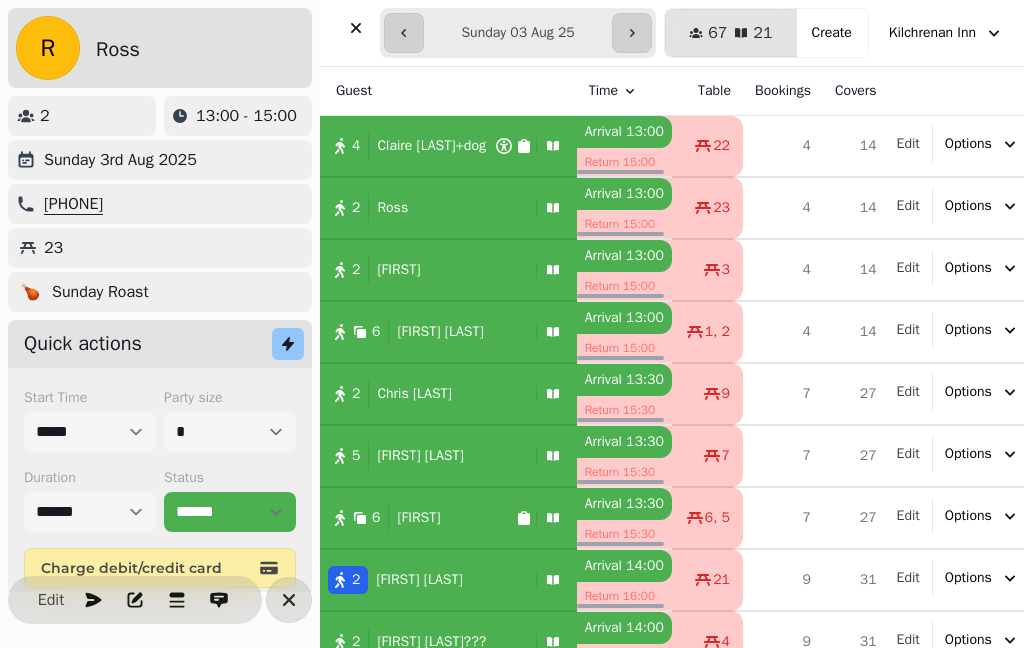 scroll, scrollTop: 0, scrollLeft: 0, axis: both 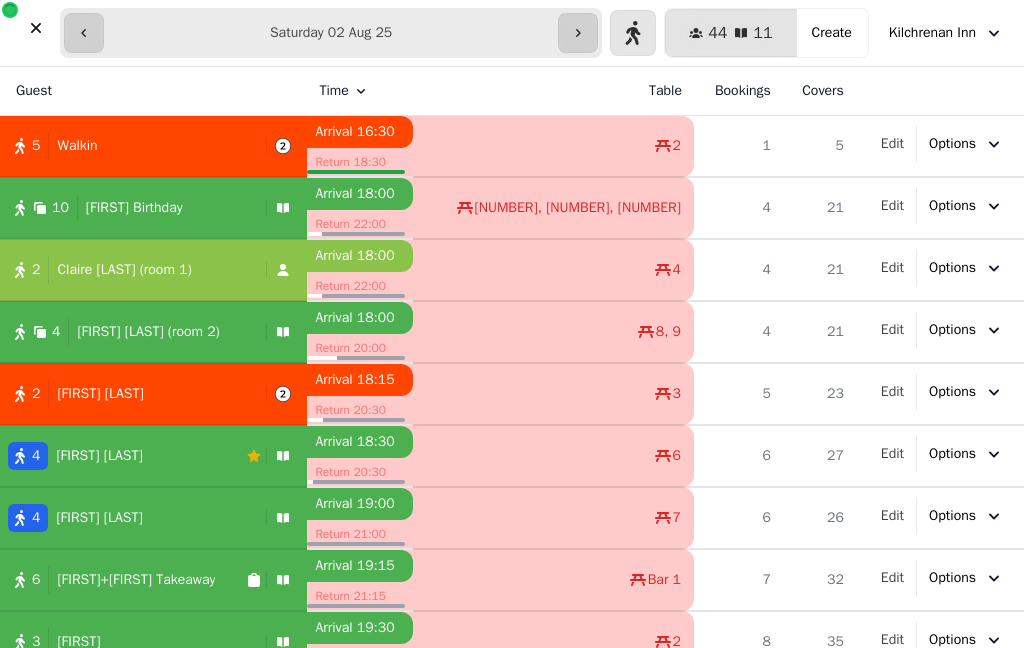 click on "[NUMBER] [FIRST]    Birthday" at bounding box center [153, 208] 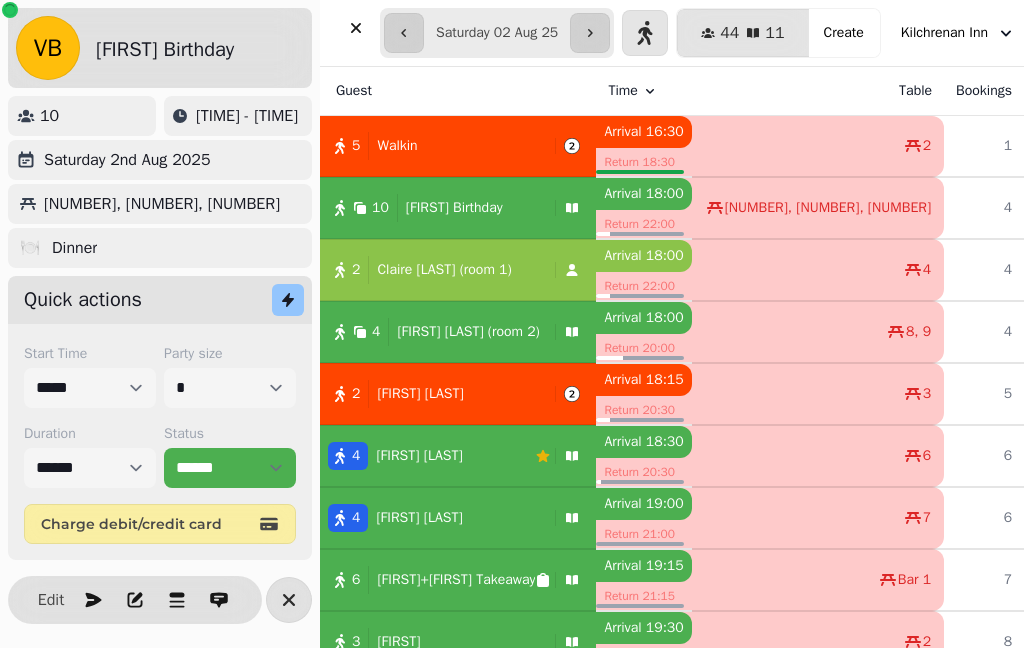 select on "**********" 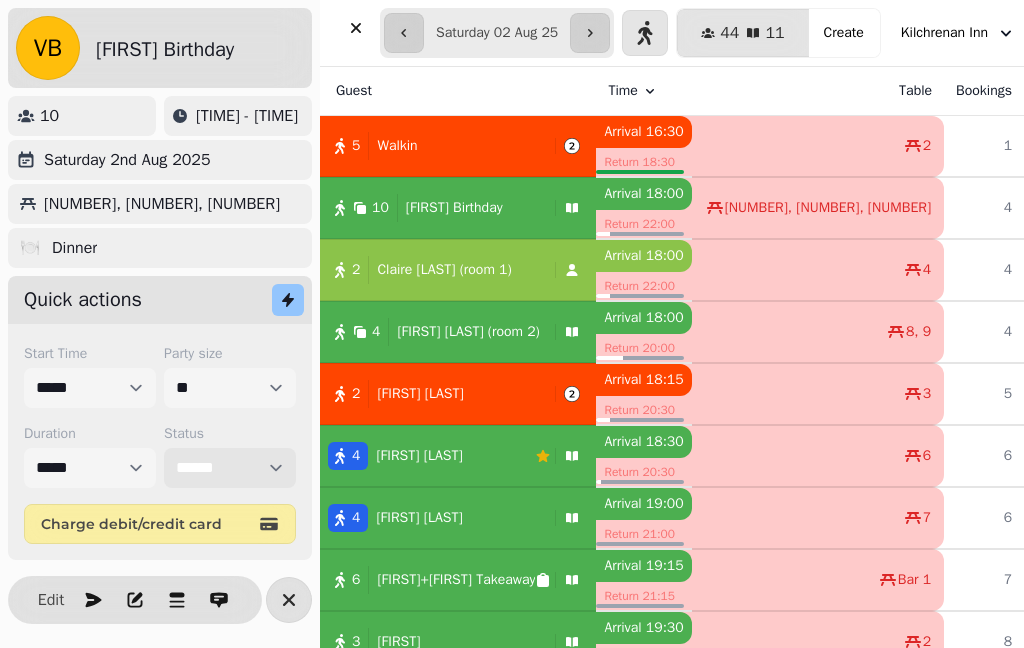 click on "**********" at bounding box center [230, 468] 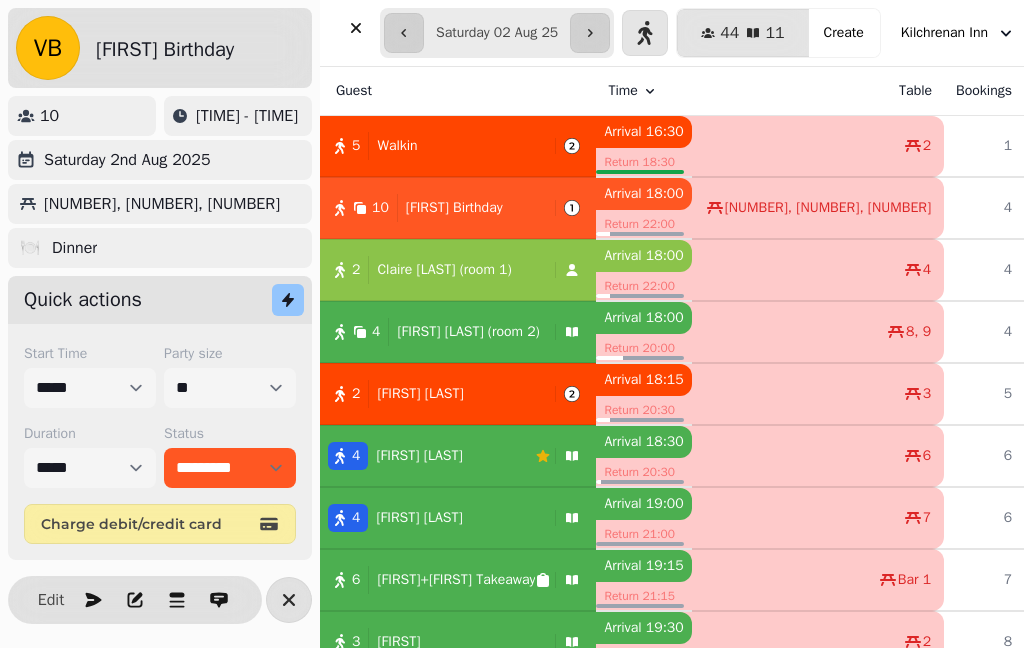click on "[FIRST]    [LAST] (room 1)" at bounding box center (444, 270) 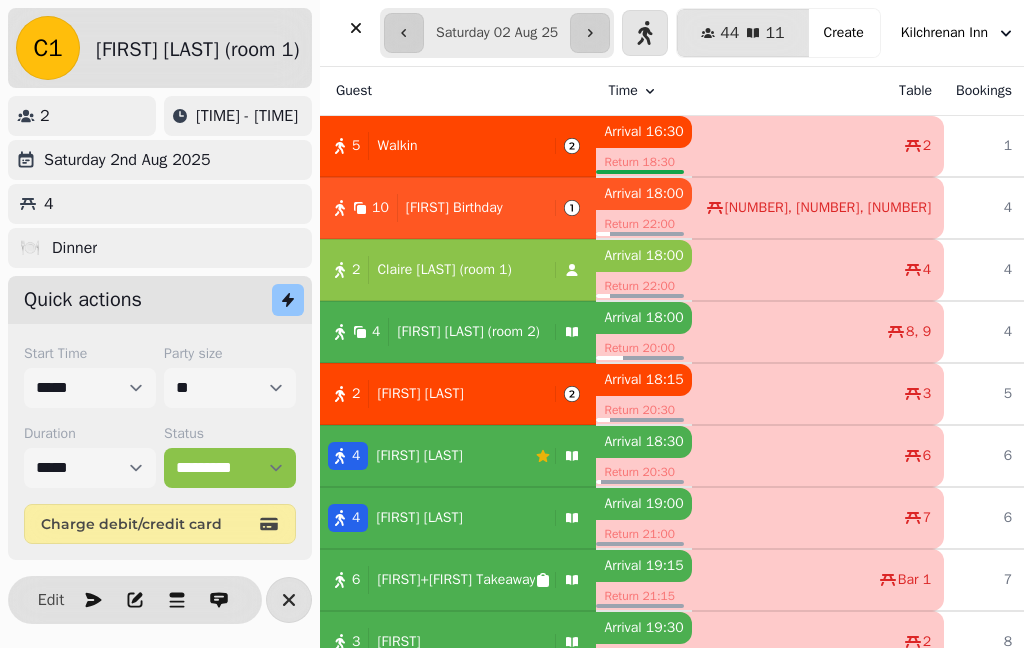 select on "*******" 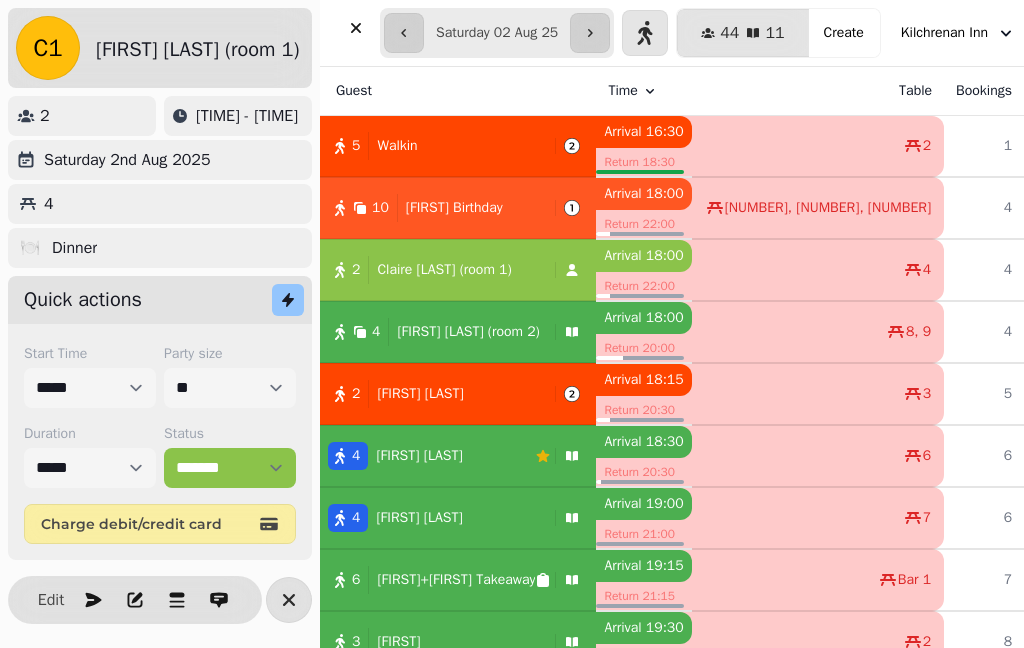 select on "*" 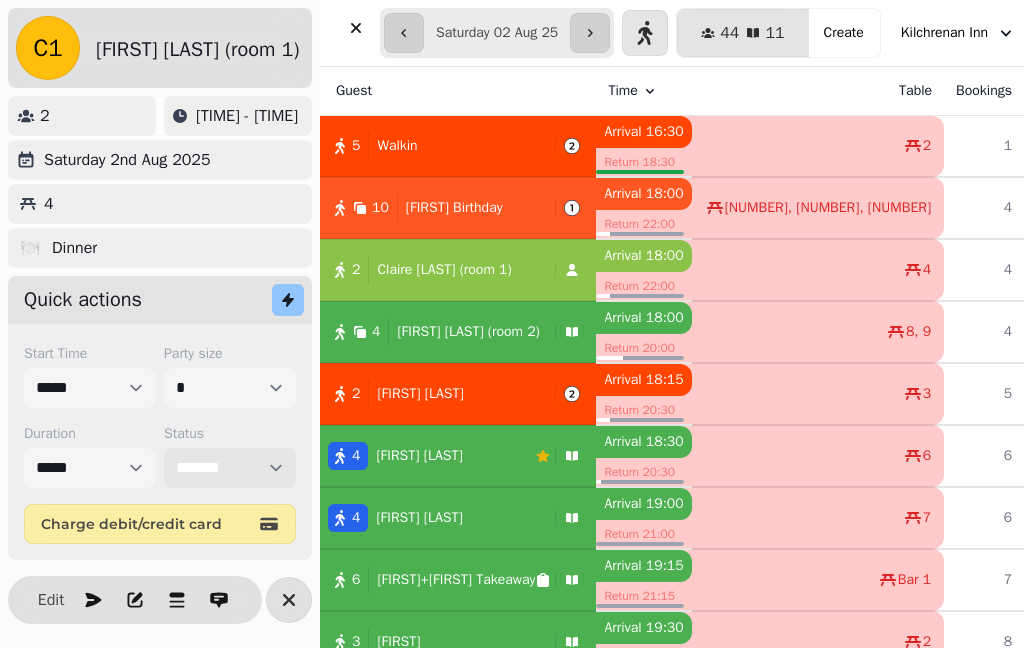 click on "**********" at bounding box center [230, 468] 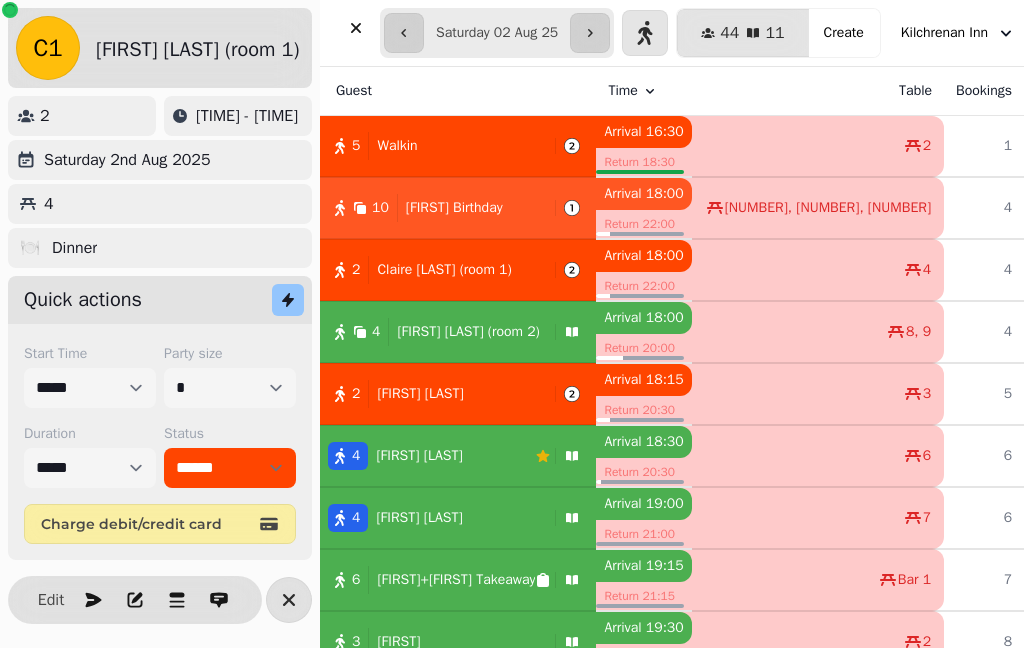 click on "[FIRST] [LAST] (room 2)" at bounding box center [468, 332] 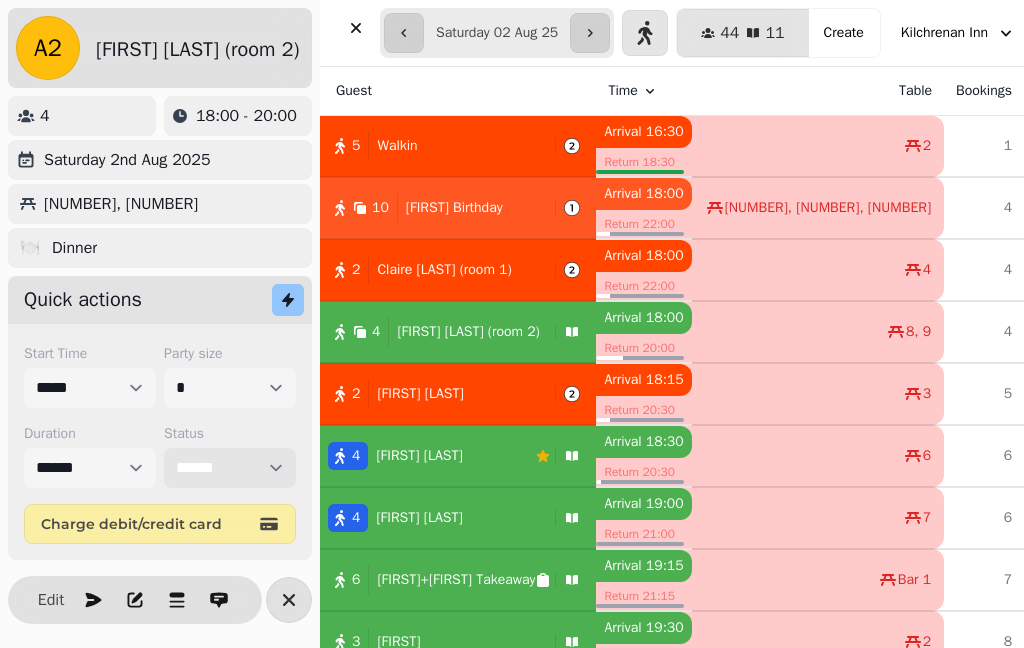 click on "**********" at bounding box center (230, 468) 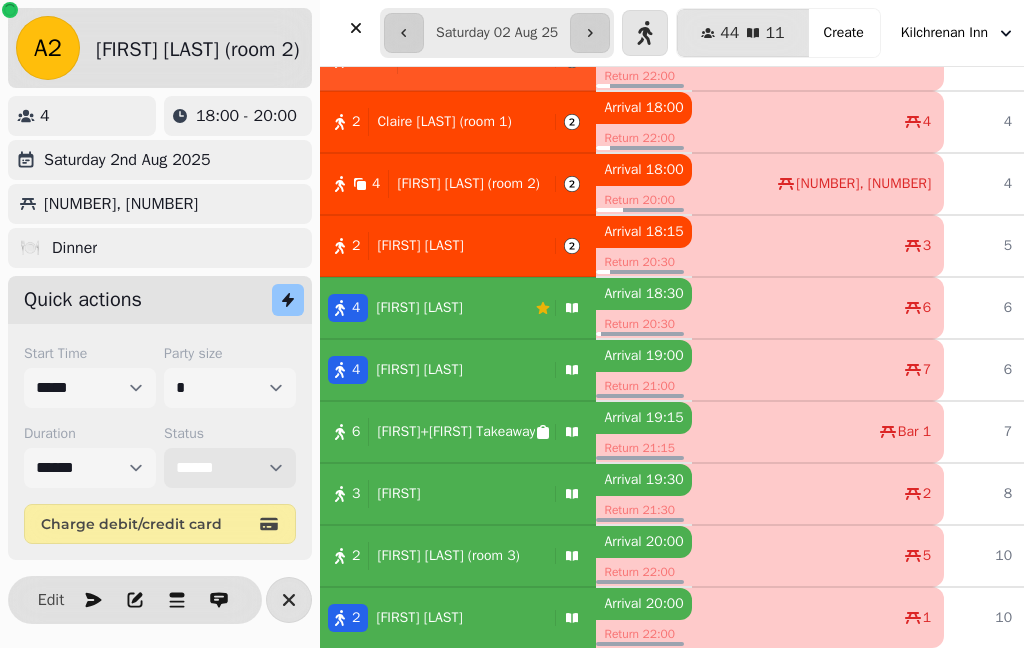 scroll, scrollTop: 233, scrollLeft: 0, axis: vertical 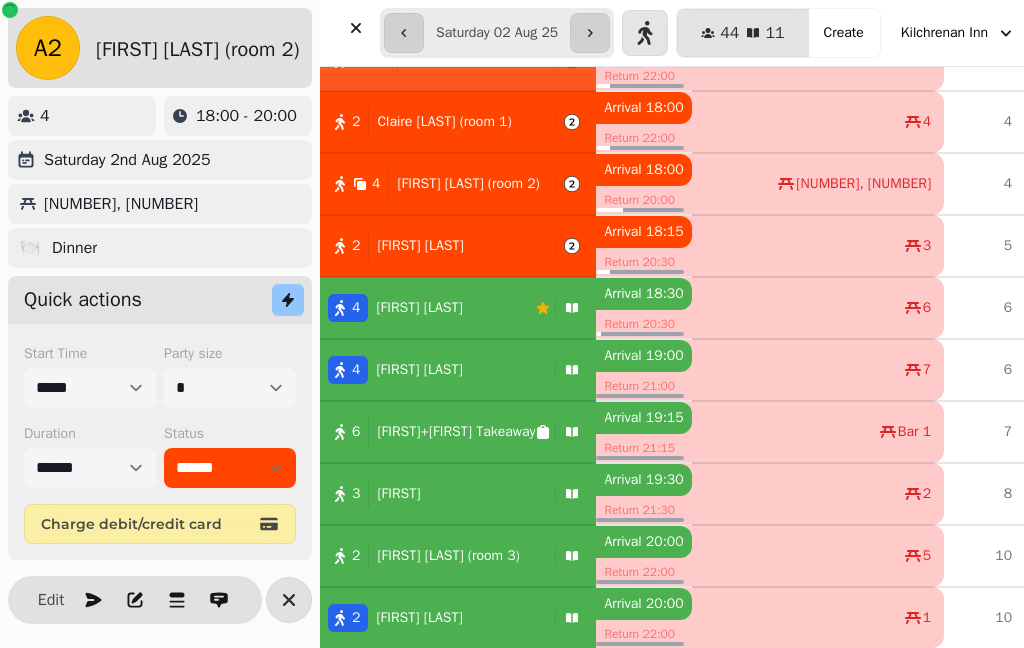 click on "[NUMBER] [FIRST]   [LAST]" at bounding box center (427, 308) 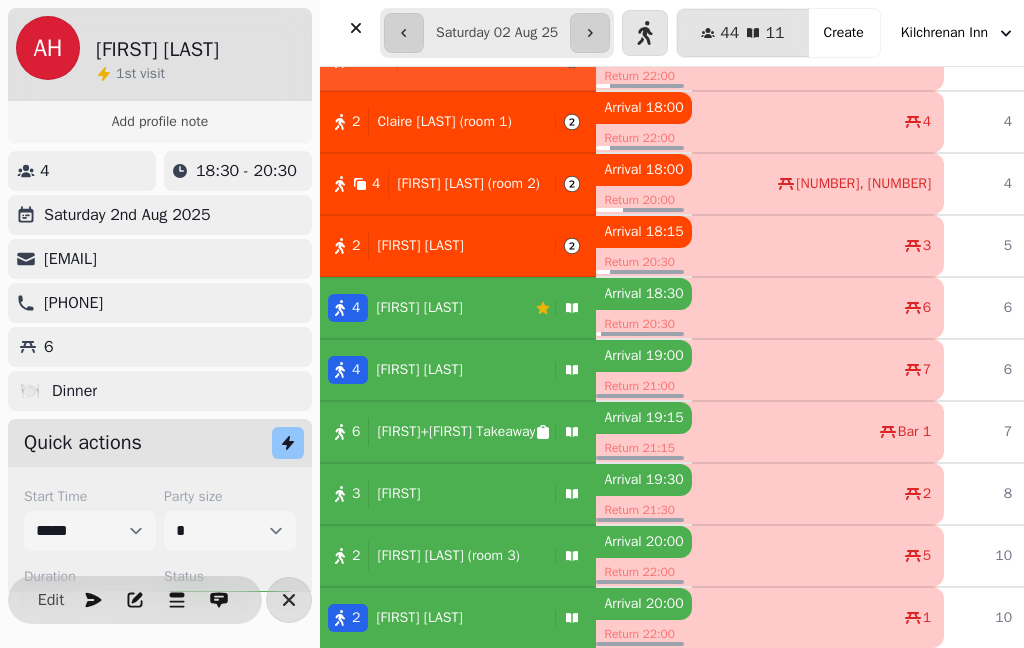 select on "******" 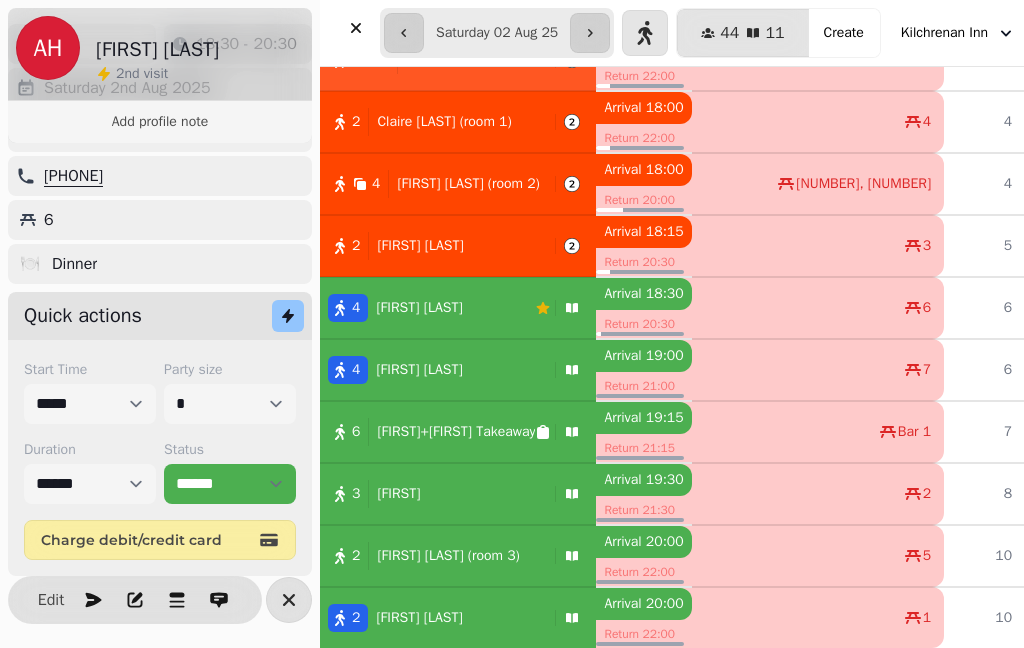 scroll, scrollTop: 126, scrollLeft: 0, axis: vertical 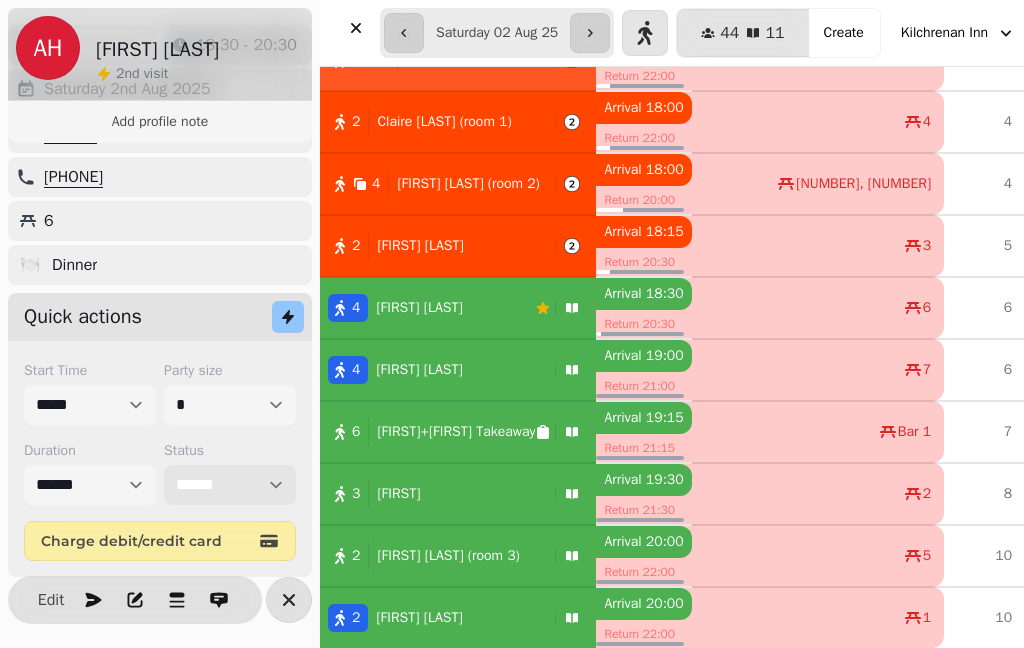 click on "**********" at bounding box center (230, 485) 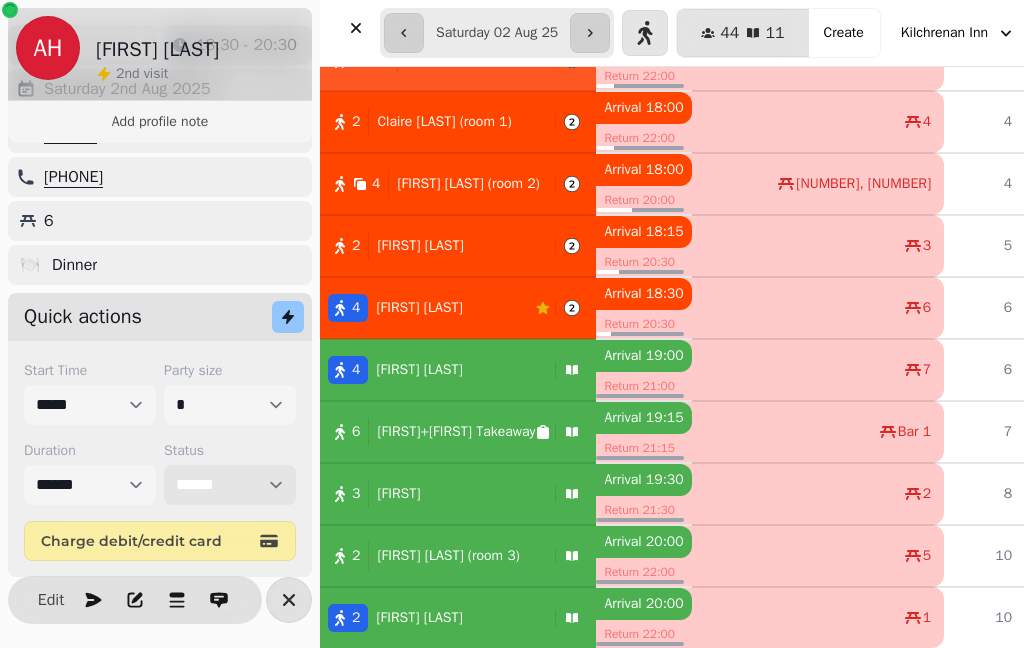 scroll, scrollTop: 544, scrollLeft: 0, axis: vertical 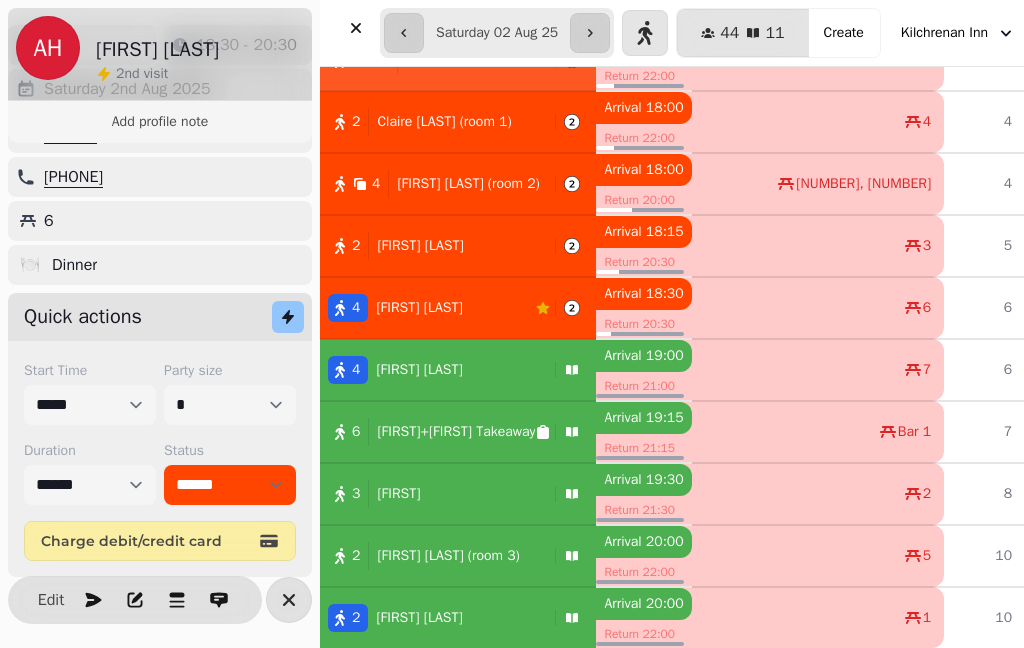 click on "[FIRST]+[FIRST]   Takeaway" at bounding box center (456, 432) 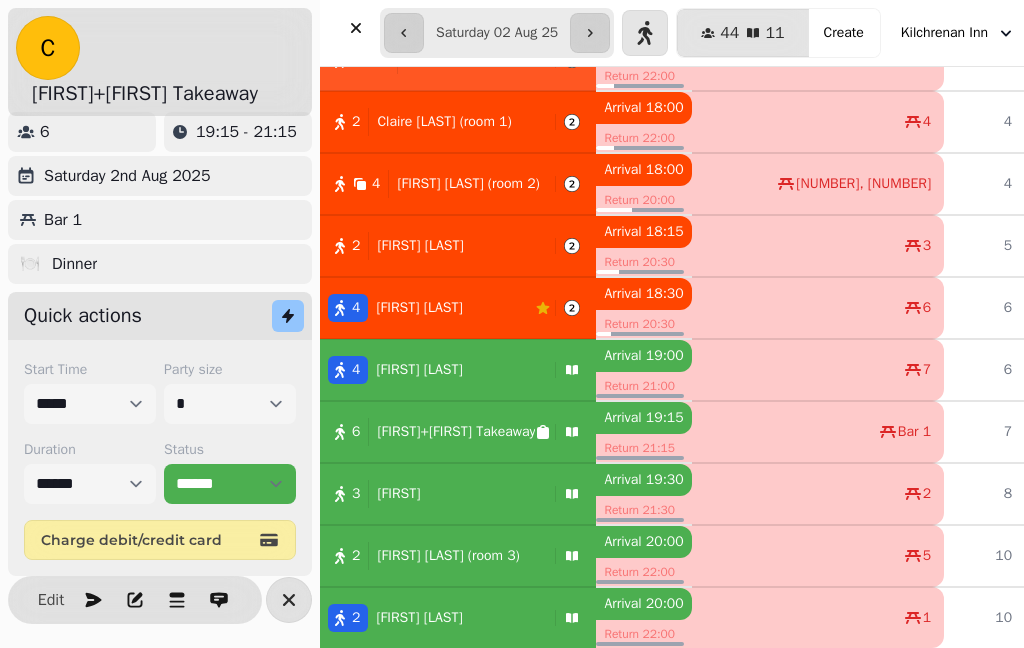 scroll, scrollTop: 12, scrollLeft: 0, axis: vertical 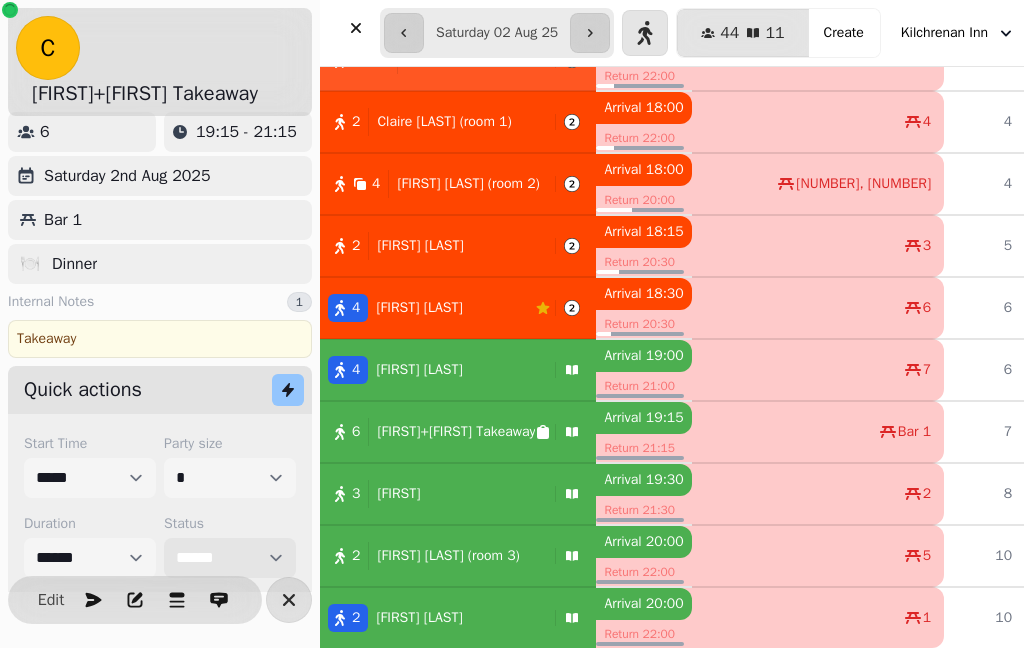 click on "**********" at bounding box center (230, 558) 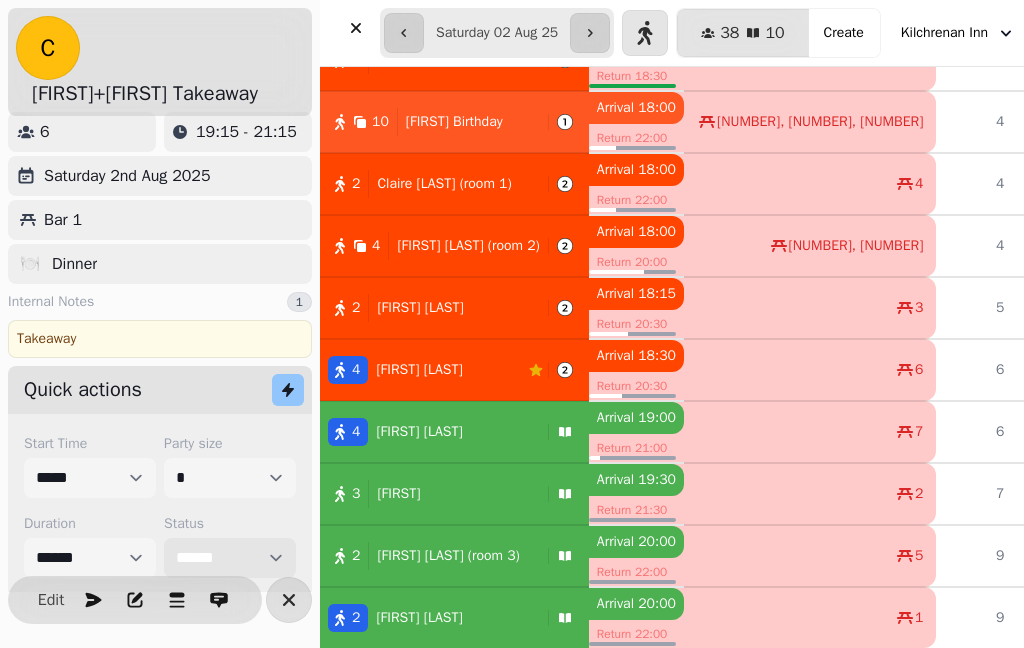 select on "********" 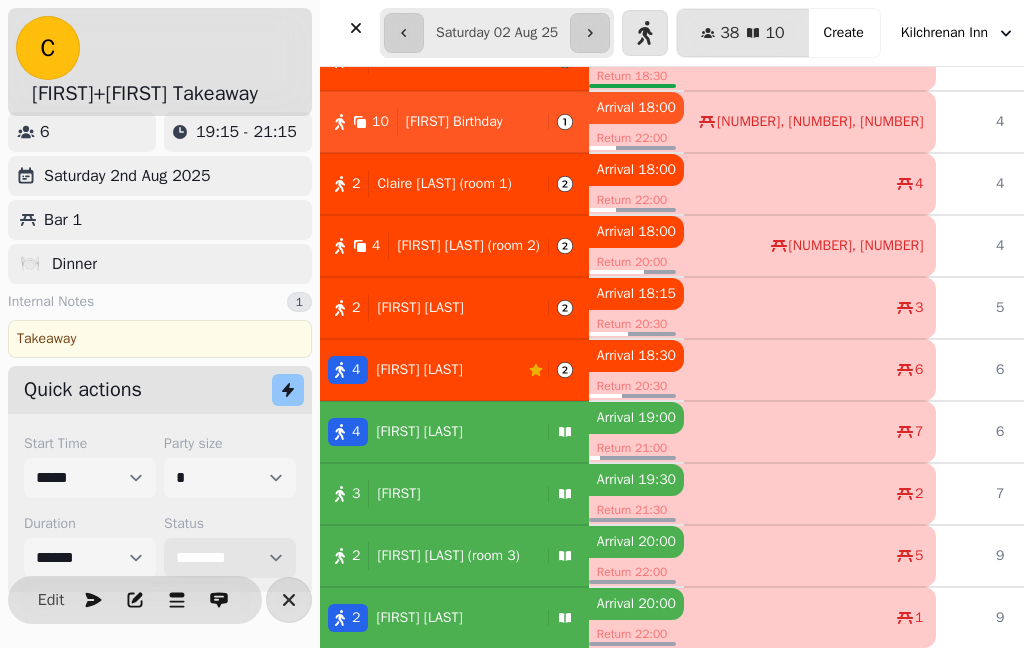 scroll, scrollTop: 446, scrollLeft: 0, axis: vertical 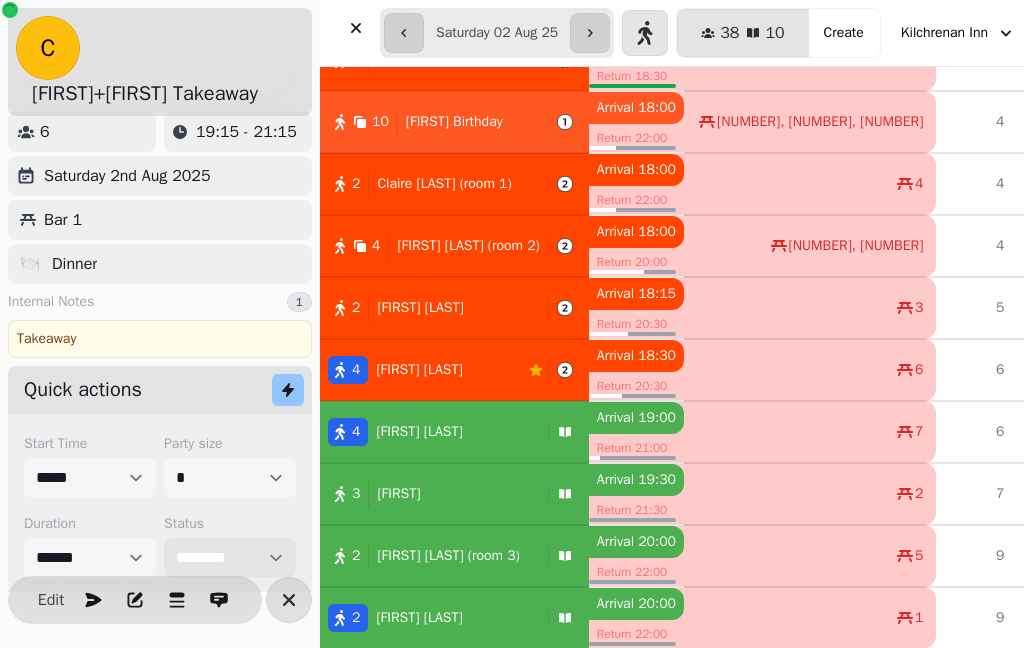 select on "***" 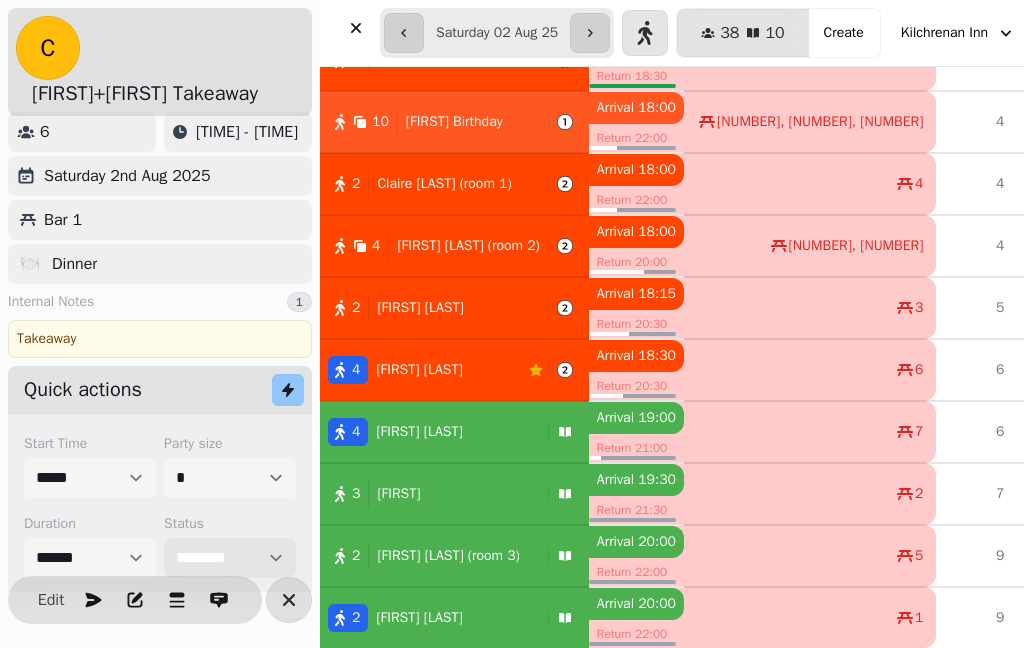 scroll, scrollTop: 313, scrollLeft: 0, axis: vertical 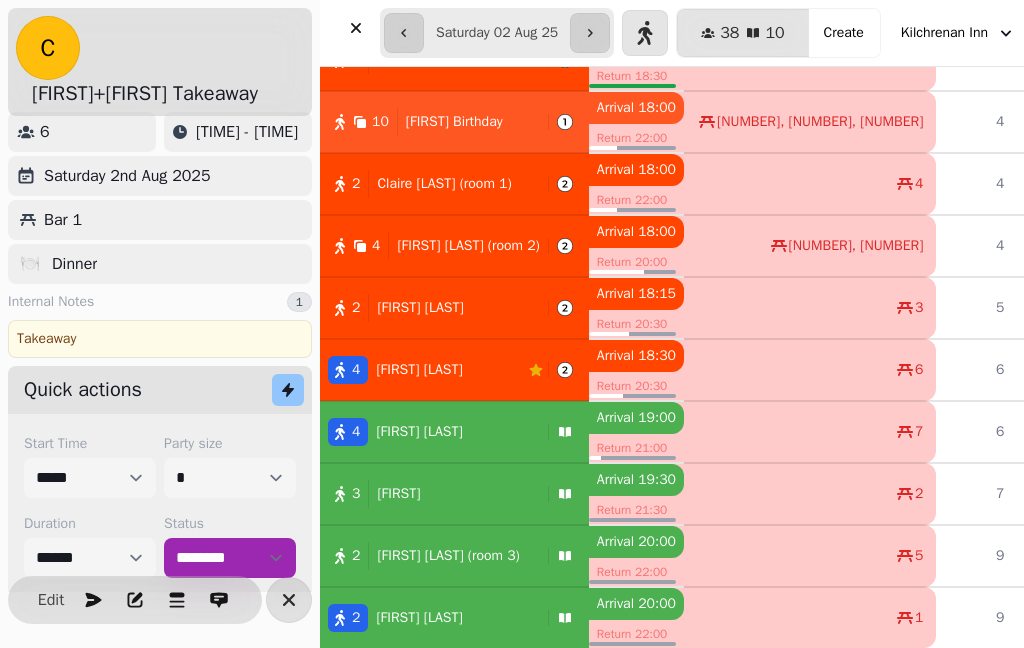 click on "[NUMBER] [FIRST]   [LAST]" at bounding box center [424, 370] 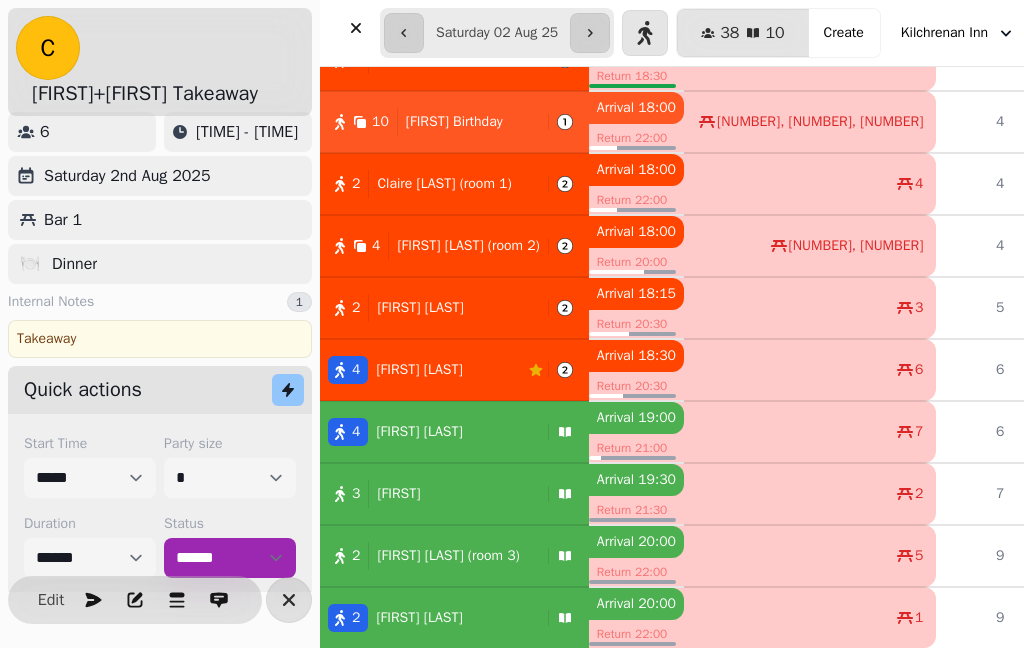select on "**********" 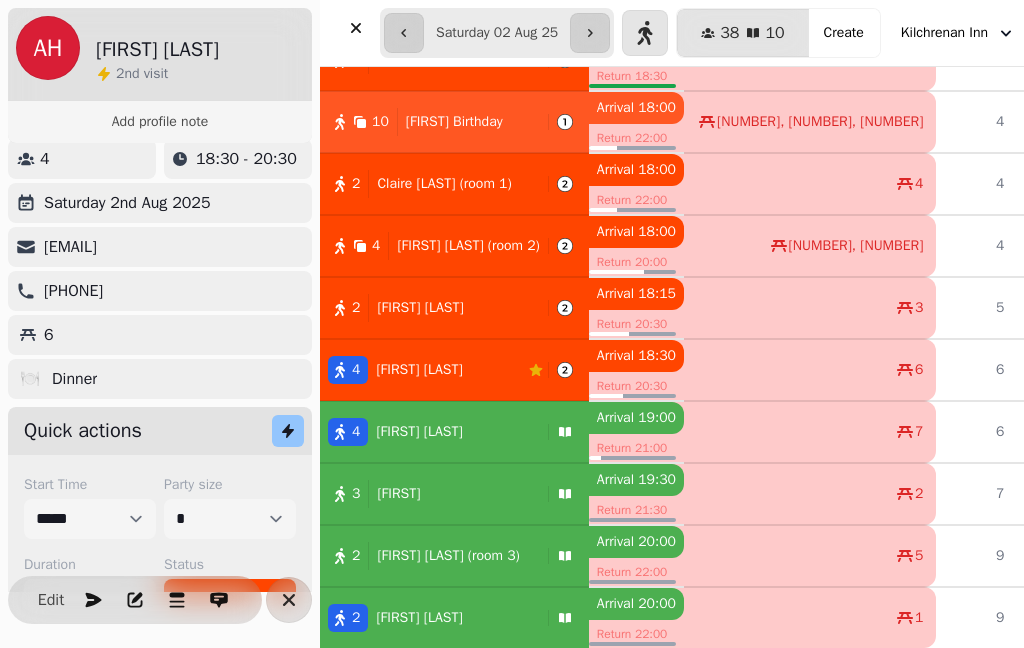 click on "[NUMBER] [FIRST]   [LAST]" at bounding box center (424, 370) 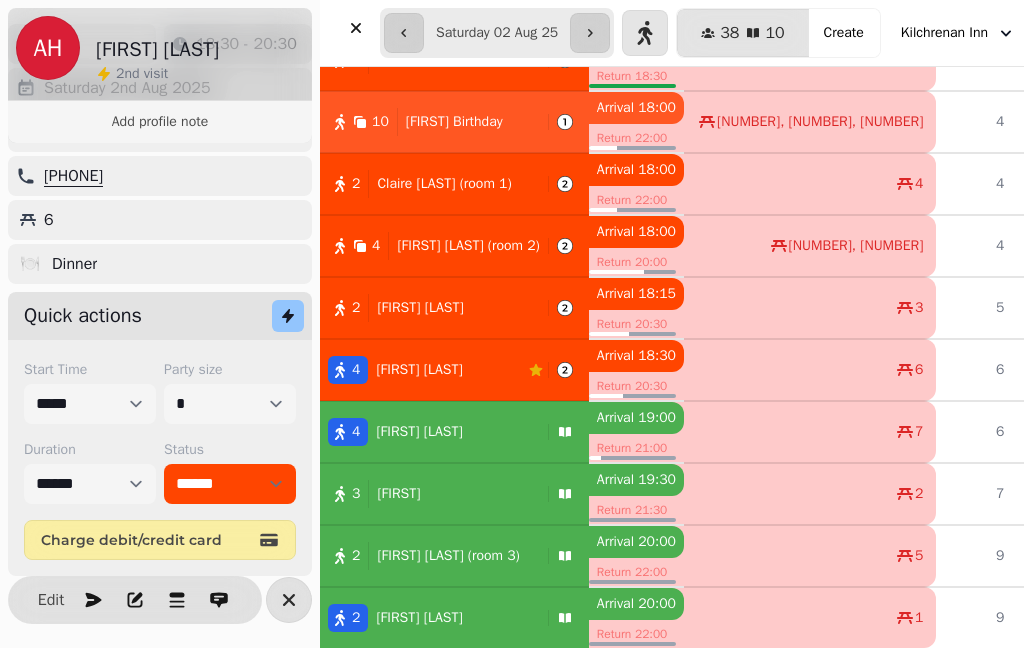 scroll, scrollTop: 126, scrollLeft: 0, axis: vertical 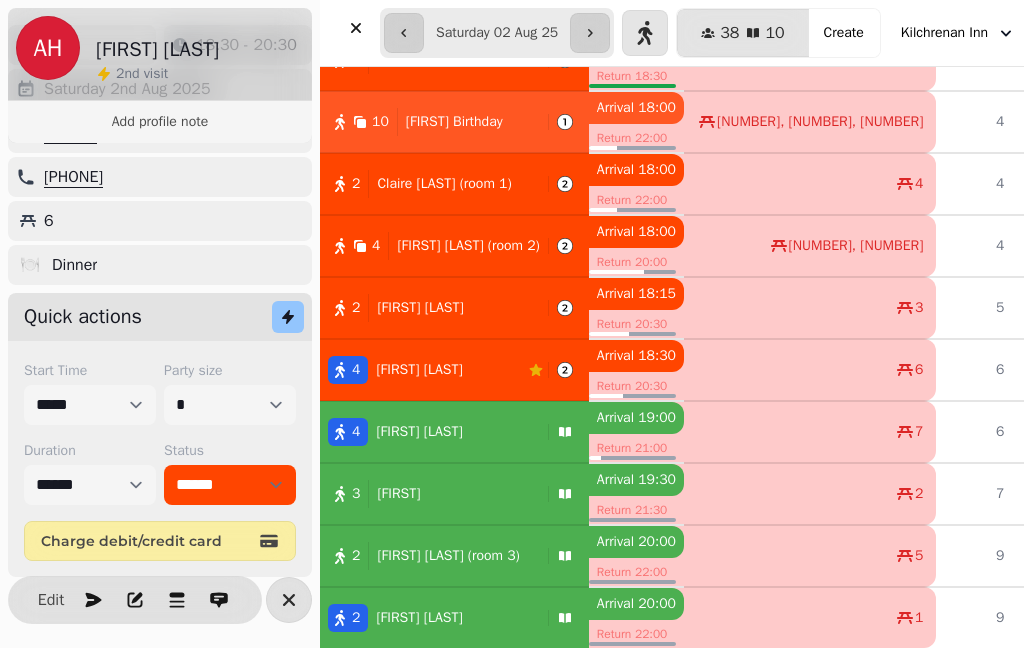click on "Edit" at bounding box center [51, 600] 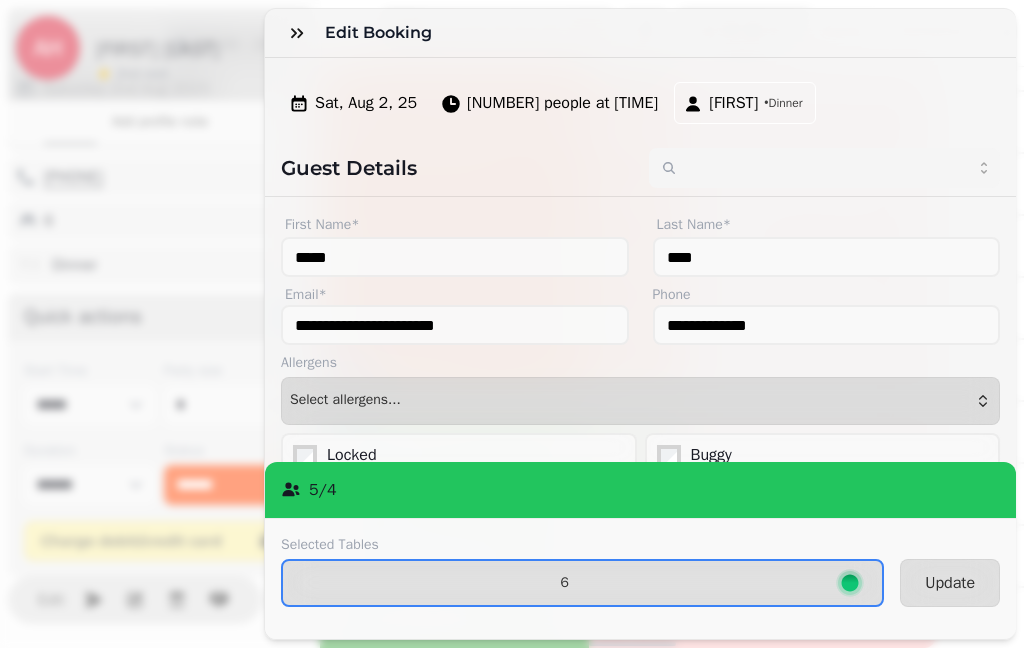 click on "6" at bounding box center (564, 583) 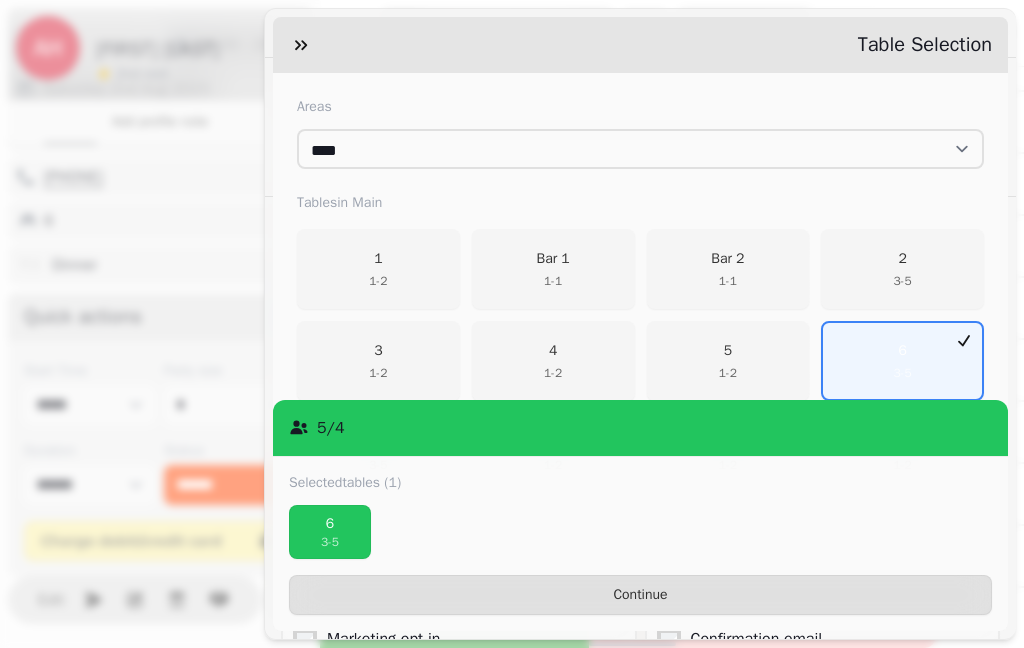 scroll, scrollTop: 383, scrollLeft: 0, axis: vertical 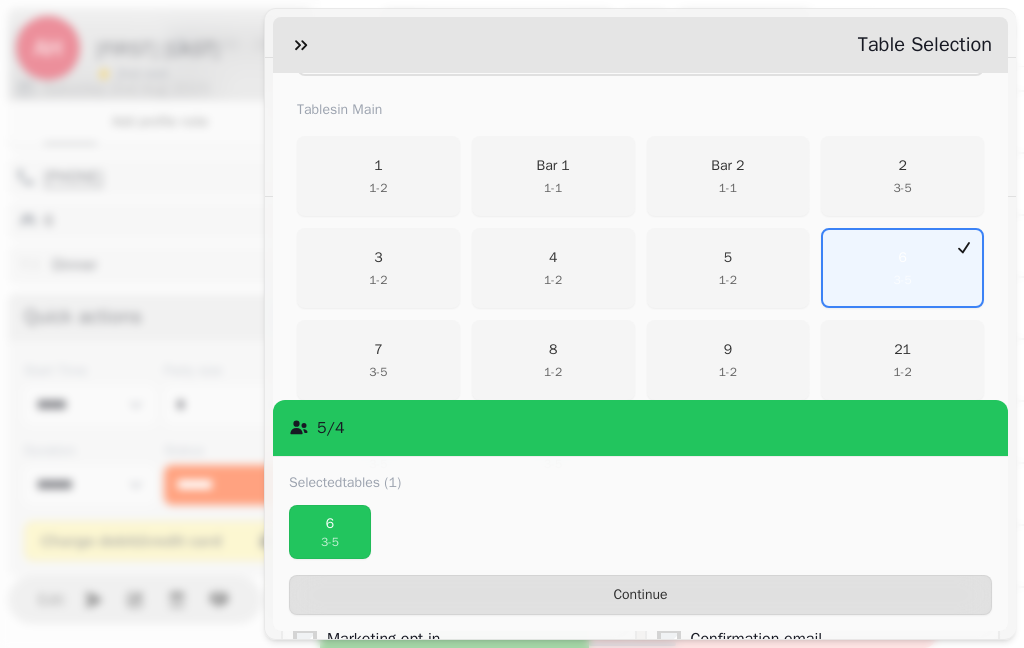 click on "[NUMBER] [NUMBER]  -  [NUMBER]" at bounding box center (378, 360) 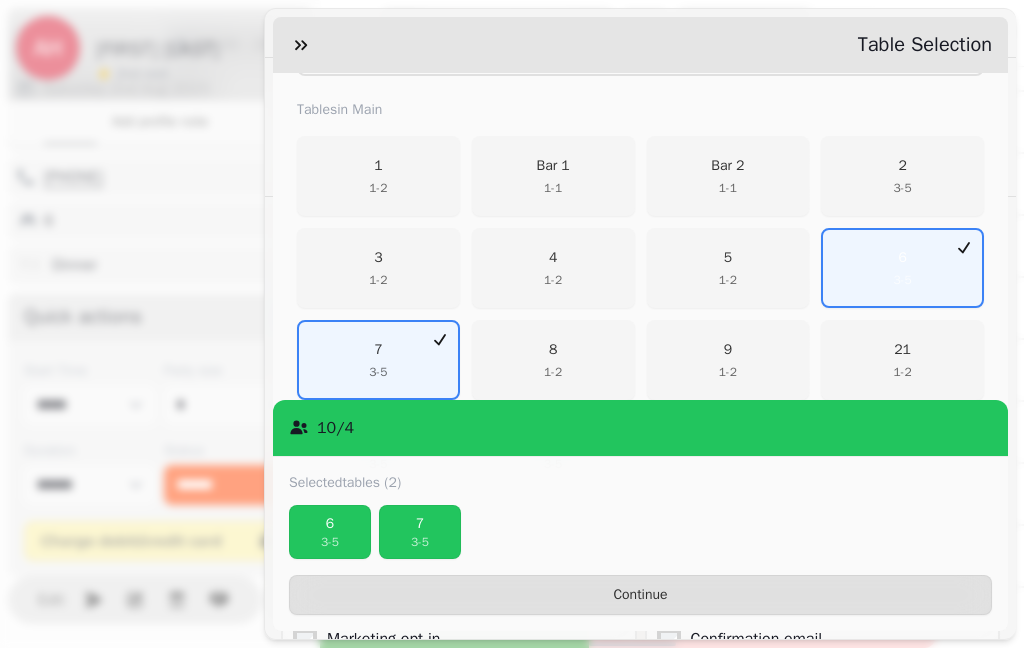 click on "6" at bounding box center (330, 524) 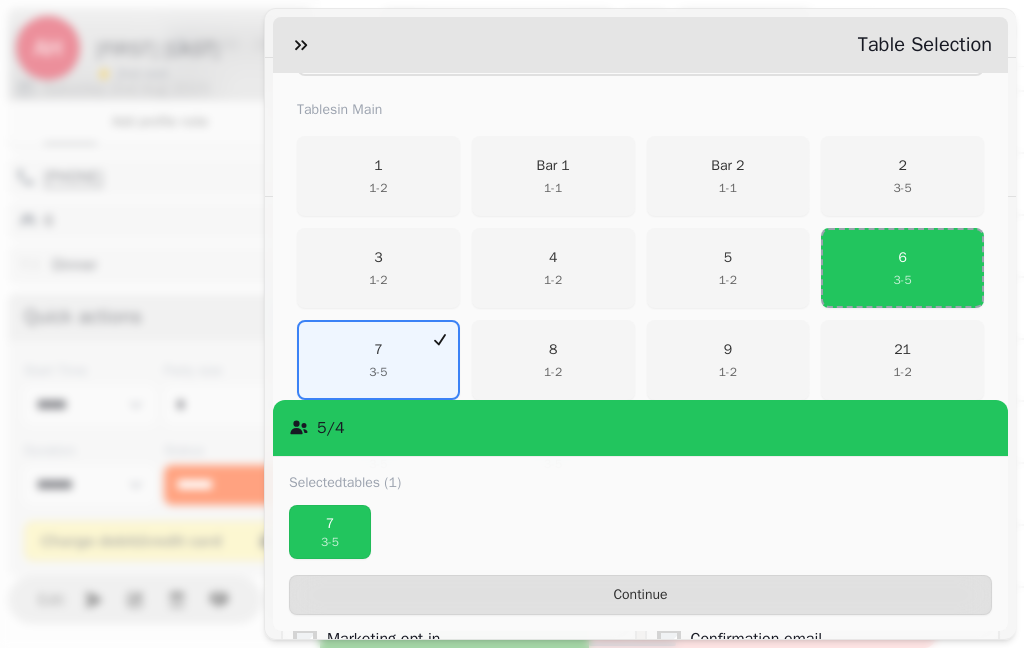 click on "Continue" at bounding box center (640, 595) 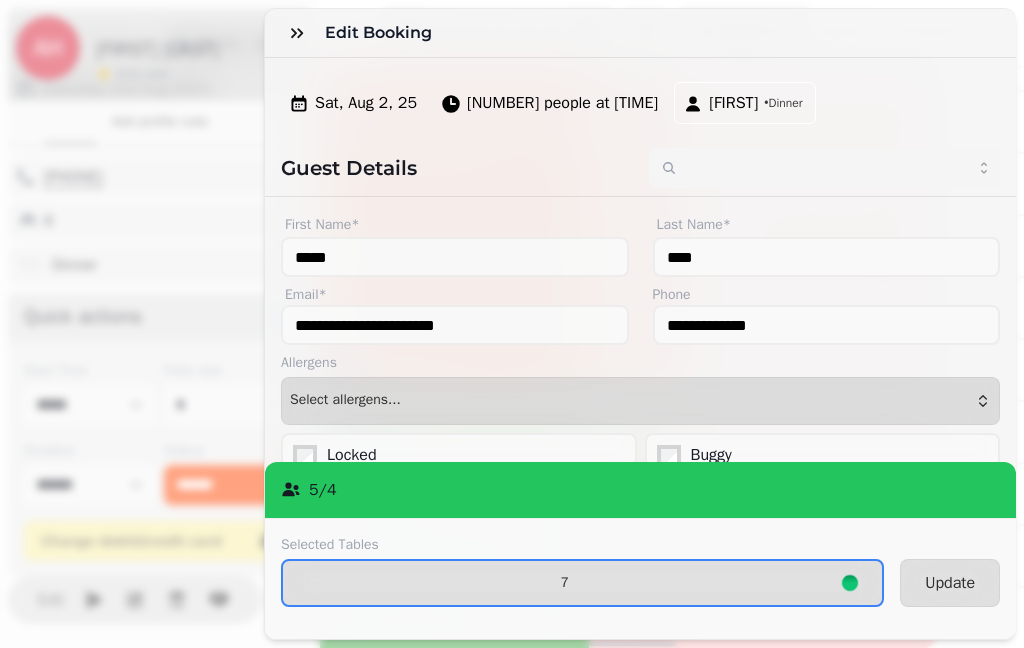 click on "Update" at bounding box center (950, 583) 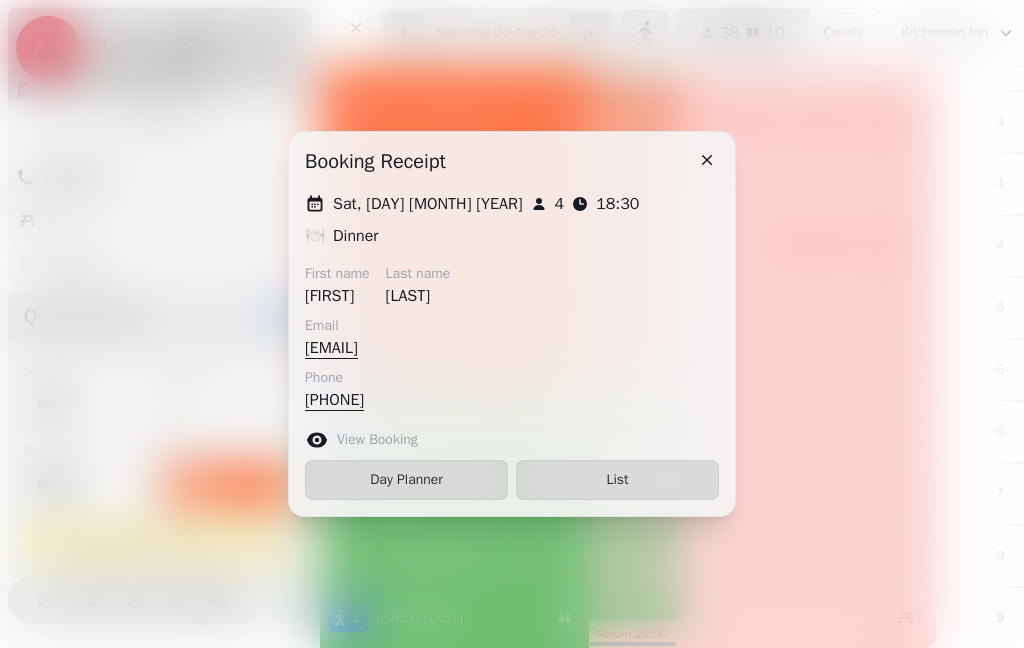 click on "Booking receipt" at bounding box center [512, 162] 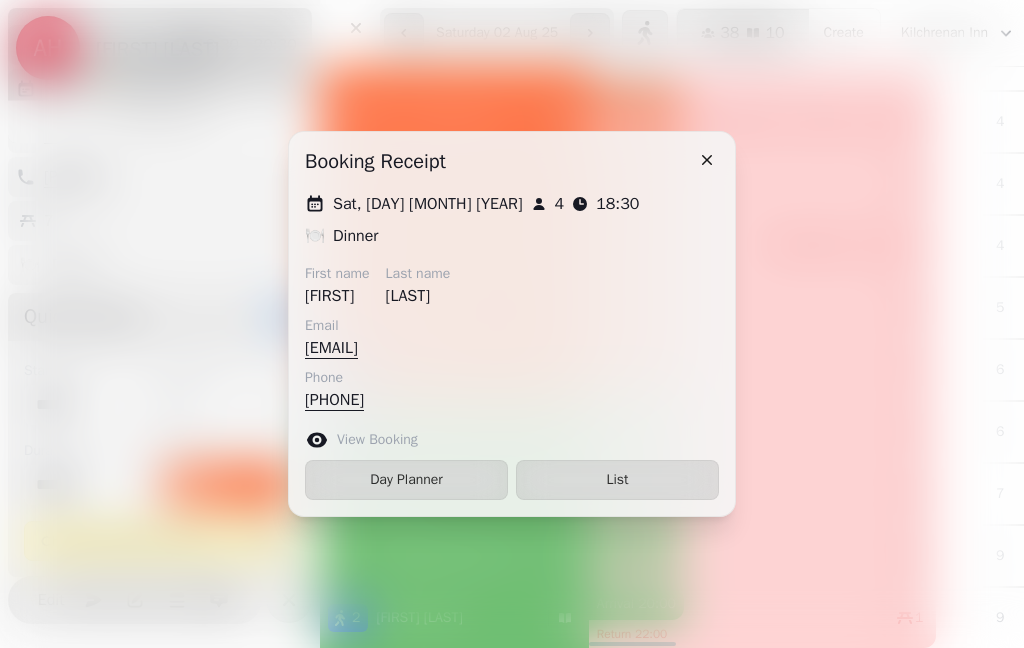 click on "List" at bounding box center [617, 480] 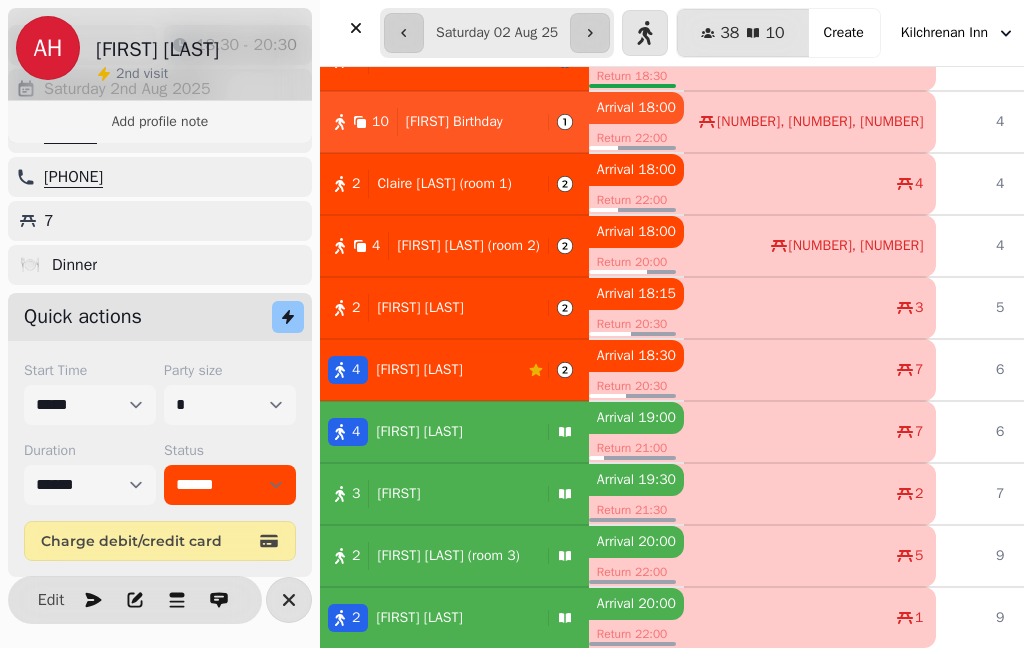 scroll, scrollTop: 446, scrollLeft: 0, axis: vertical 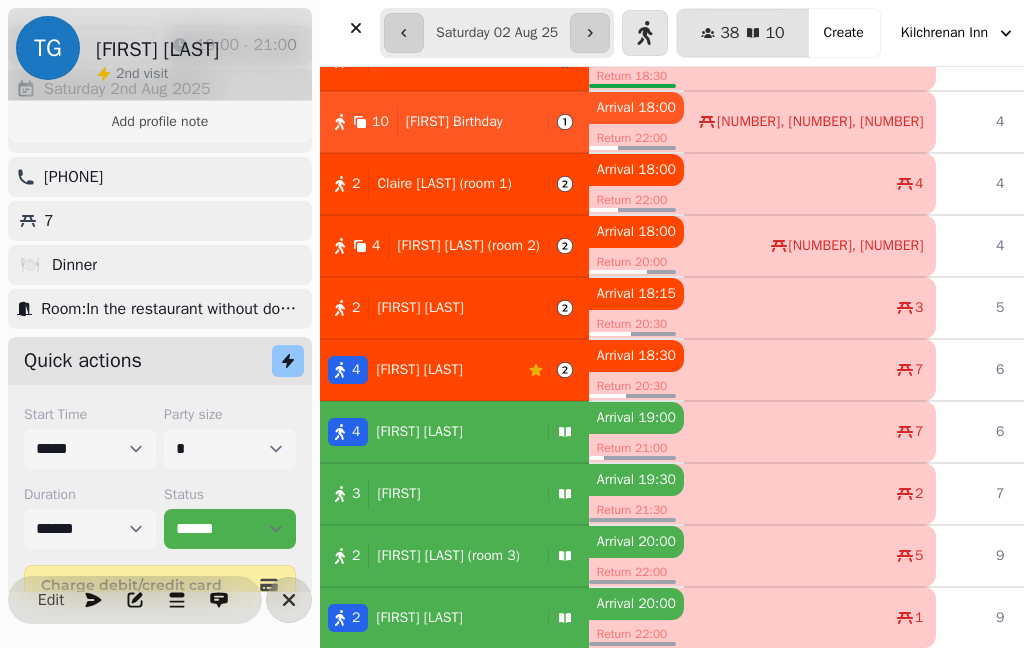 click on "[FIRST]   [LAST]" at bounding box center [419, 432] 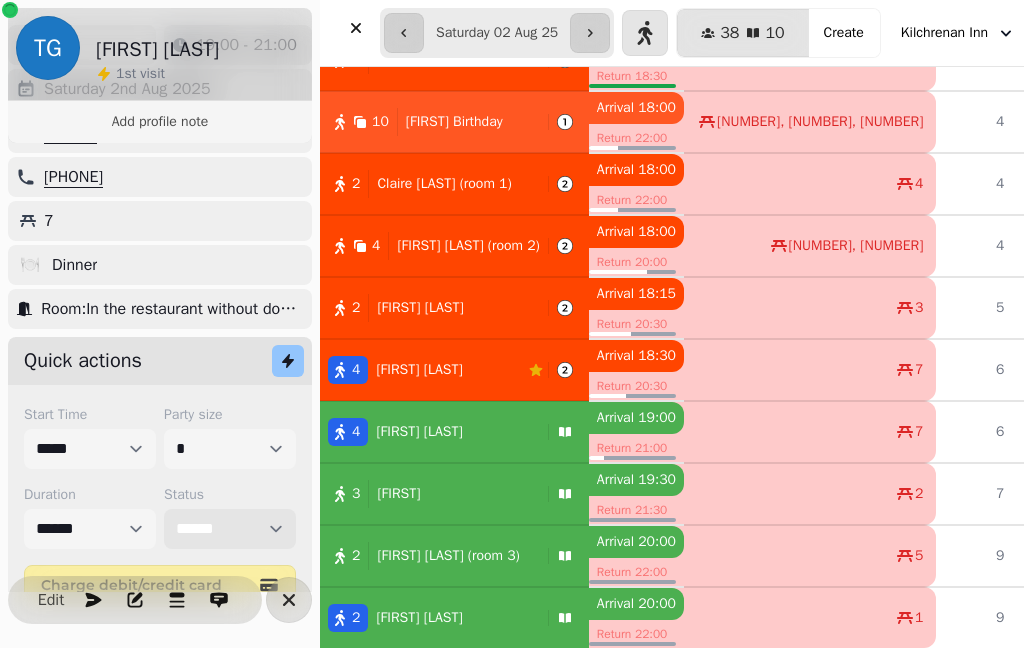 click on "**********" at bounding box center (230, 529) 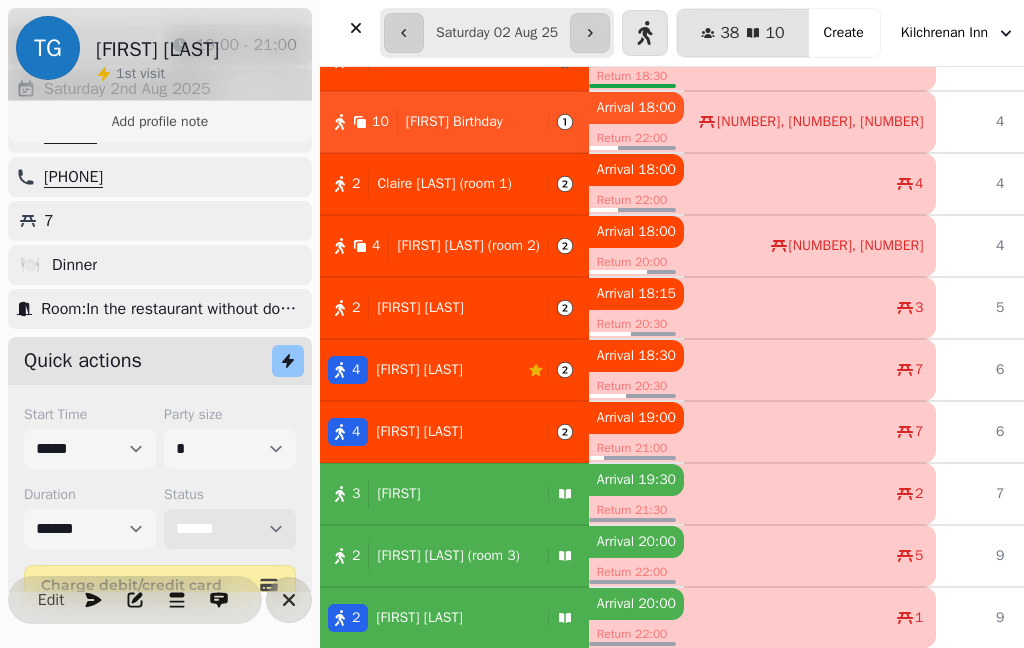 select on "******" 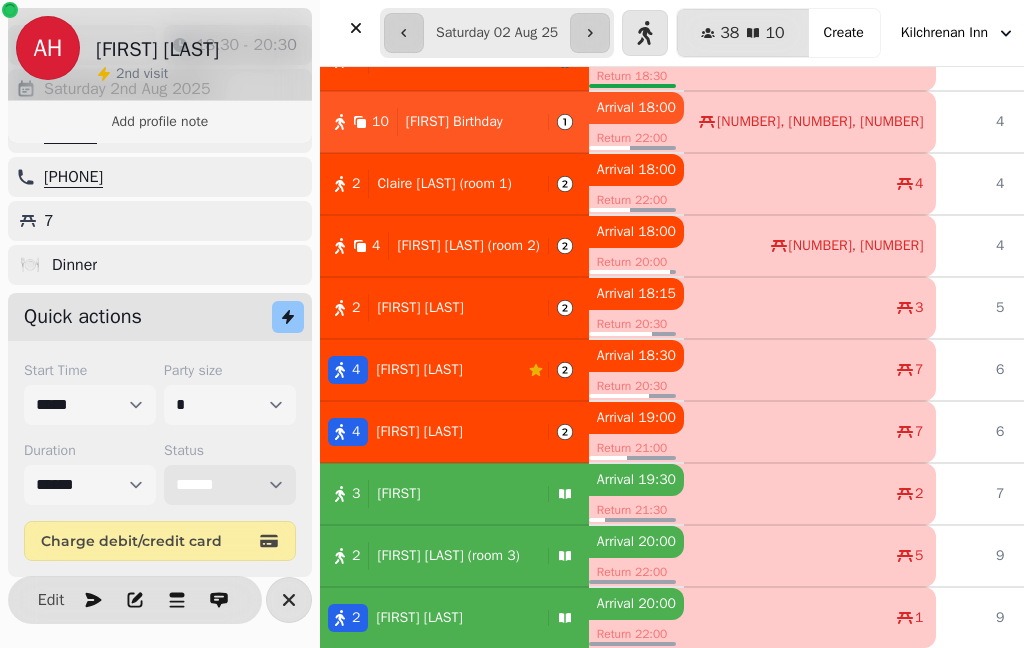 scroll, scrollTop: 446, scrollLeft: 0, axis: vertical 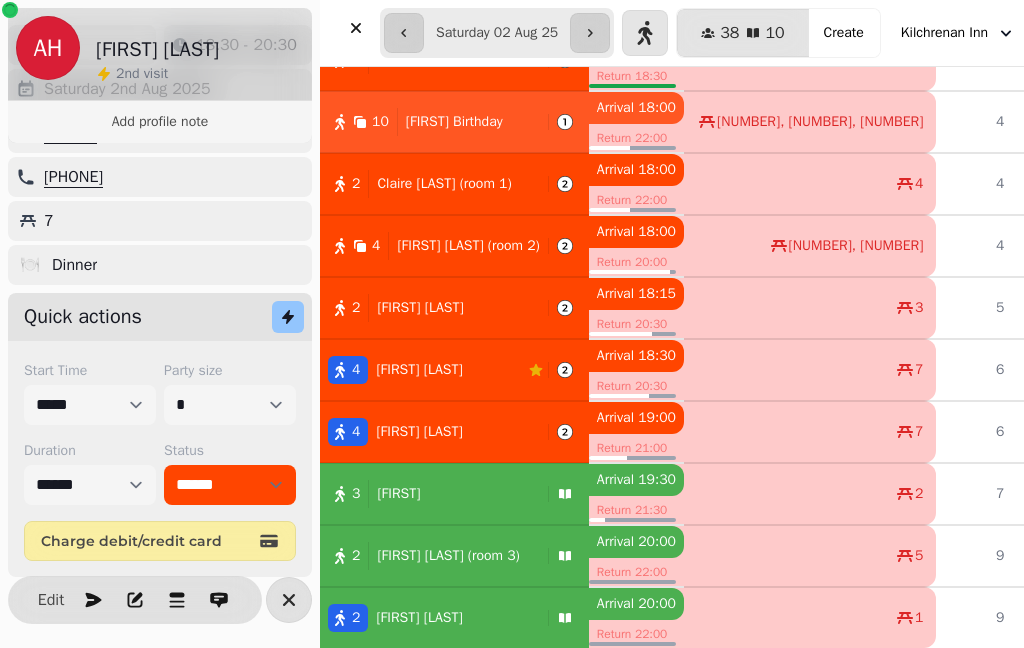 click on "[NUMBER] [FIRST]" at bounding box center [430, 494] 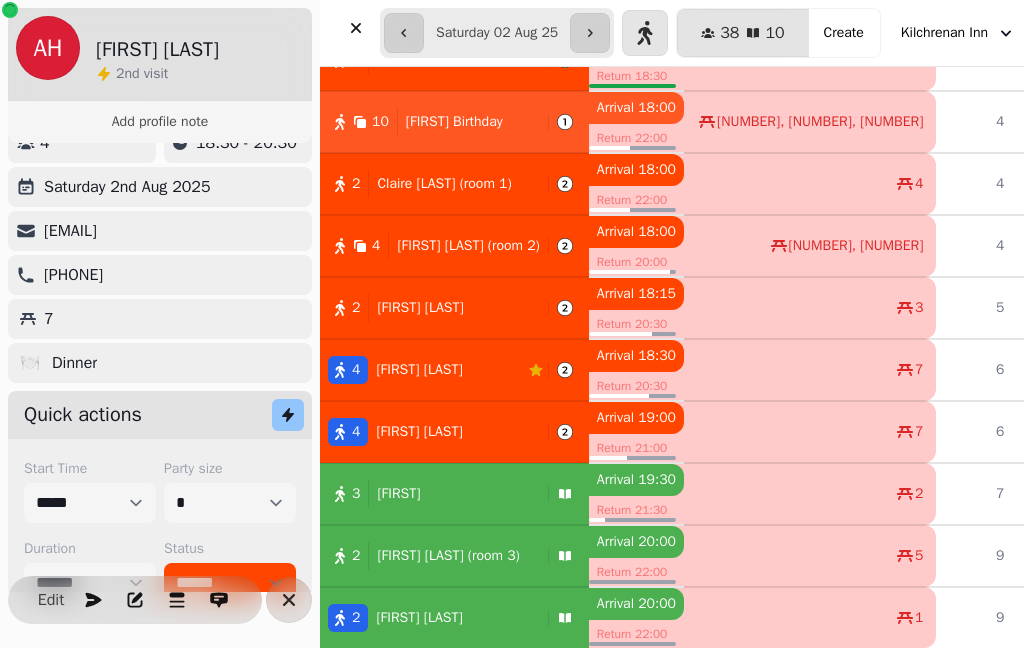 select on "******" 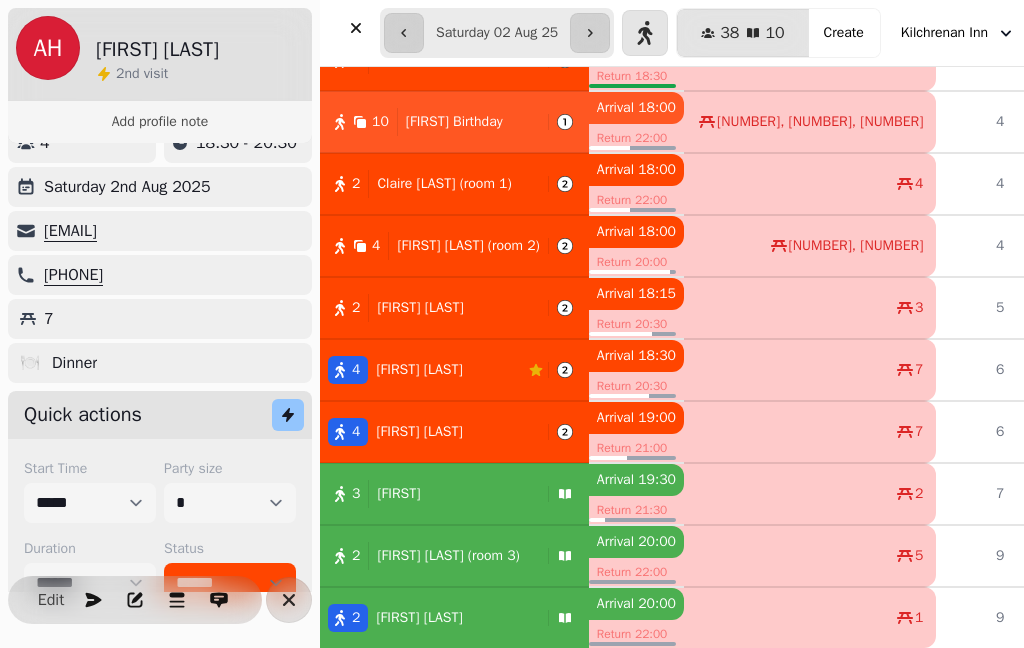 click on "[NUMBER] [FIRST]" at bounding box center (430, 494) 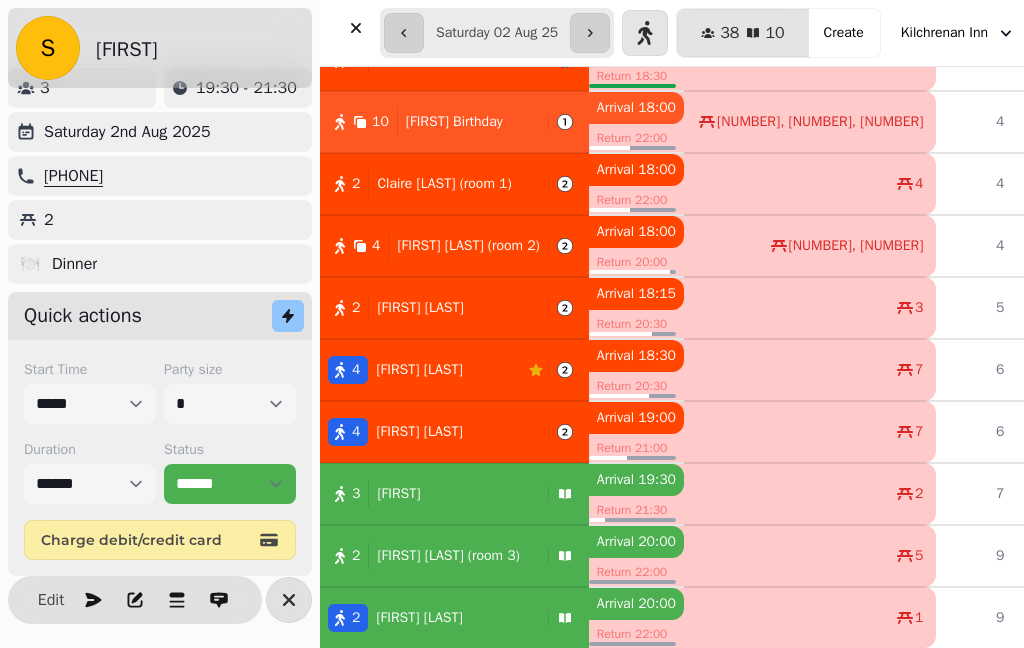 scroll, scrollTop: 28, scrollLeft: 0, axis: vertical 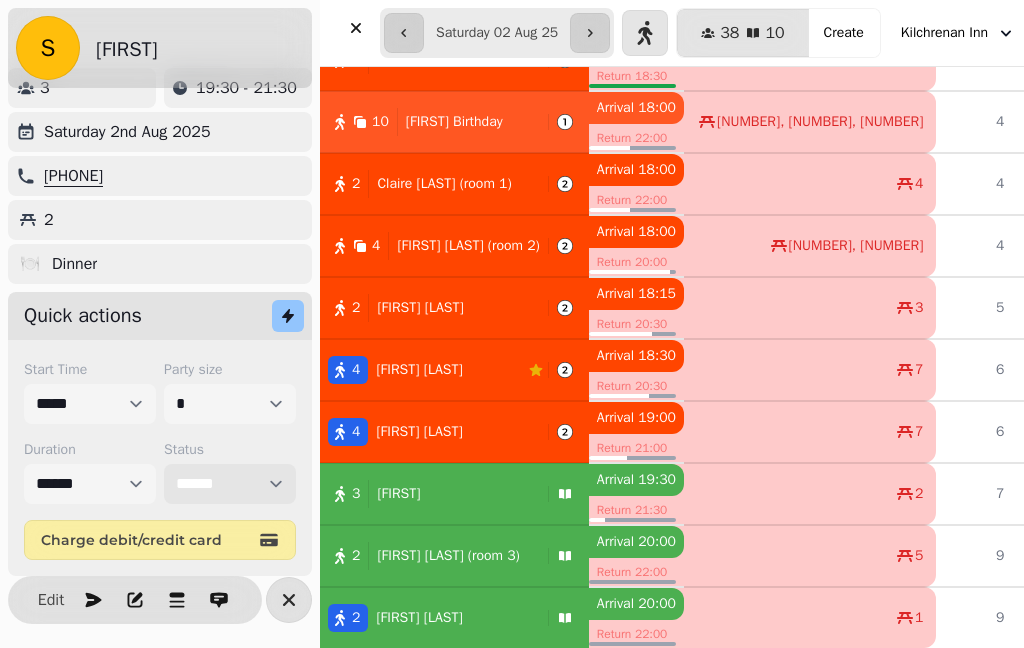 click on "**********" at bounding box center [230, 484] 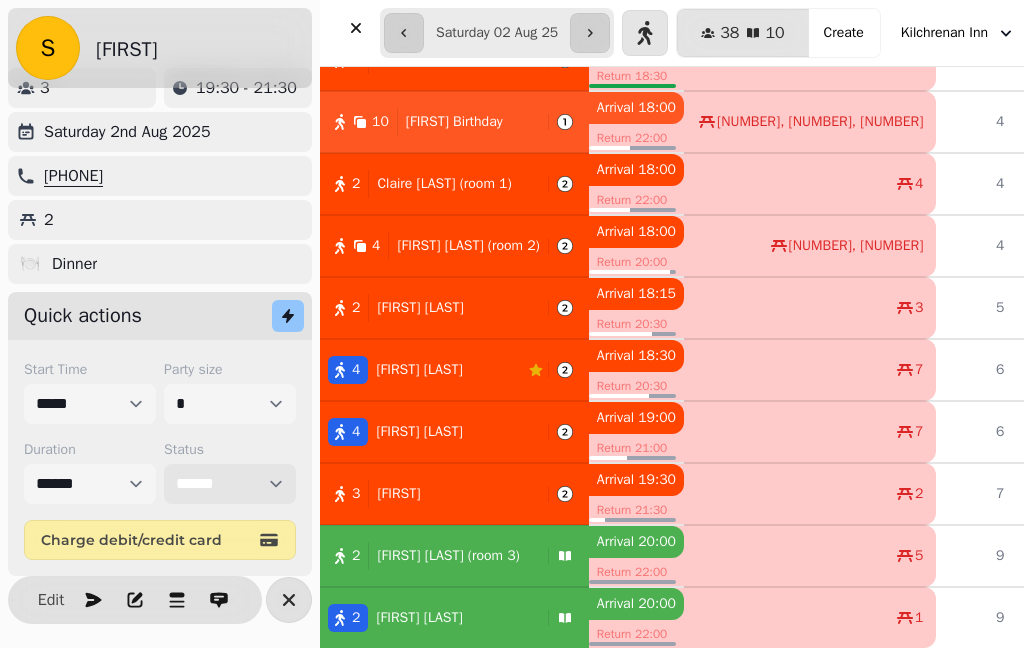select on "******" 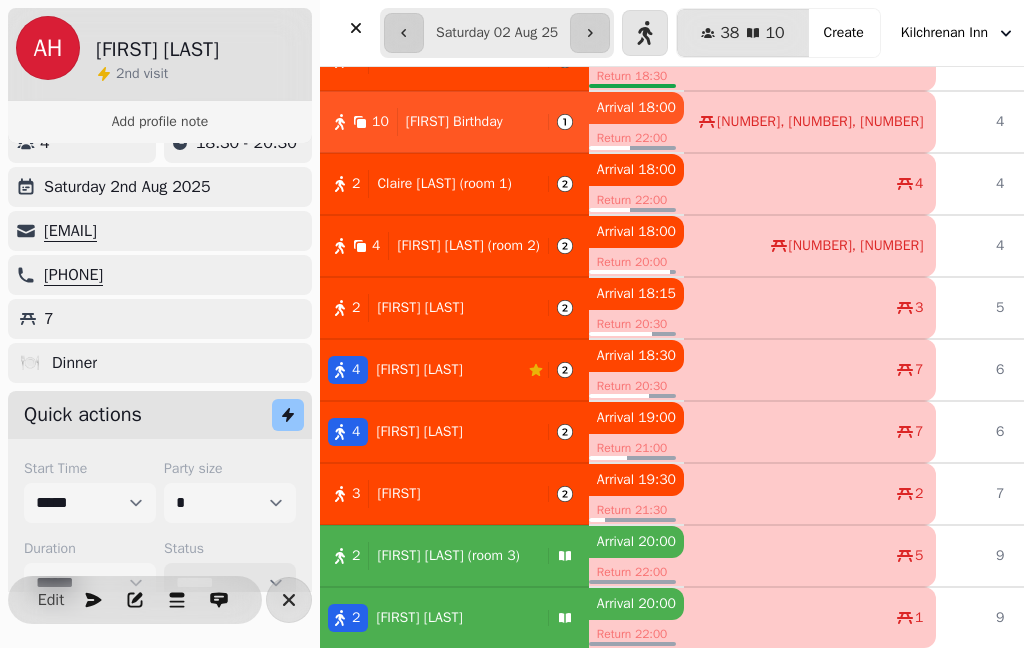 scroll, scrollTop: 446, scrollLeft: 0, axis: vertical 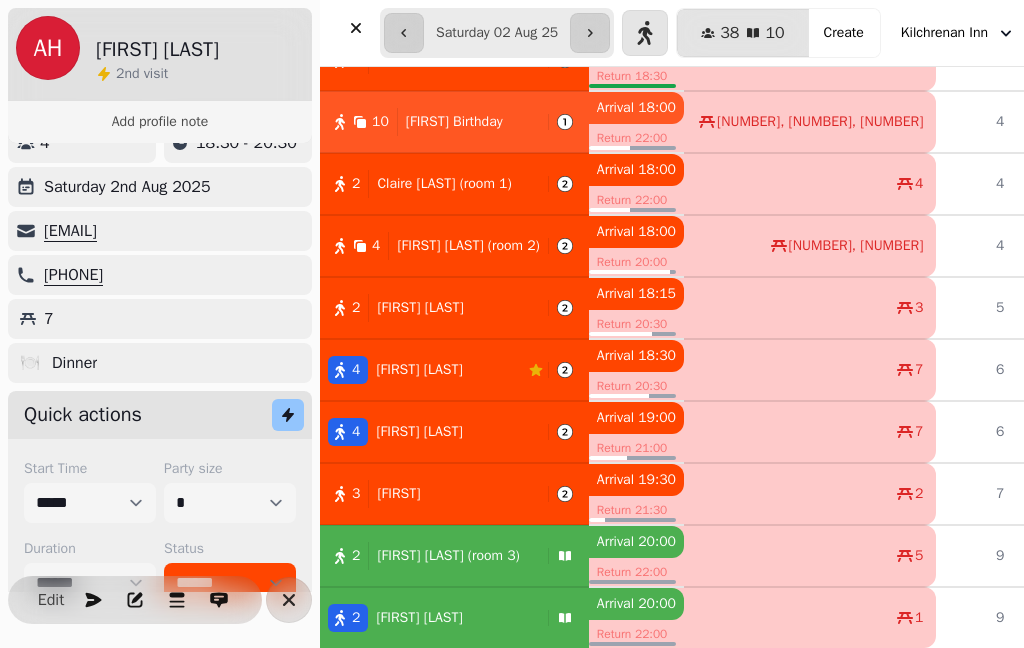 click 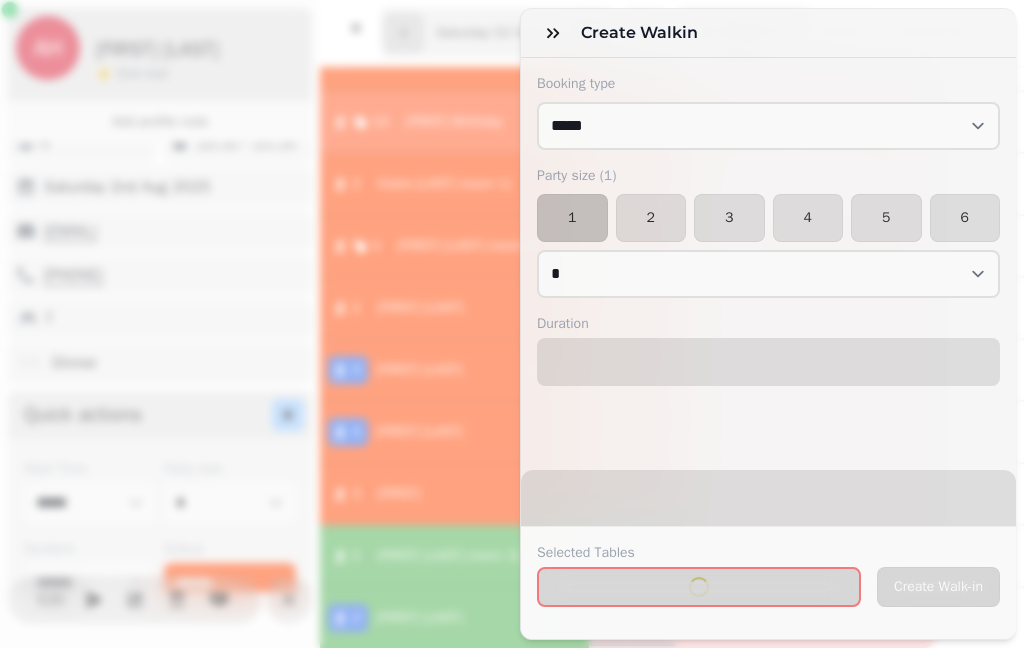 select on "****" 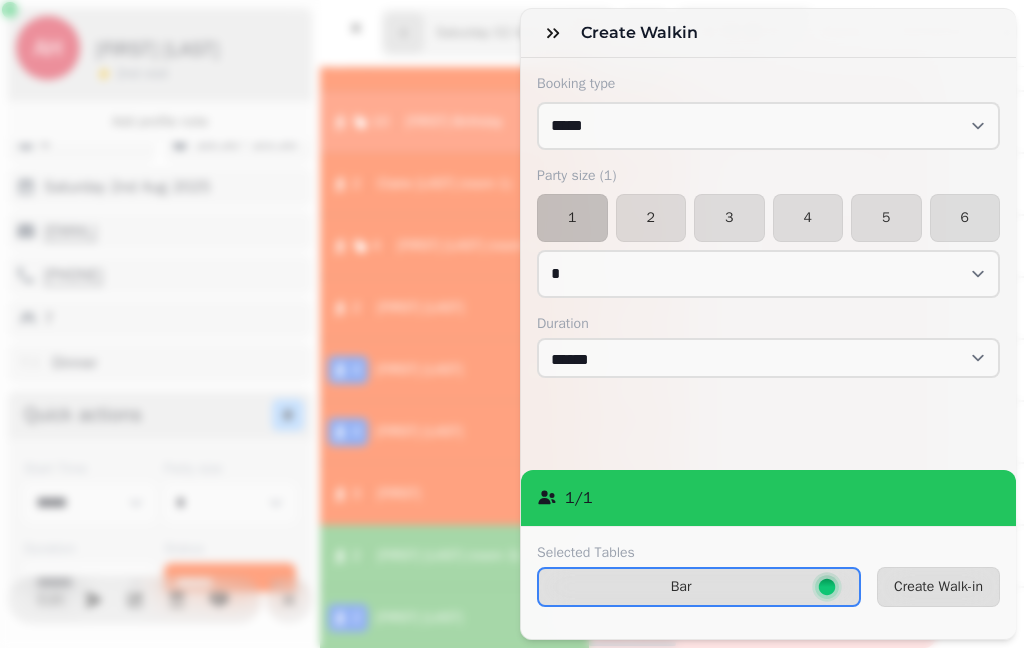 click on "2" at bounding box center [651, 218] 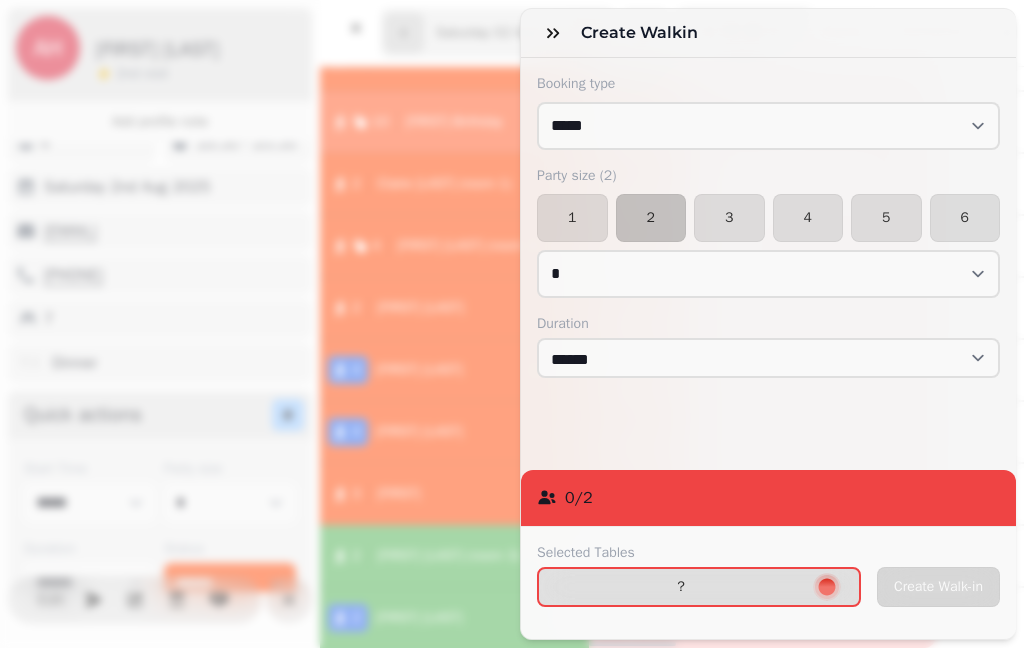 click on "?" at bounding box center [681, 587] 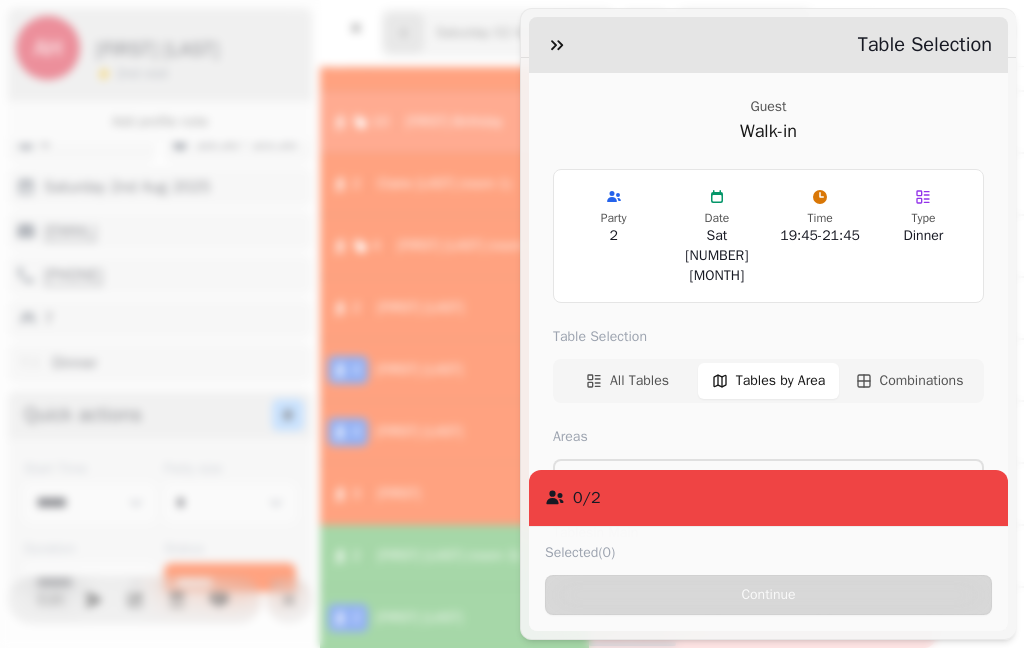 click on "All Tables" at bounding box center [639, 381] 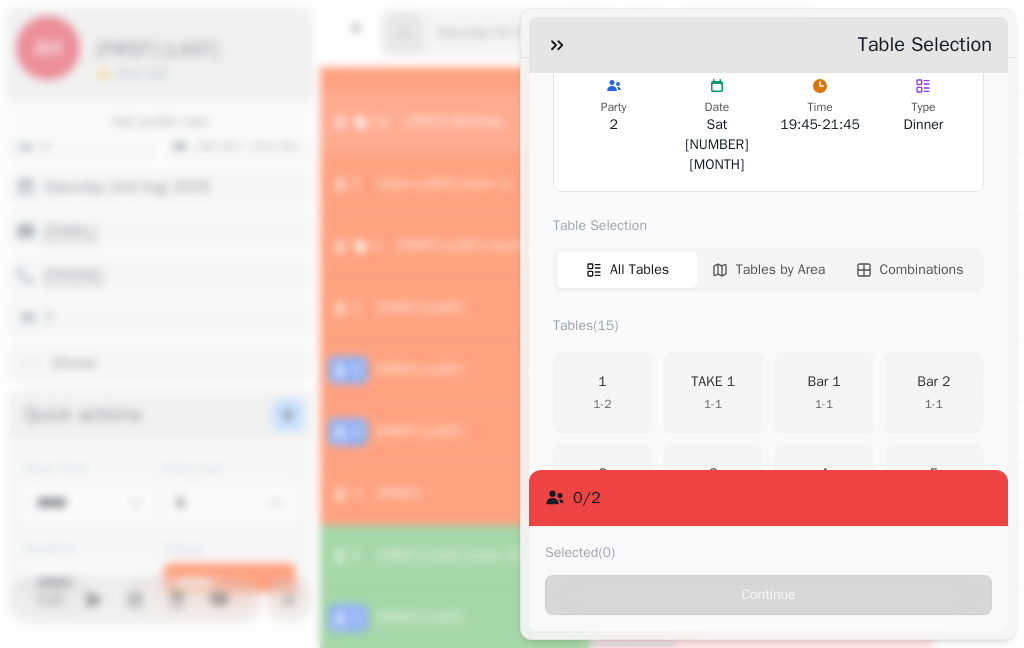scroll, scrollTop: 112, scrollLeft: 0, axis: vertical 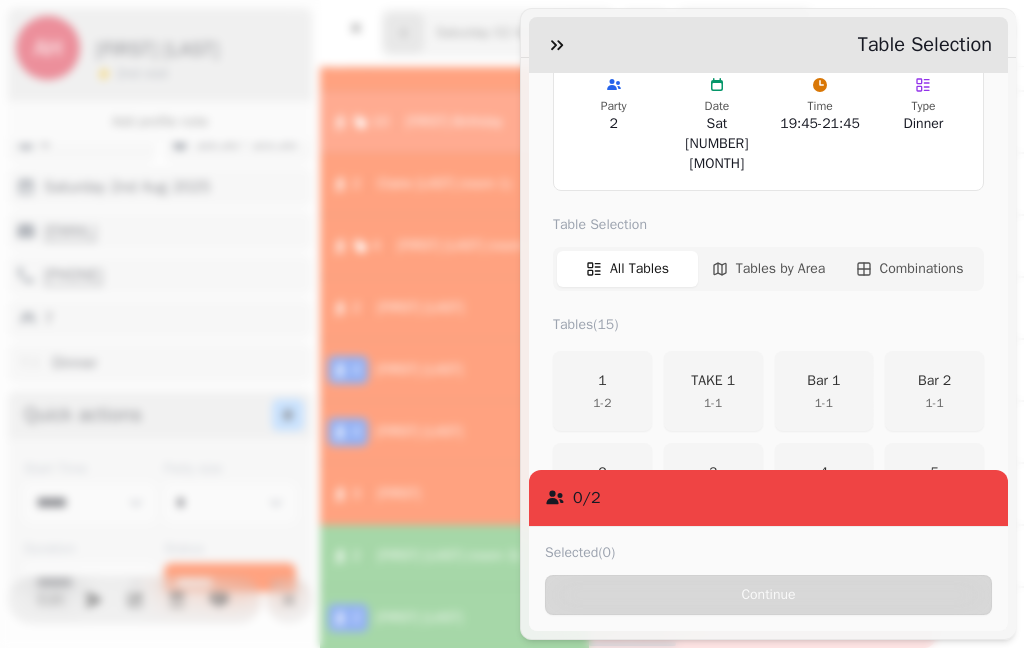 click on "TAKE 1" at bounding box center [713, 381] 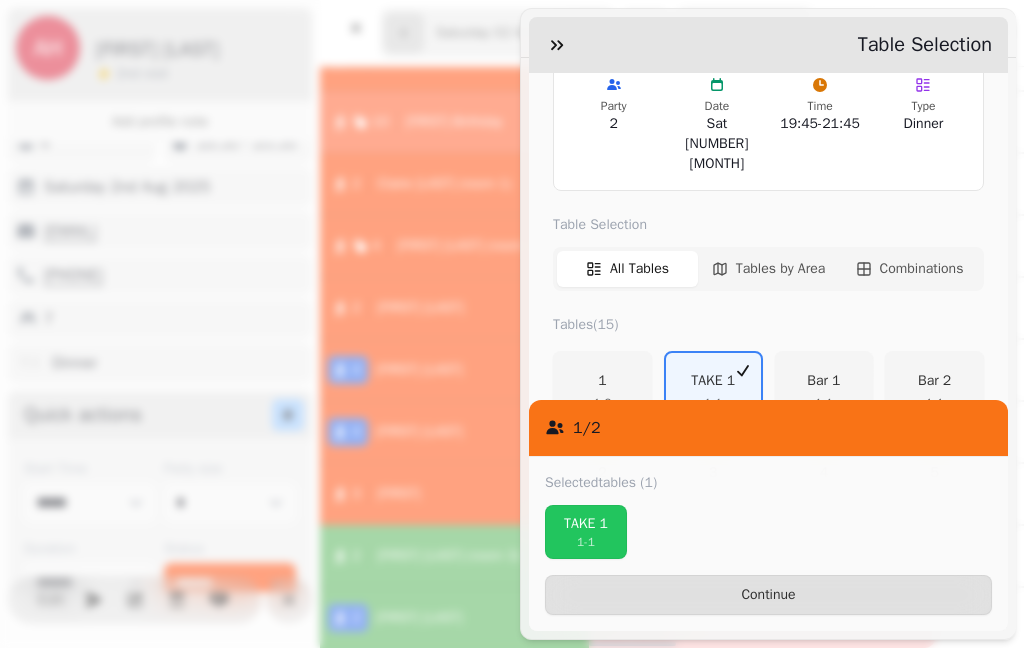 click on "Continue" at bounding box center (768, 595) 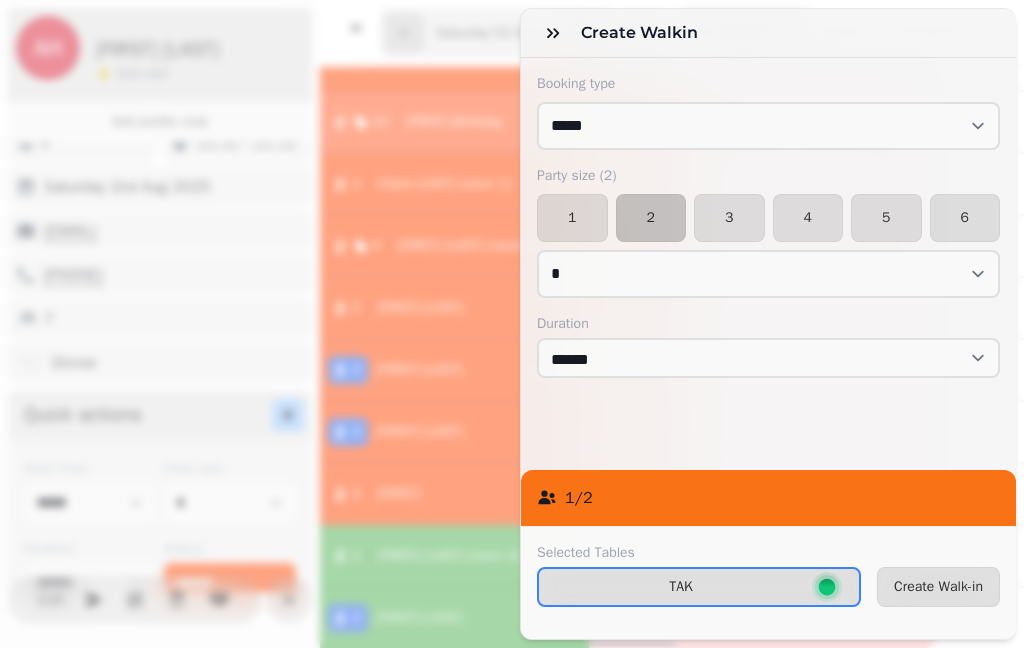 click on "Create Walk-in" at bounding box center [938, 587] 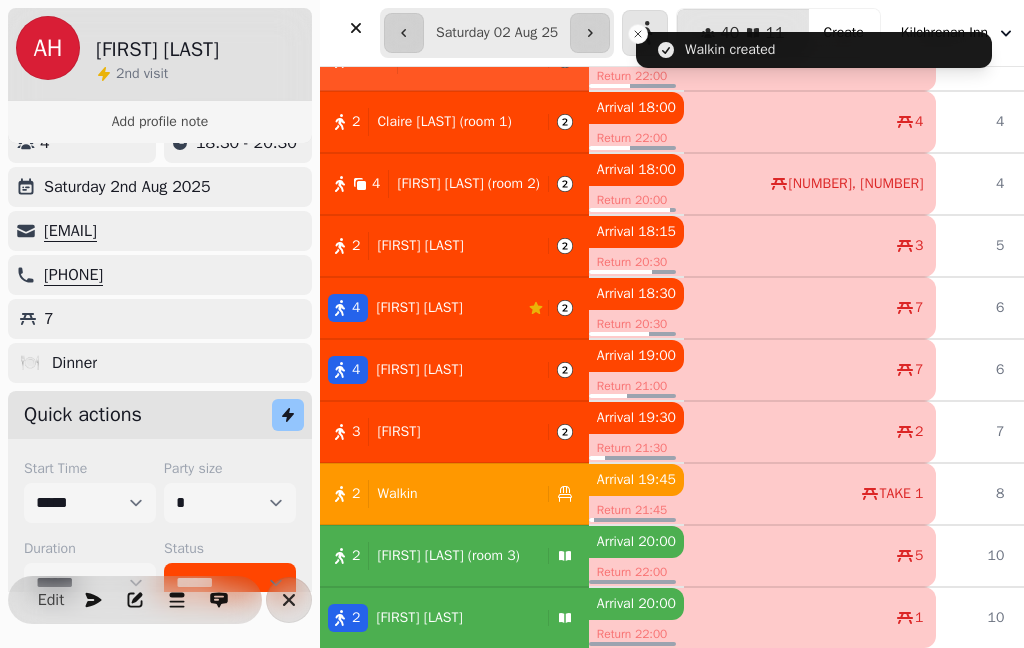 click on "2 Walkin" at bounding box center (430, 494) 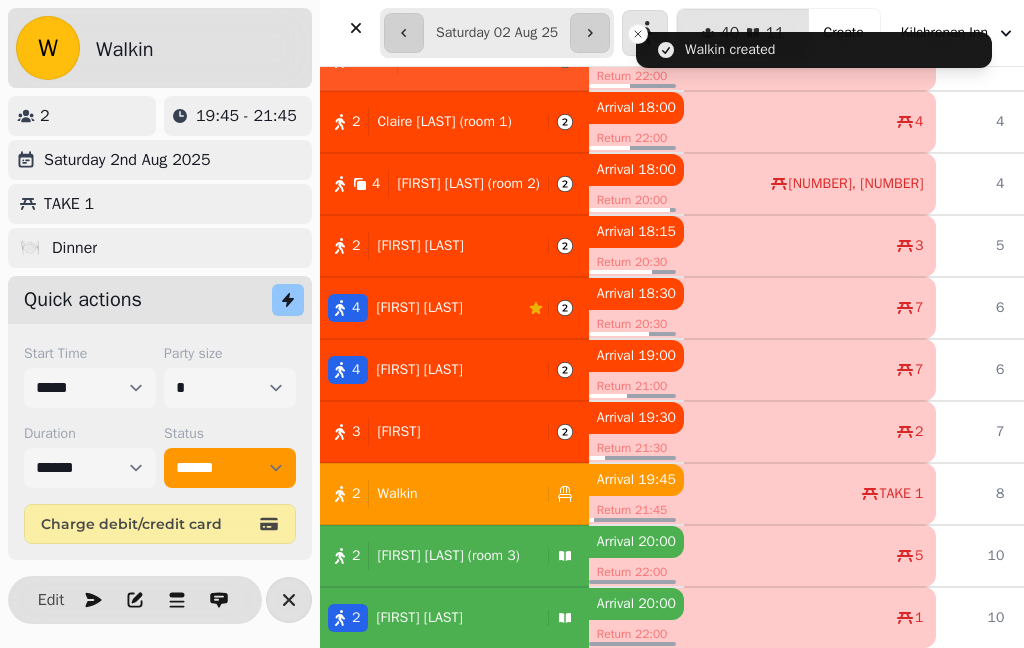 select on "**********" 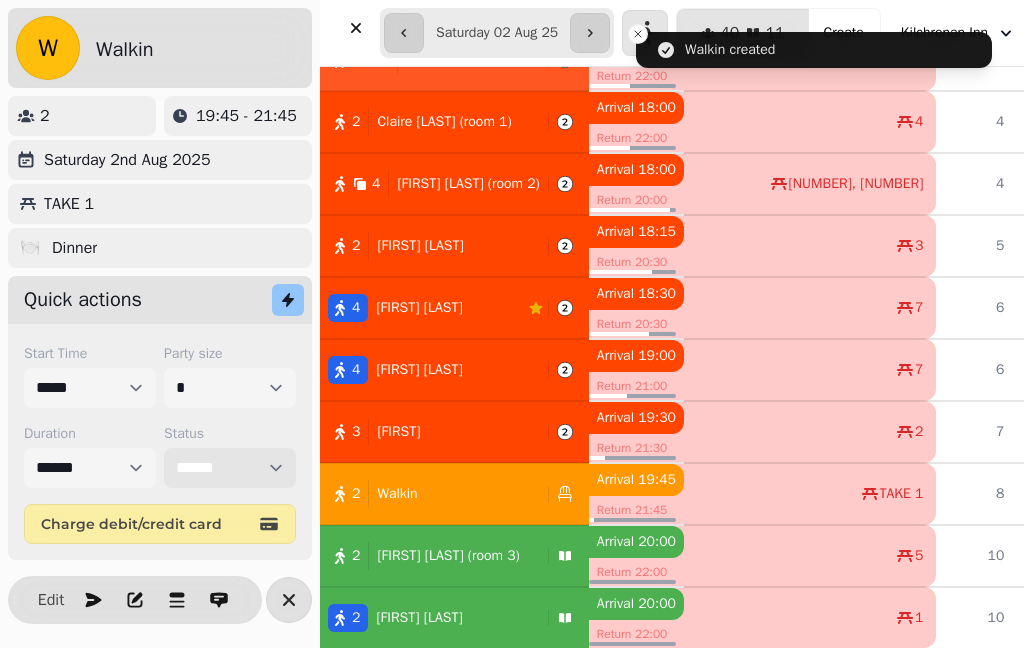 click on "**********" at bounding box center [230, 468] 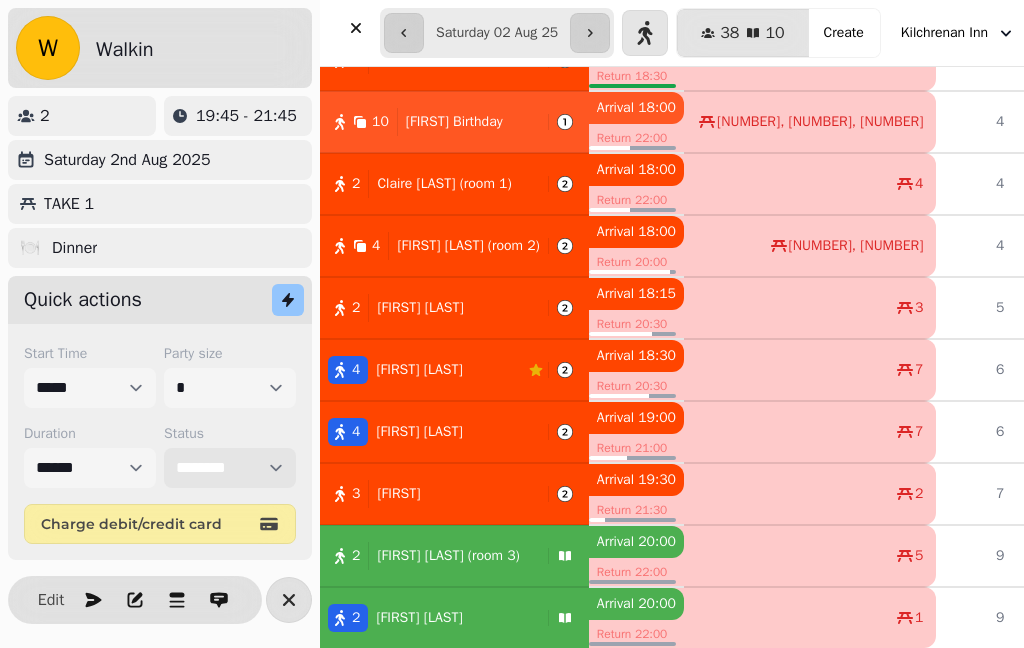 select on "******" 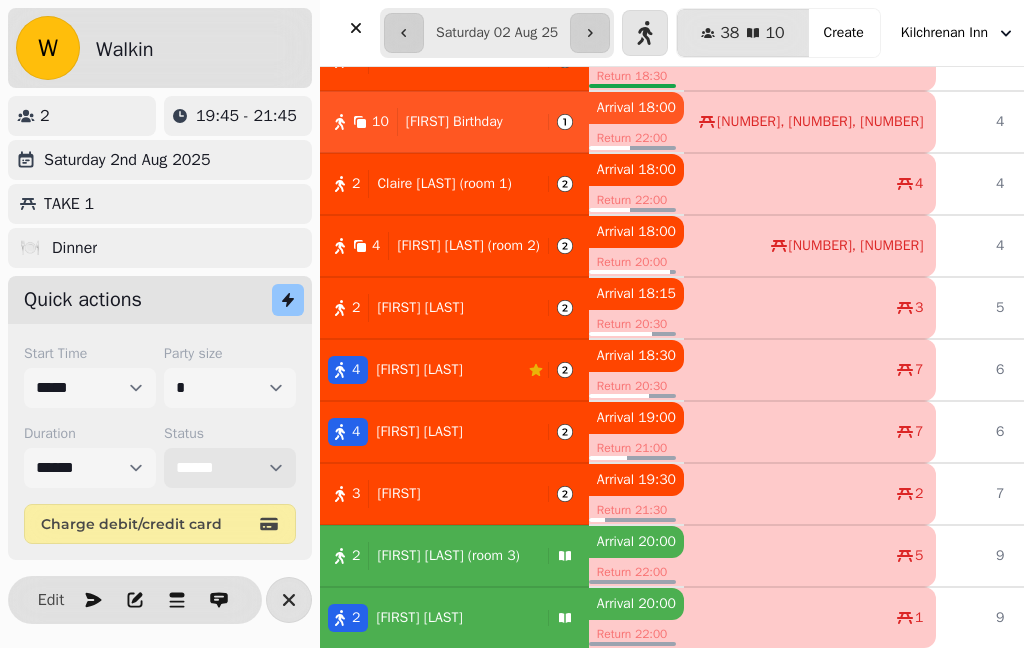 select on "**********" 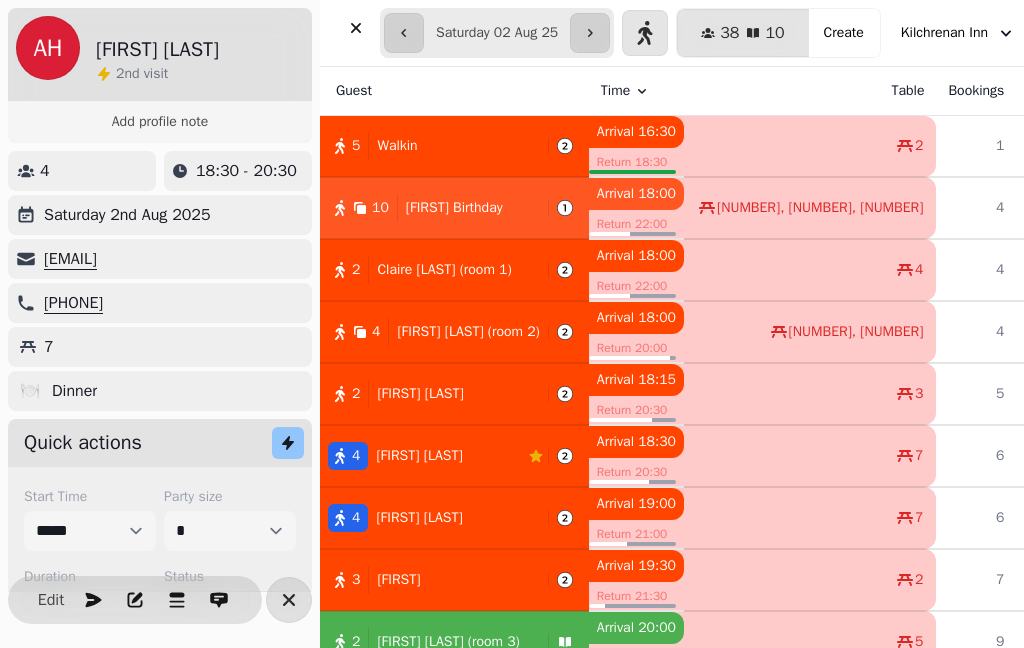 scroll, scrollTop: 0, scrollLeft: 0, axis: both 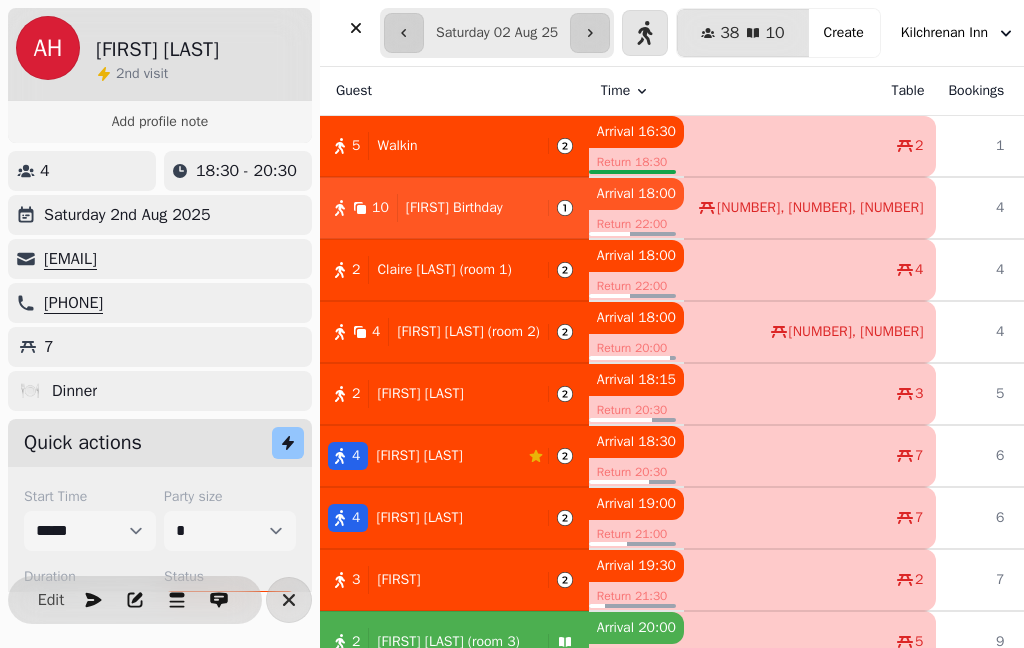 click on "[NUMBER] Walkin" at bounding box center (430, 146) 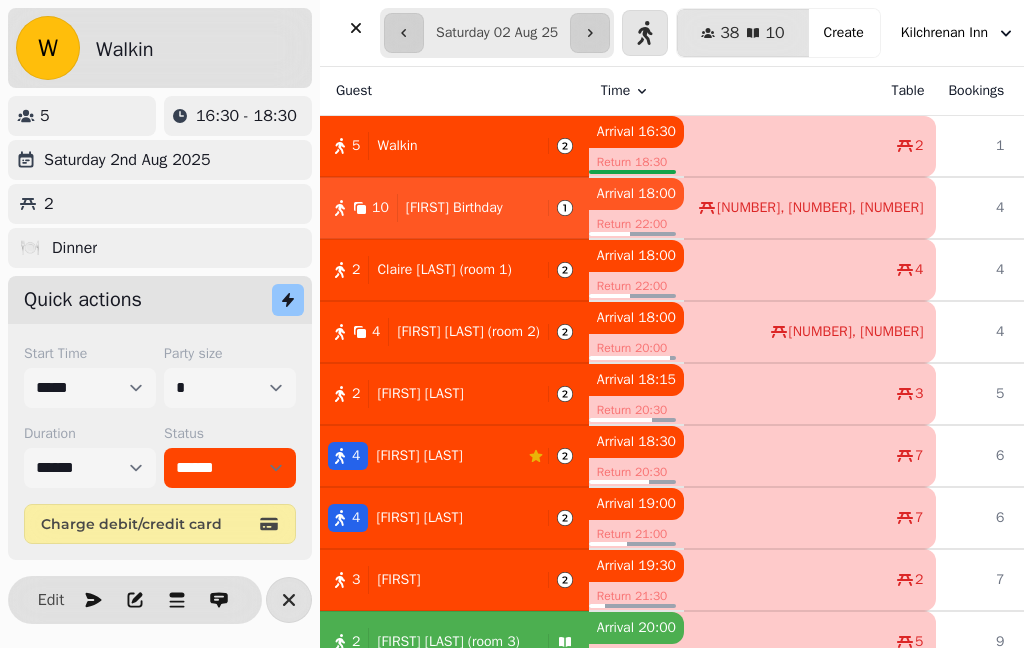 select on "**********" 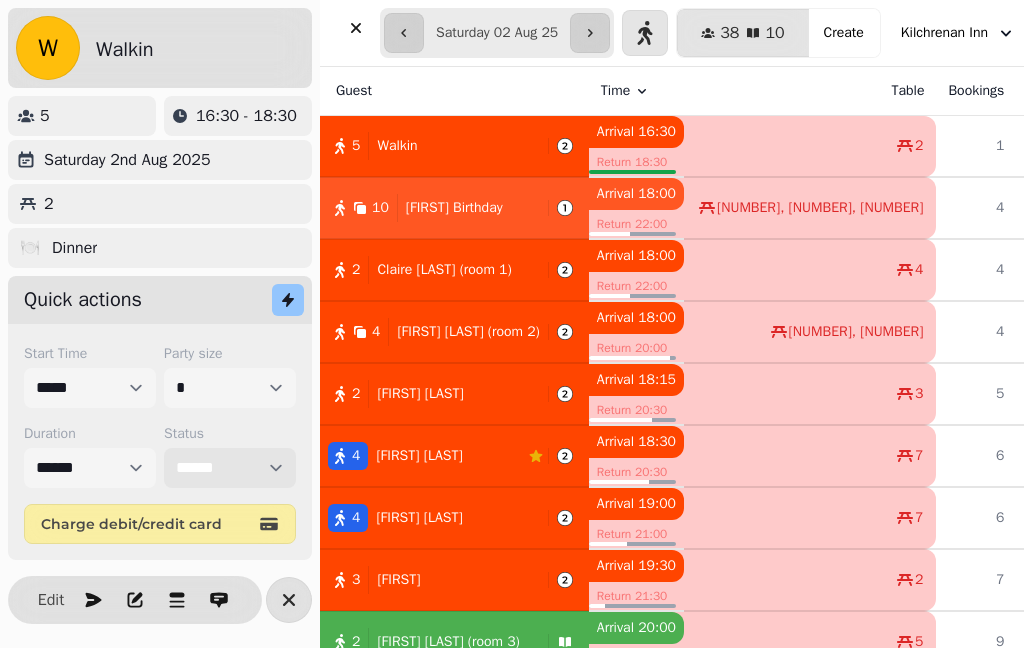 click on "**********" at bounding box center [230, 468] 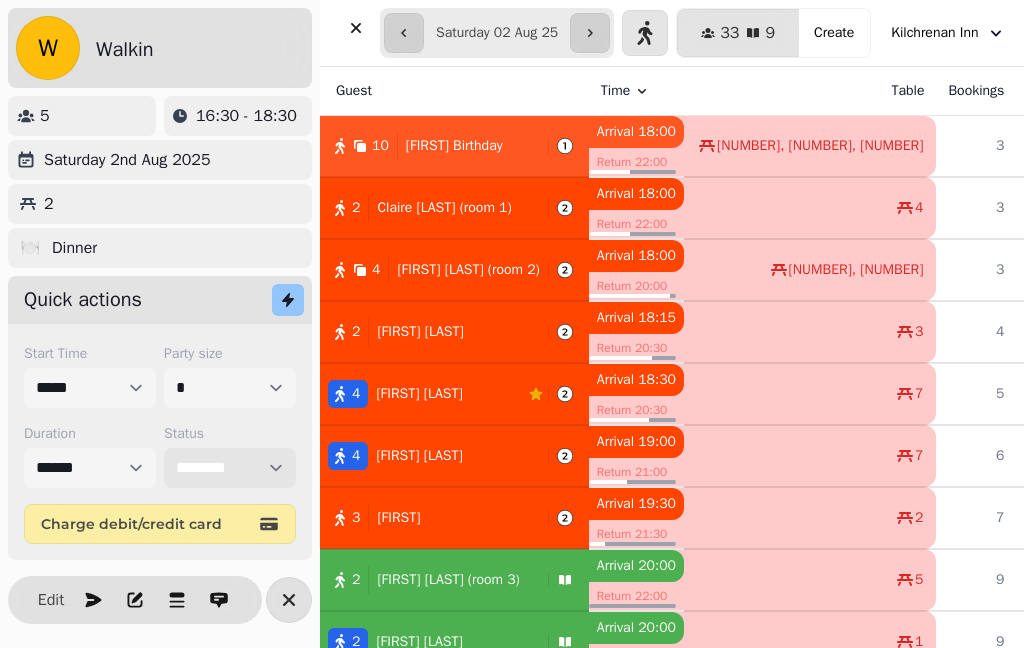 select on "******" 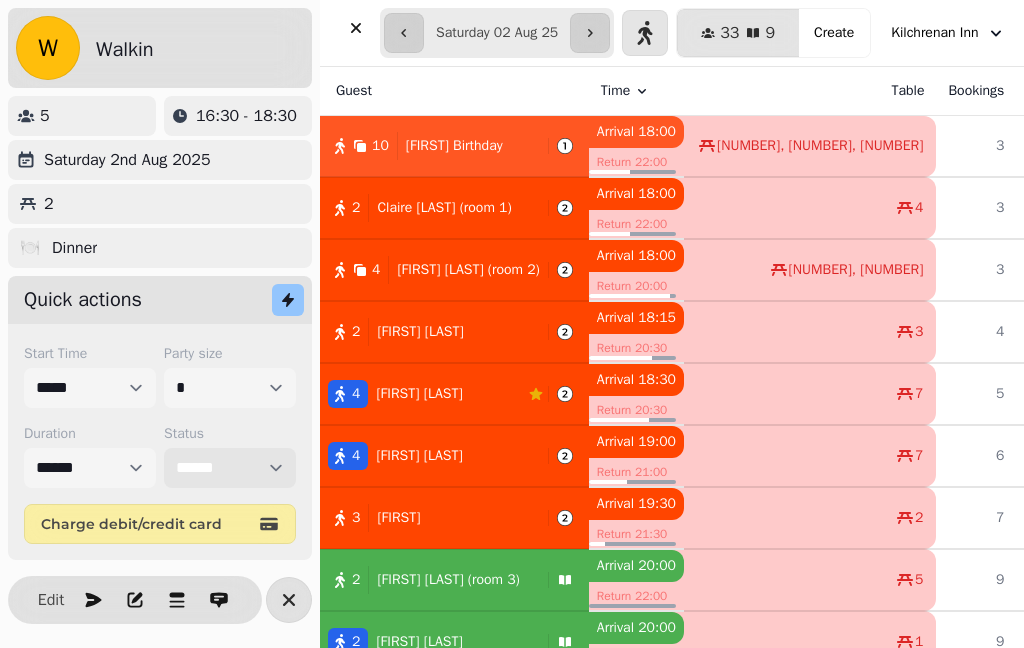 select on "**********" 